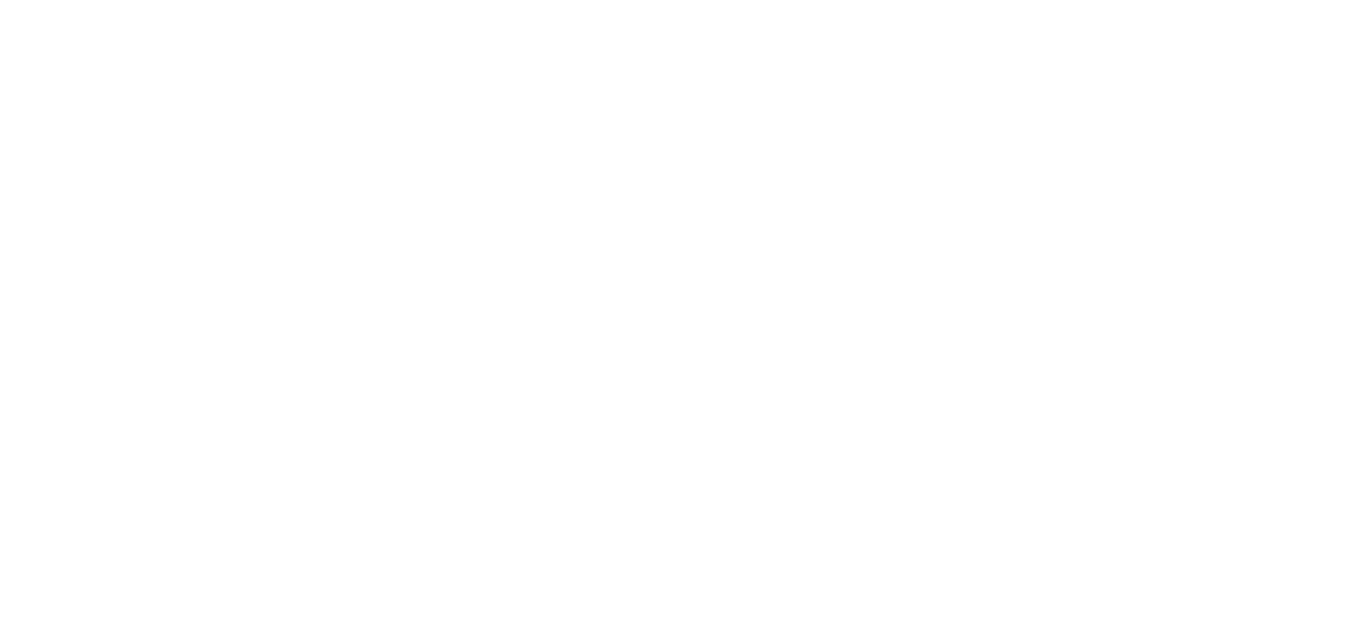 scroll, scrollTop: 0, scrollLeft: 0, axis: both 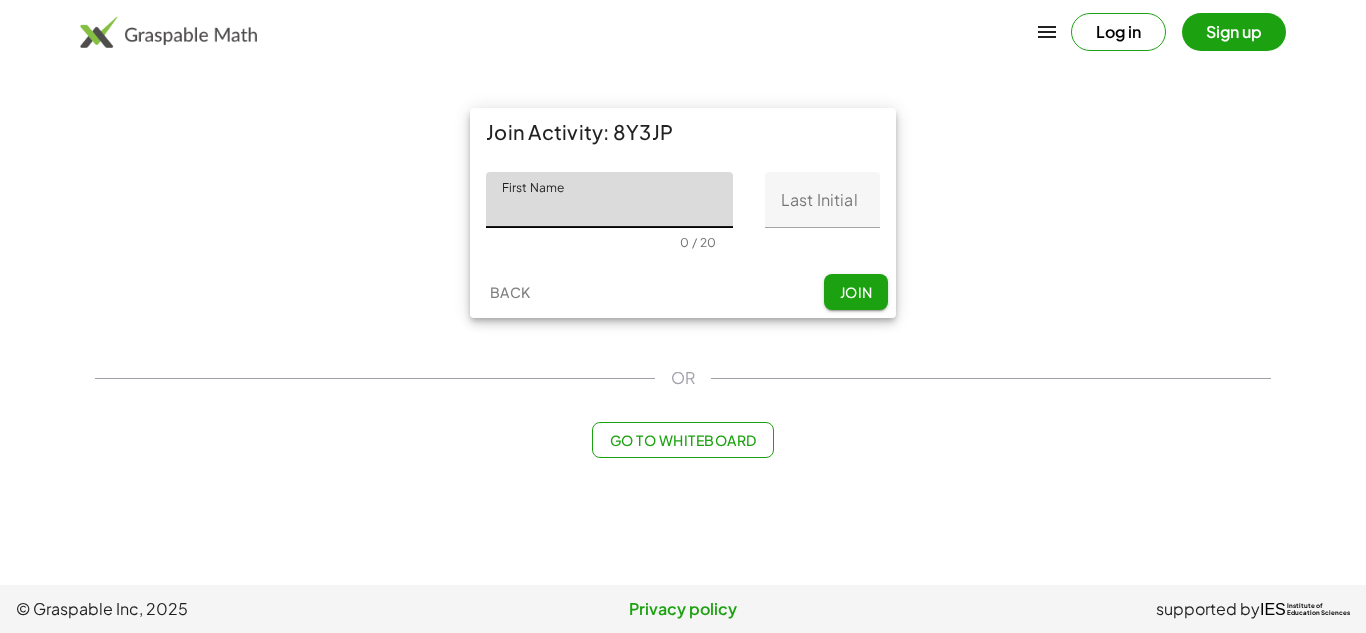 click on "First Name" 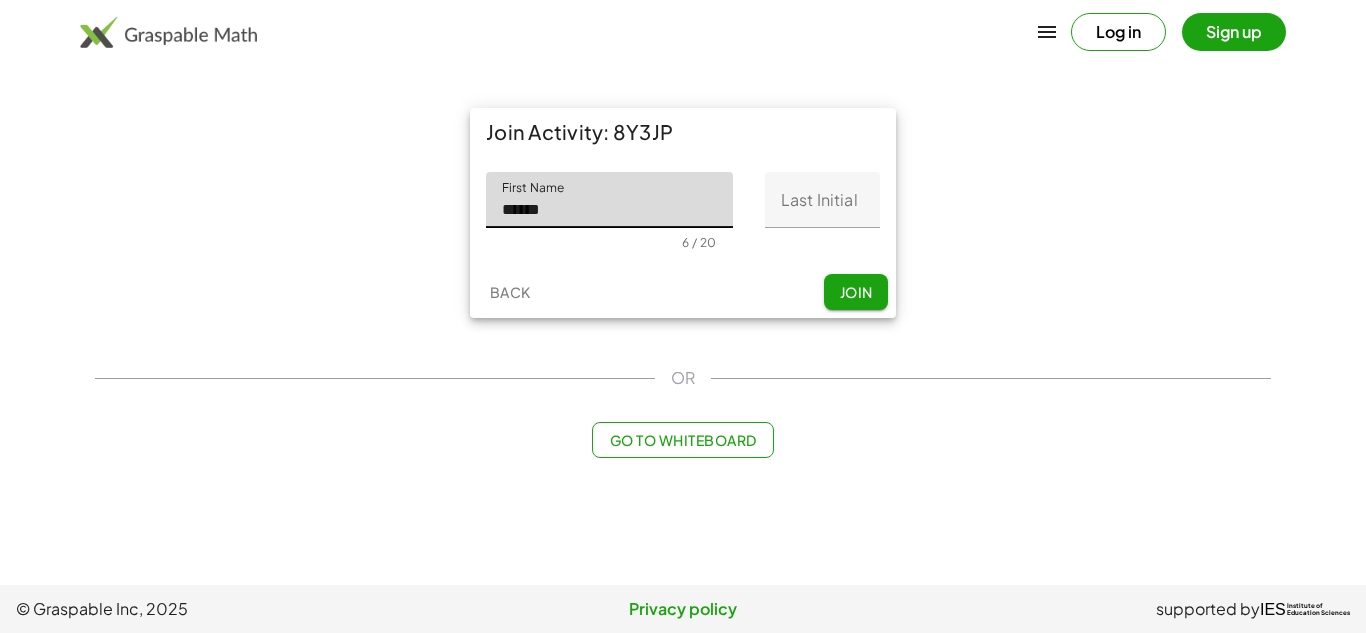 type on "******" 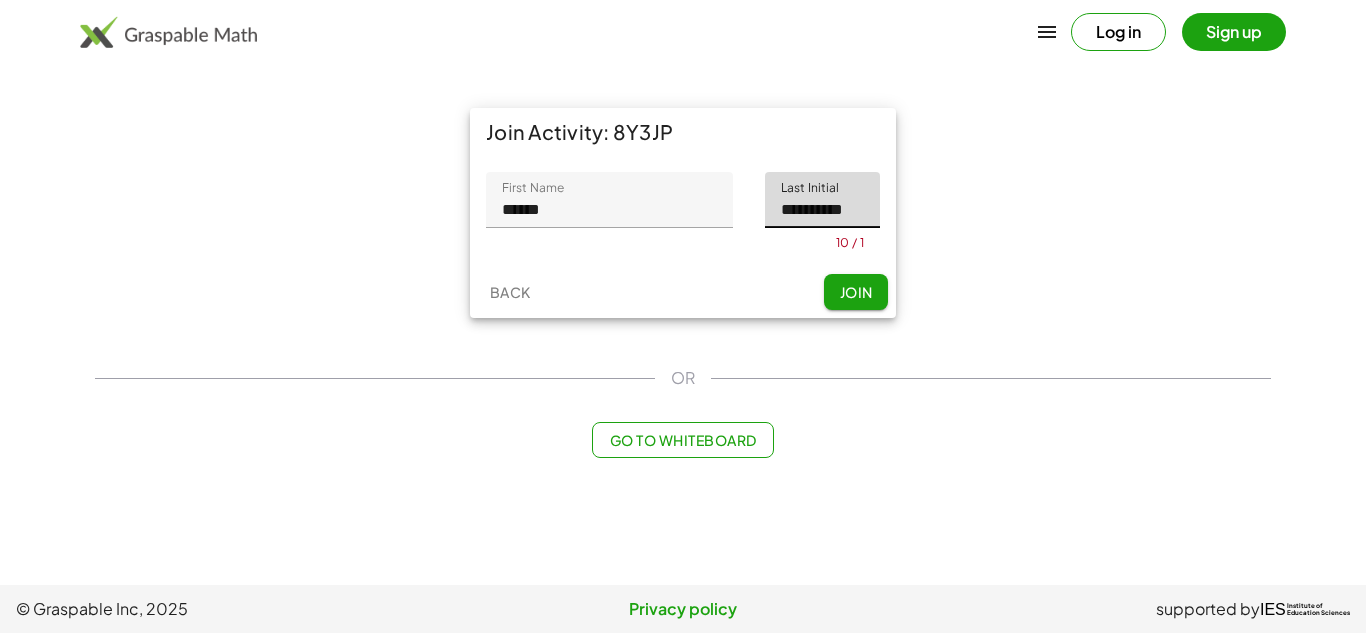 click on "Join" 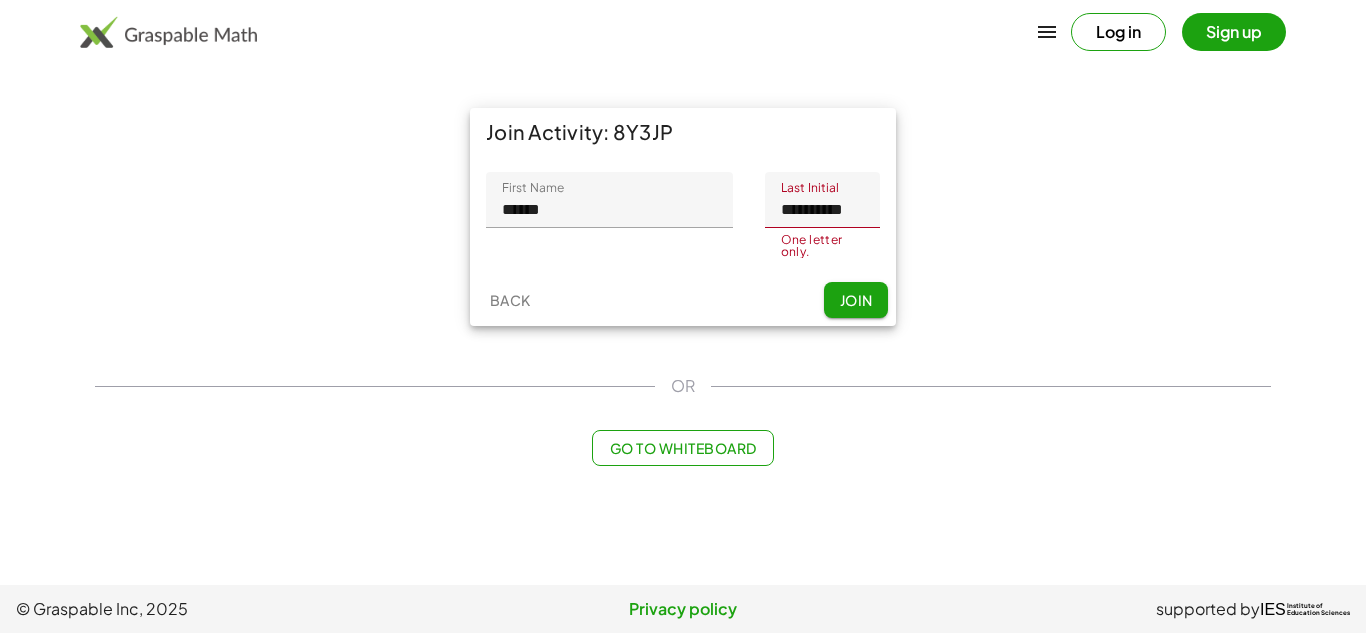 click on "**********" 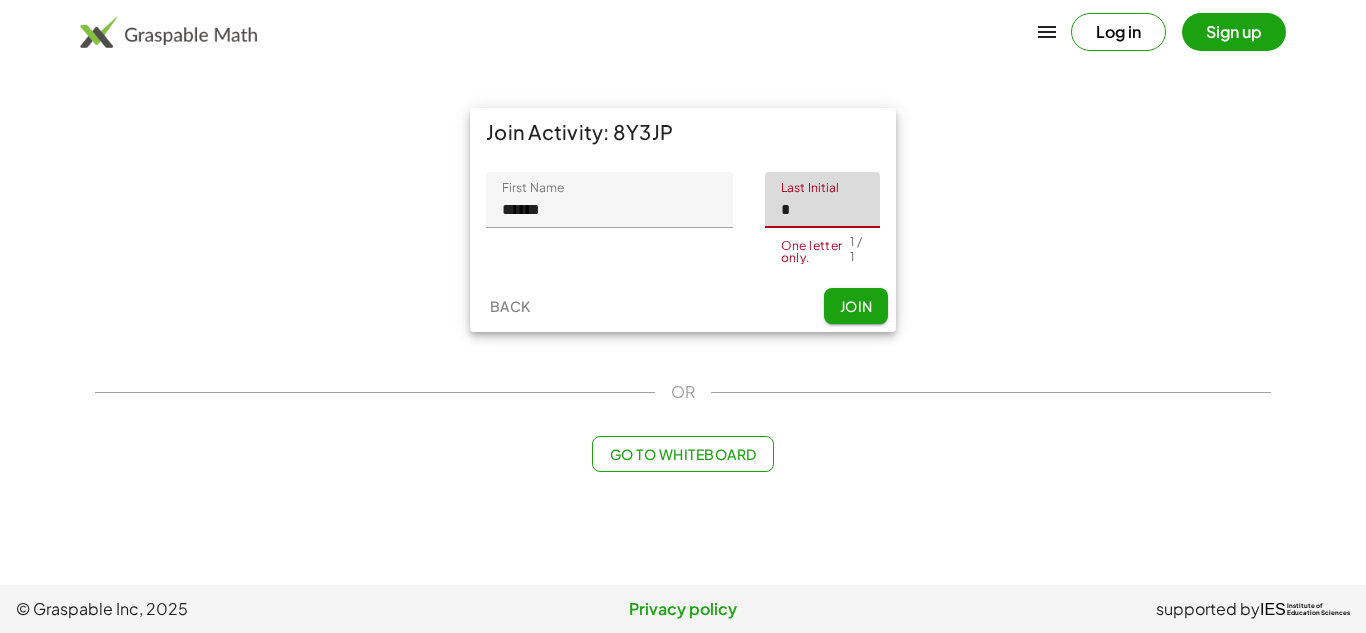 type on "*" 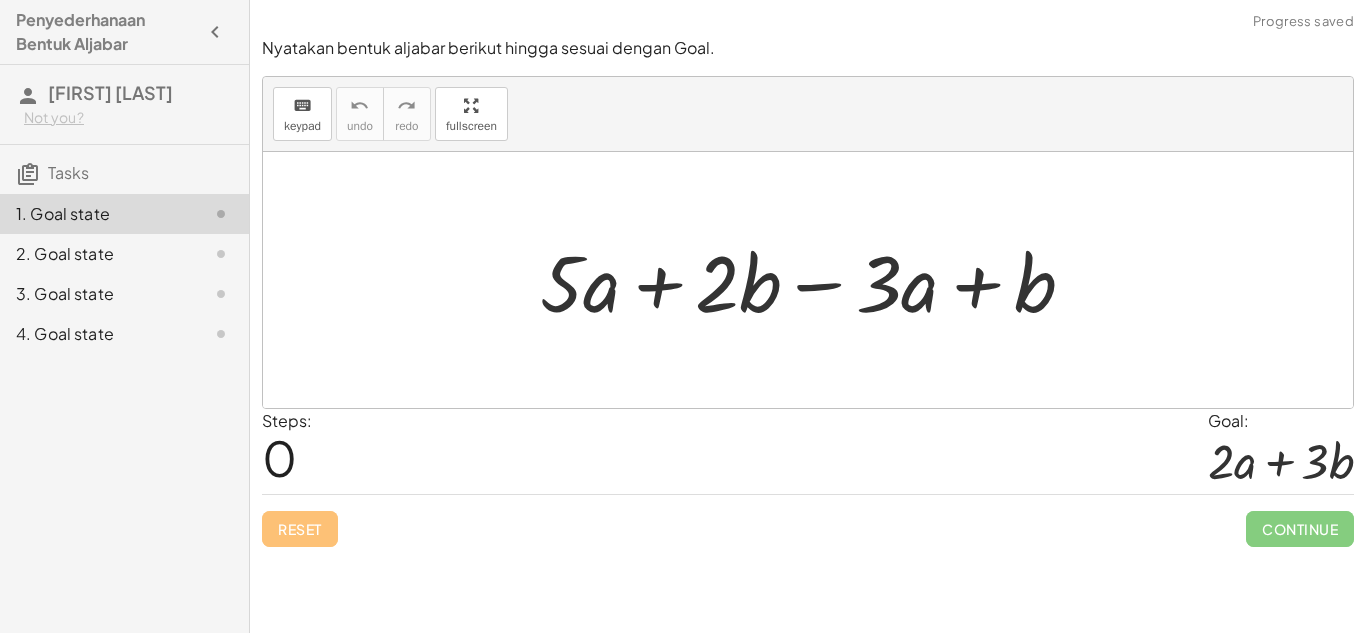 click at bounding box center (815, 280) 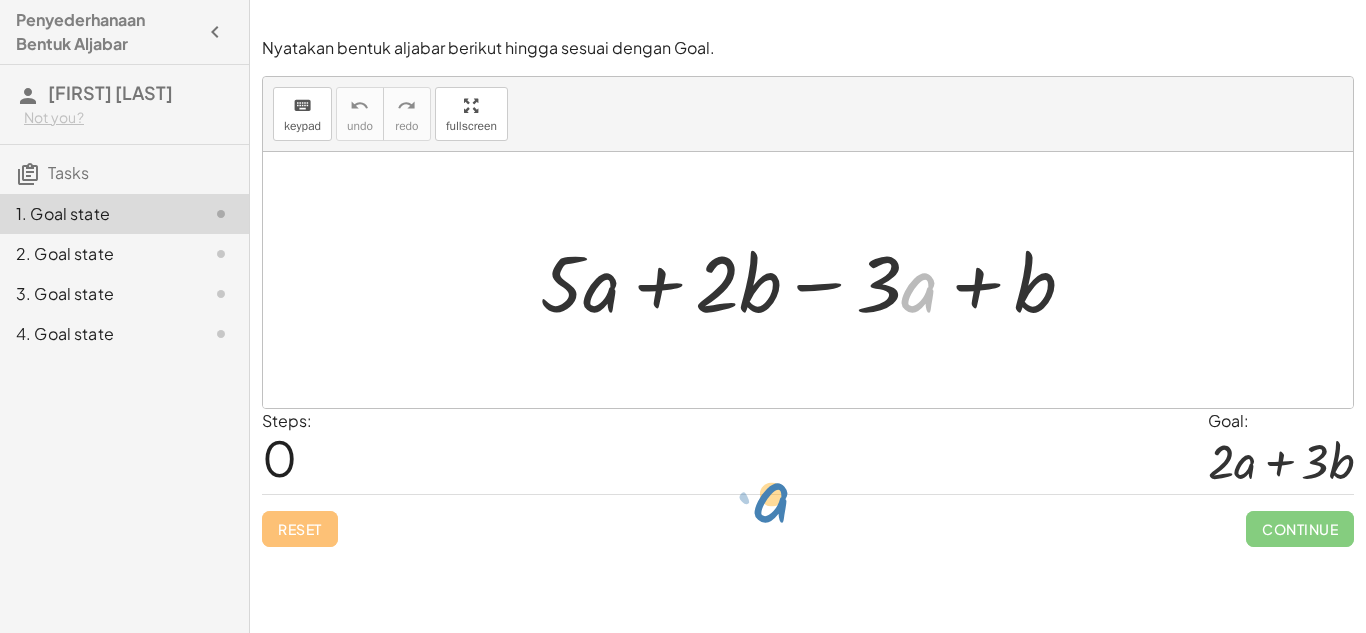 drag, startPoint x: 914, startPoint y: 301, endPoint x: 758, endPoint y: 553, distance: 296.37814 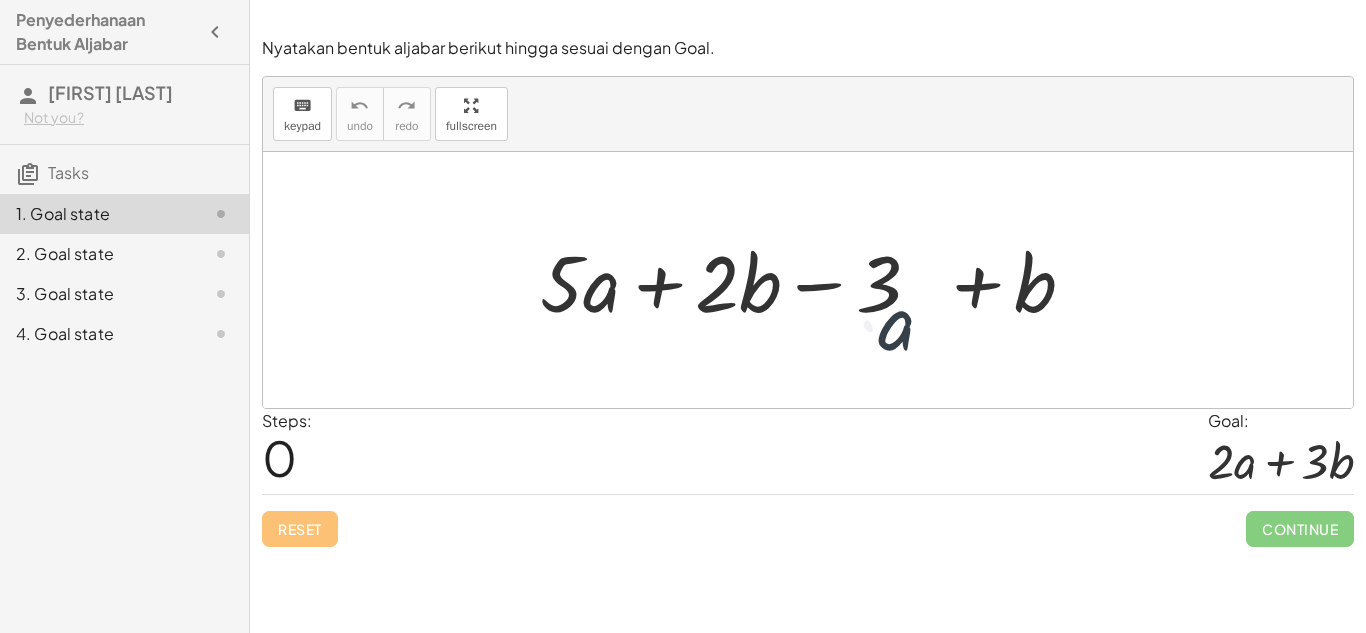 click on "Nyatakan bentuk aljabar berikut hingga sesuai dengan Goal. keyboard keypad undo undo redo redo fullscreen · a + · 5 · a + · 2 · b − · 3 · a + b × Steps:  0 Goal: + · 2 · a + · 3 · b Reset   Continue" 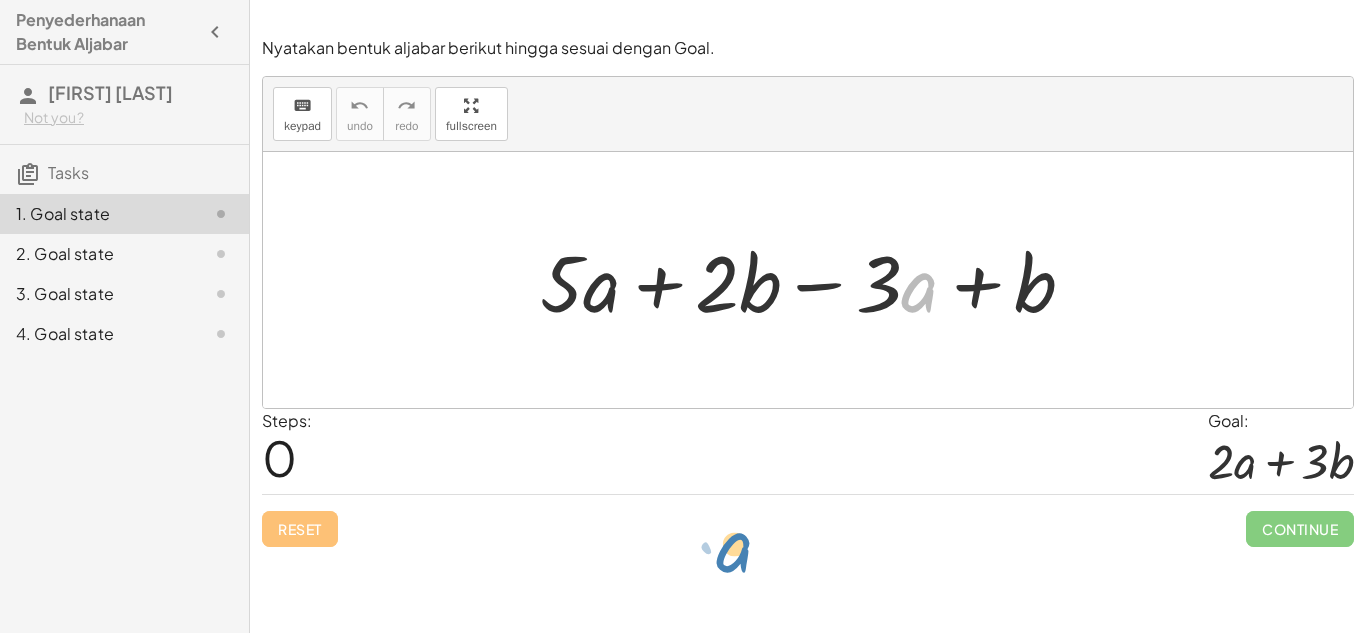 drag, startPoint x: 919, startPoint y: 272, endPoint x: 733, endPoint y: 531, distance: 318.86832 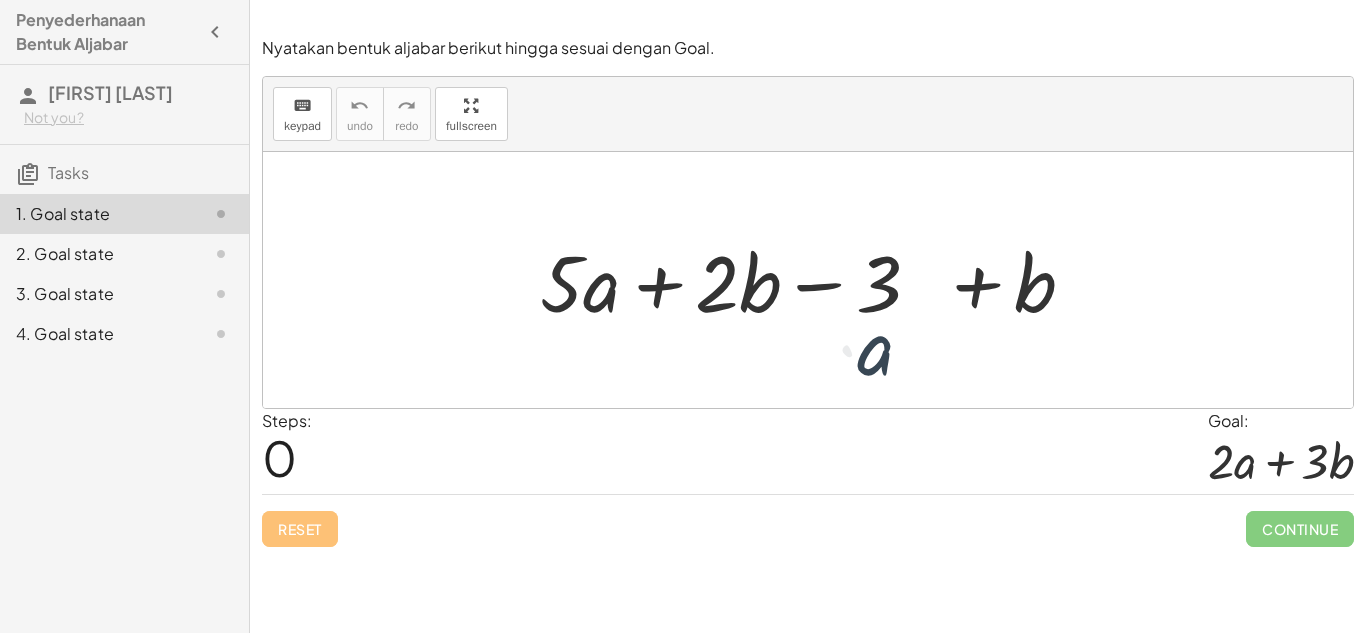 click on "Reset   Continue" at bounding box center [808, 520] 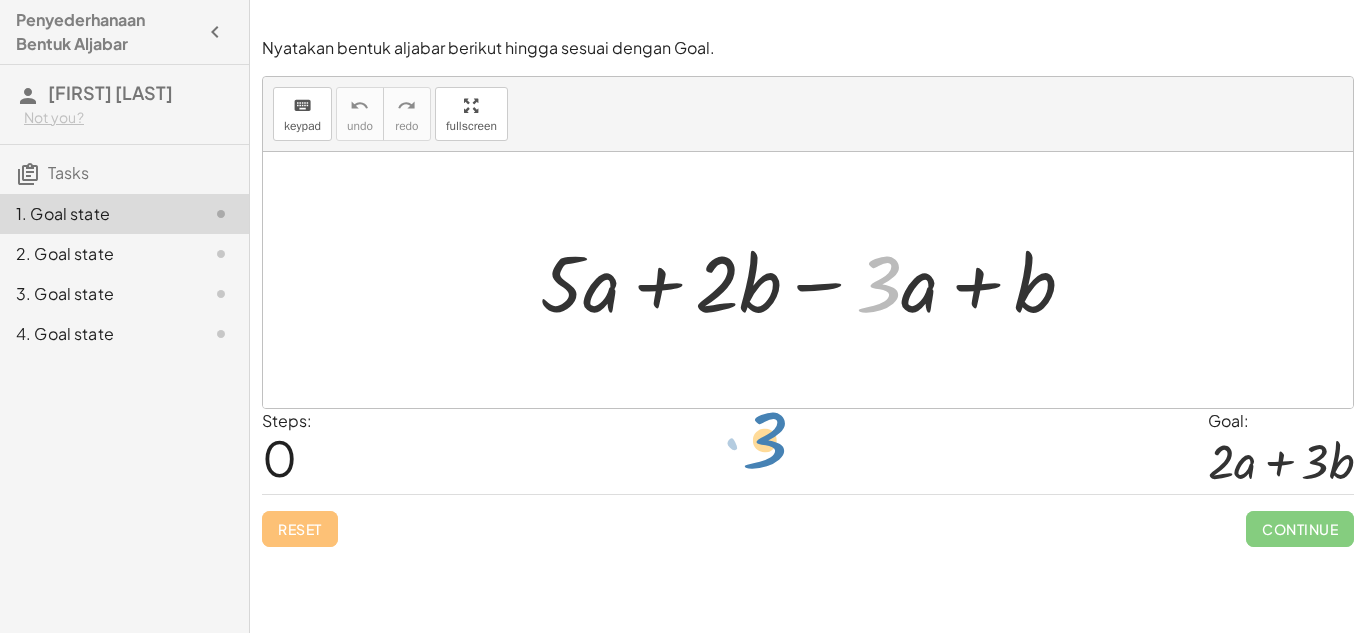 drag, startPoint x: 889, startPoint y: 283, endPoint x: 775, endPoint y: 439, distance: 193.2149 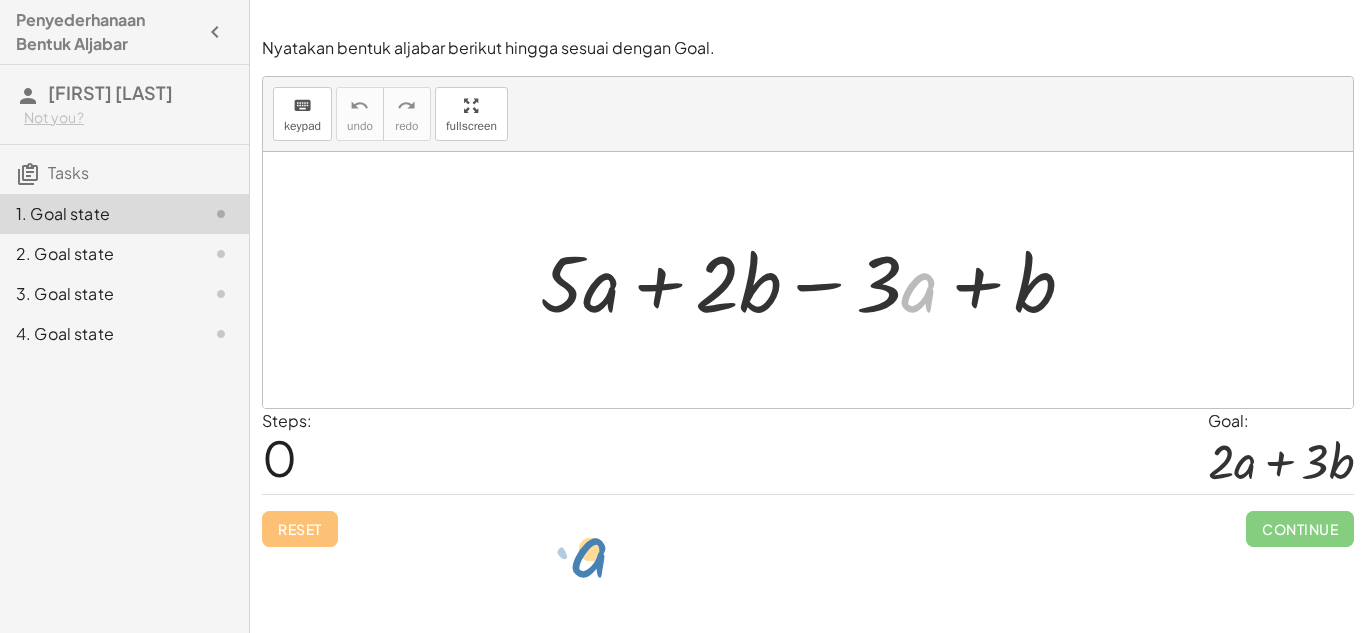 drag, startPoint x: 922, startPoint y: 298, endPoint x: 600, endPoint y: 538, distance: 401.6018 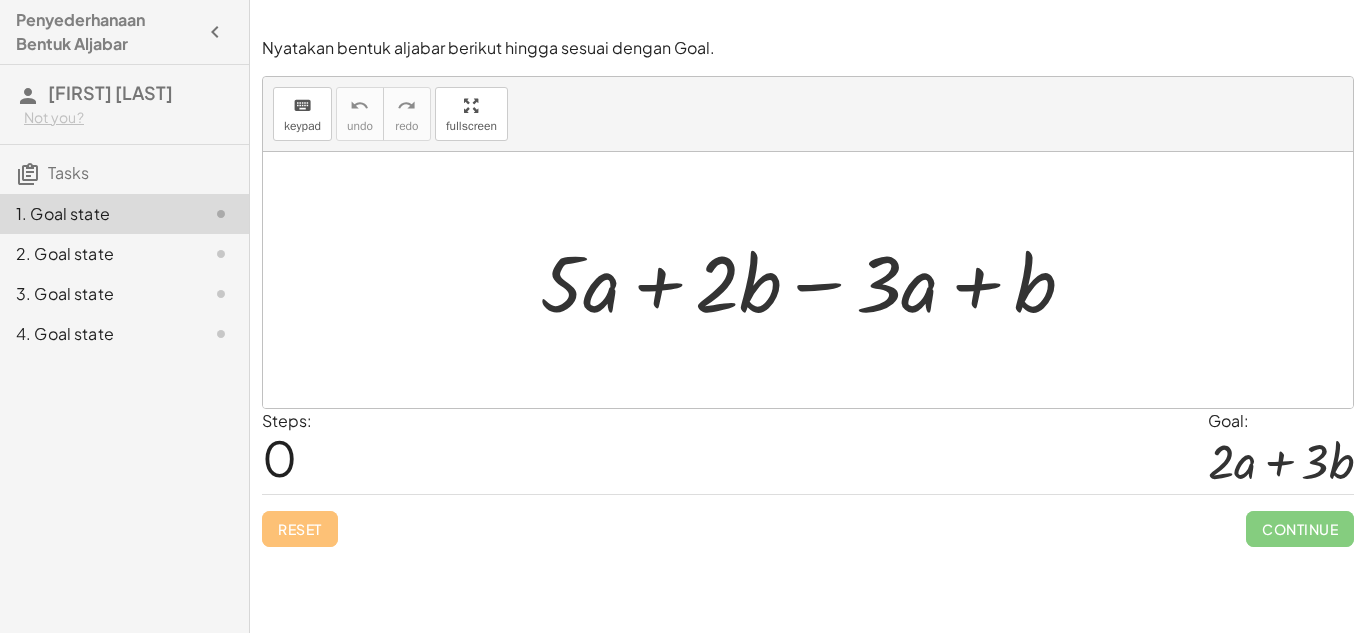 click at bounding box center [815, 280] 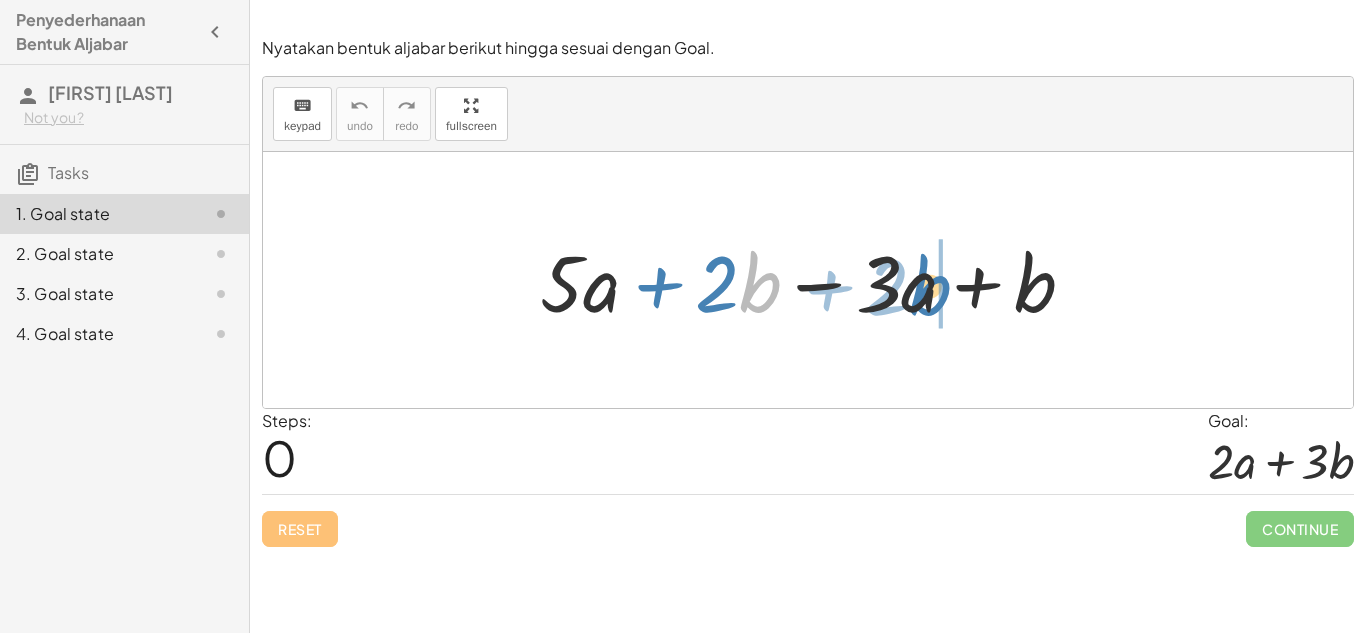 drag, startPoint x: 755, startPoint y: 286, endPoint x: 926, endPoint y: 284, distance: 171.01169 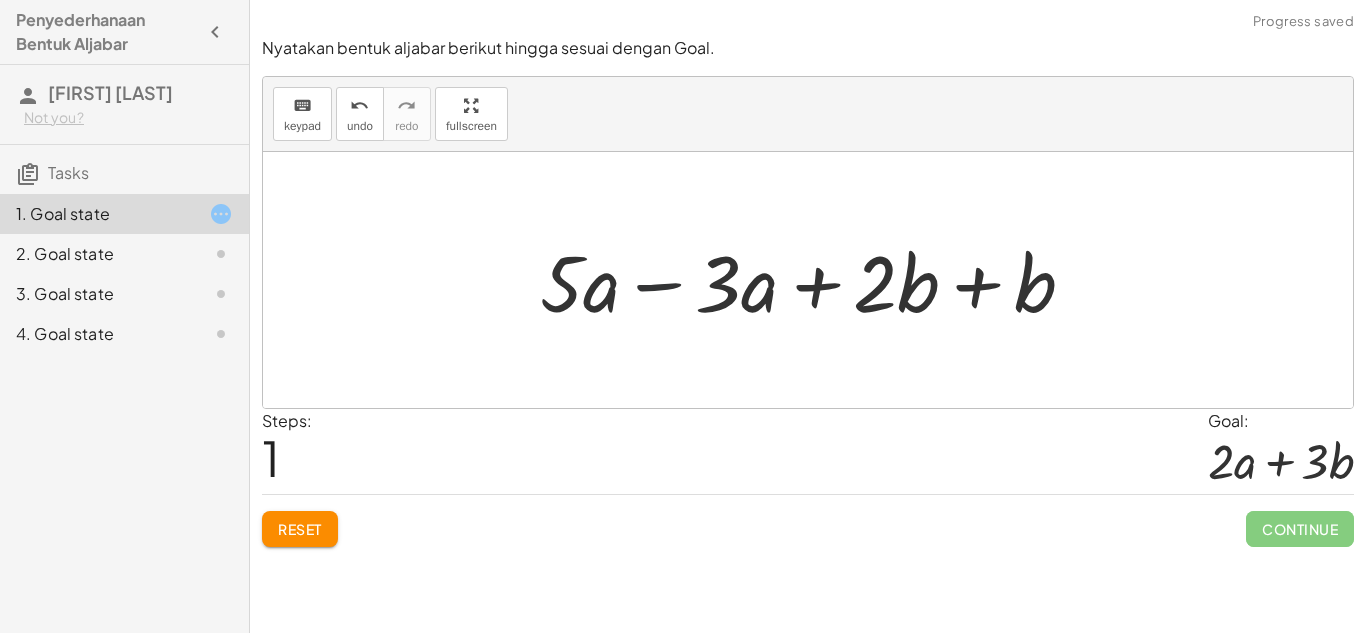 click at bounding box center (815, 280) 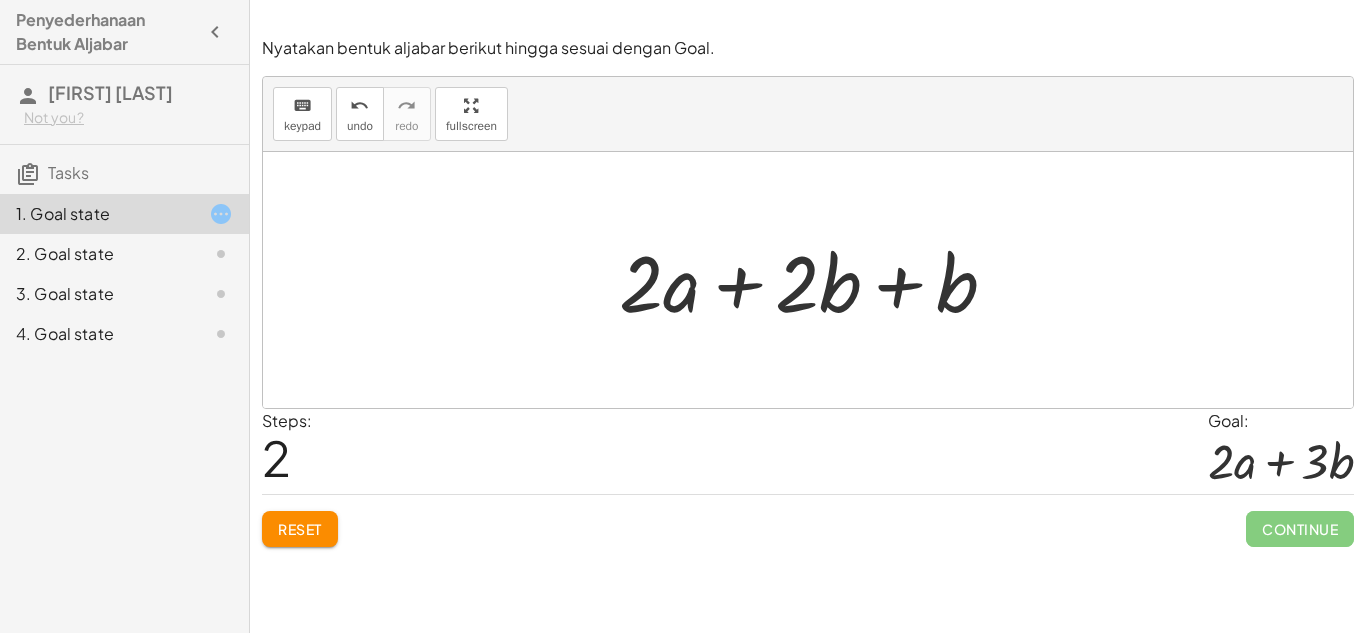 click at bounding box center (816, 280) 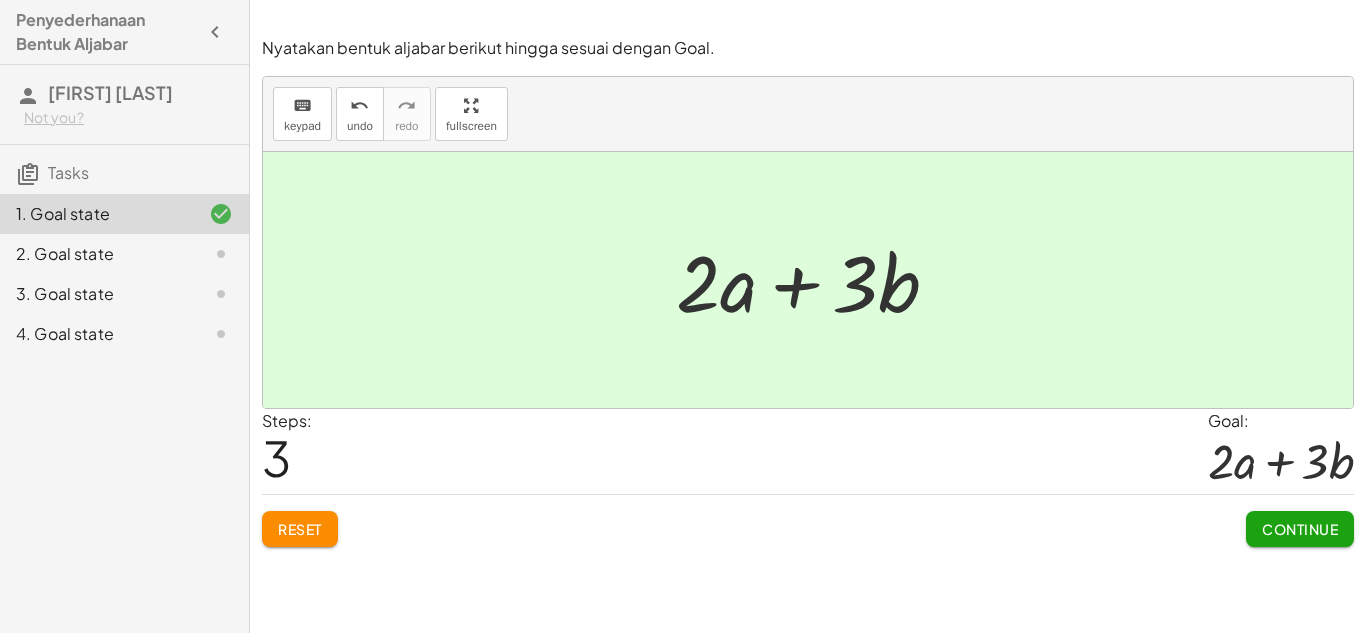 click on "Continue" at bounding box center (1300, 529) 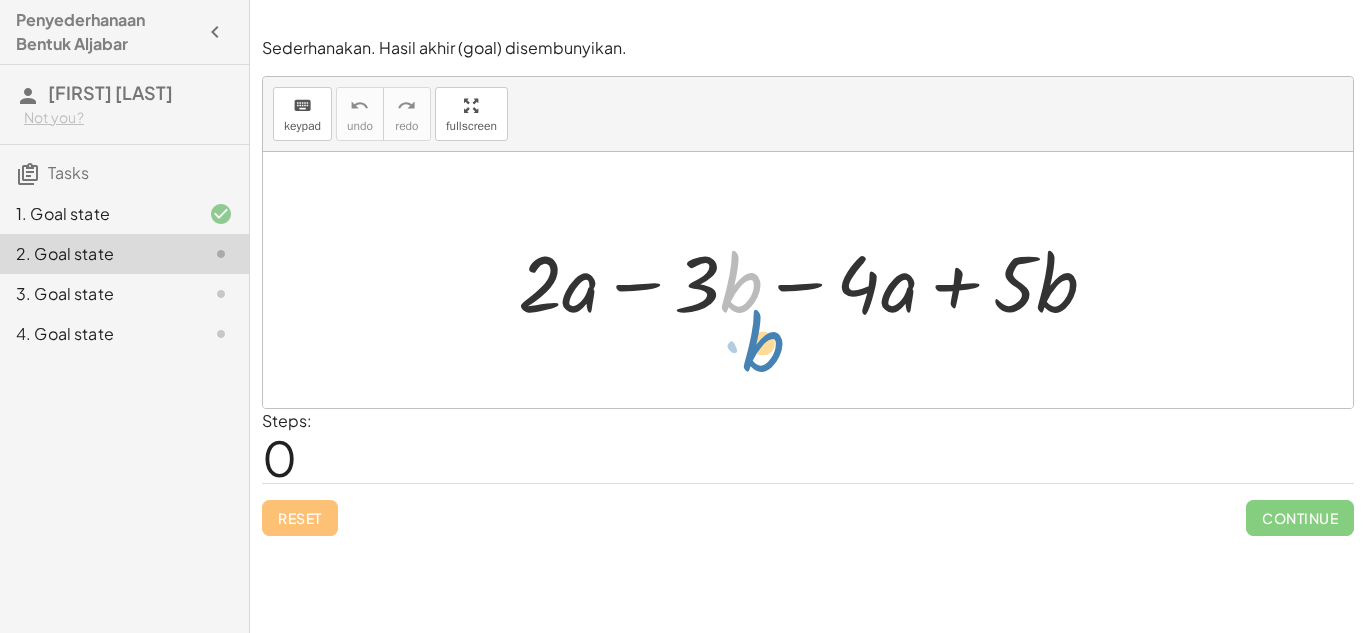 drag, startPoint x: 731, startPoint y: 291, endPoint x: 753, endPoint y: 349, distance: 62.03225 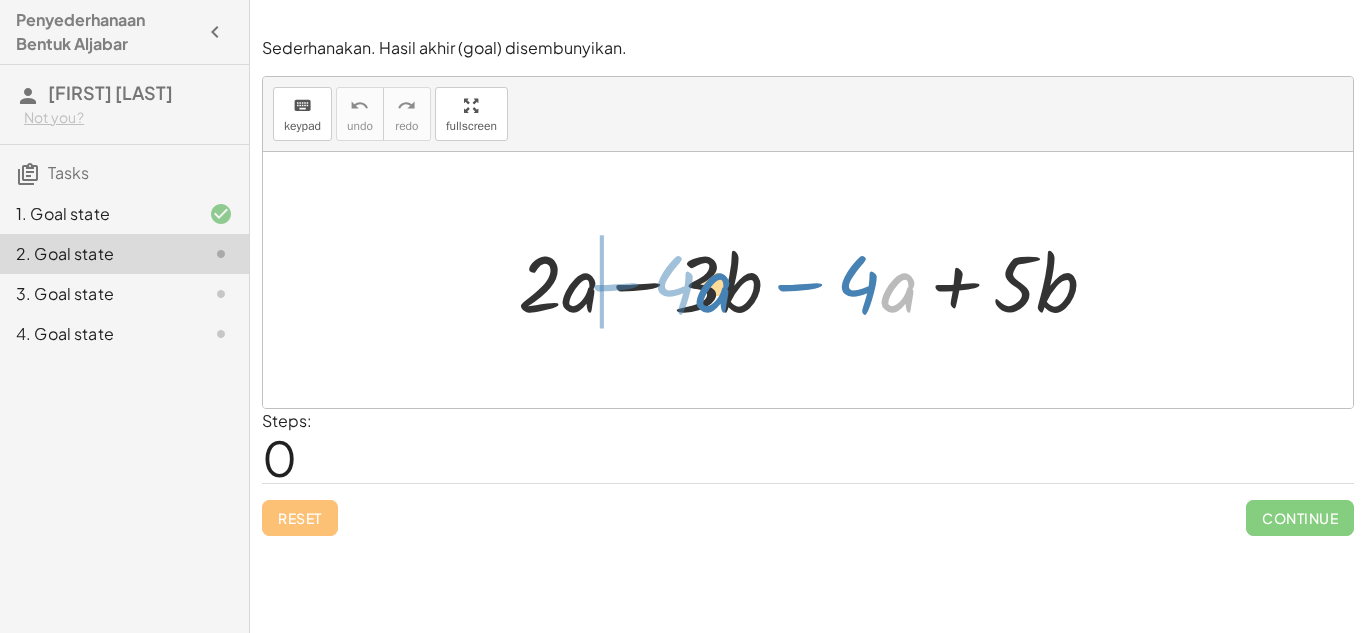 drag, startPoint x: 889, startPoint y: 297, endPoint x: 705, endPoint y: 297, distance: 184 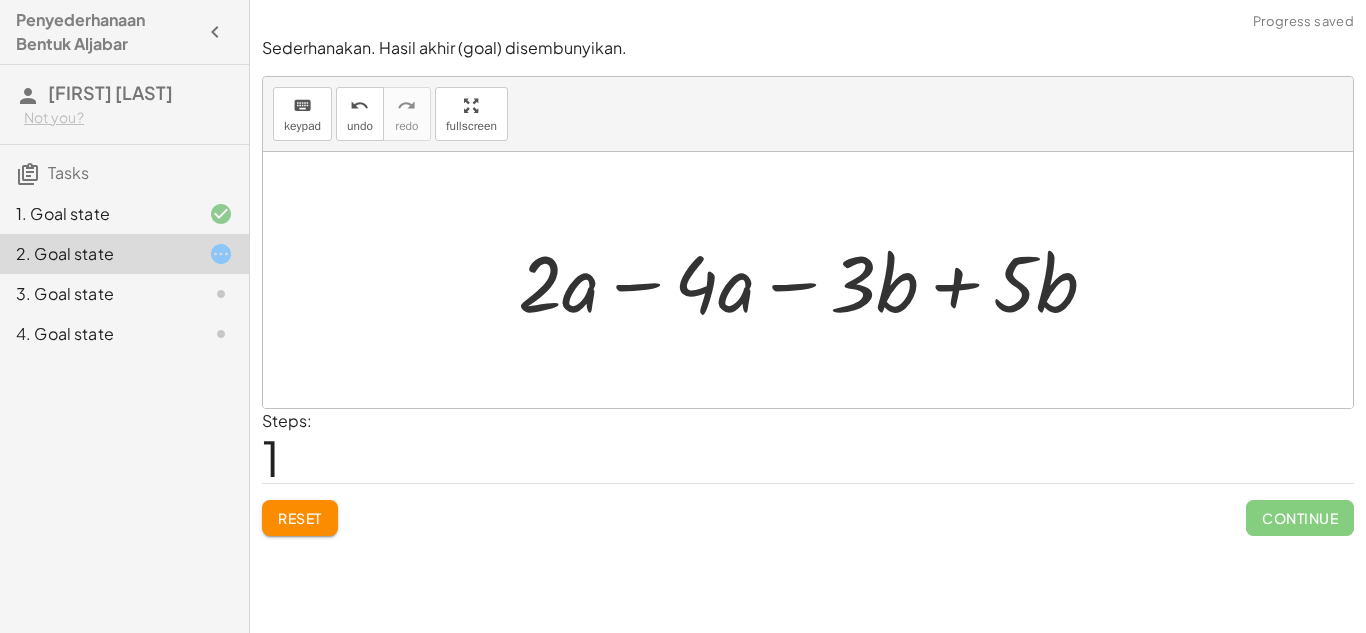 click at bounding box center (815, 280) 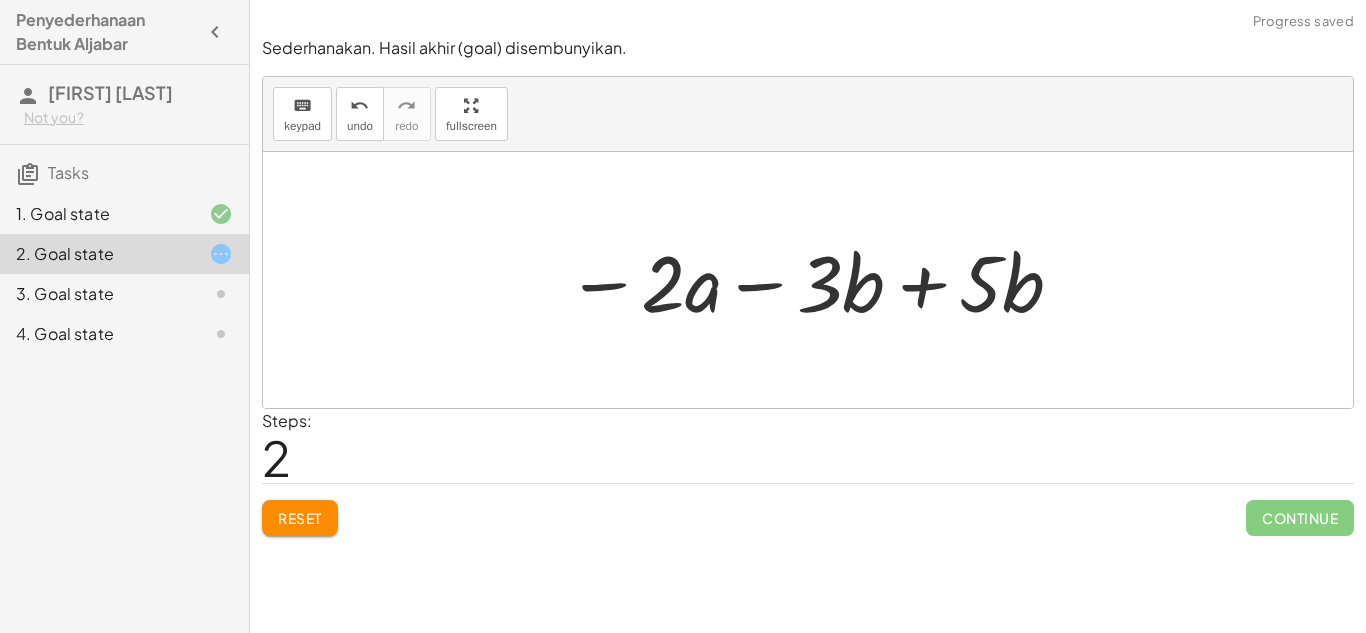 click at bounding box center (816, 280) 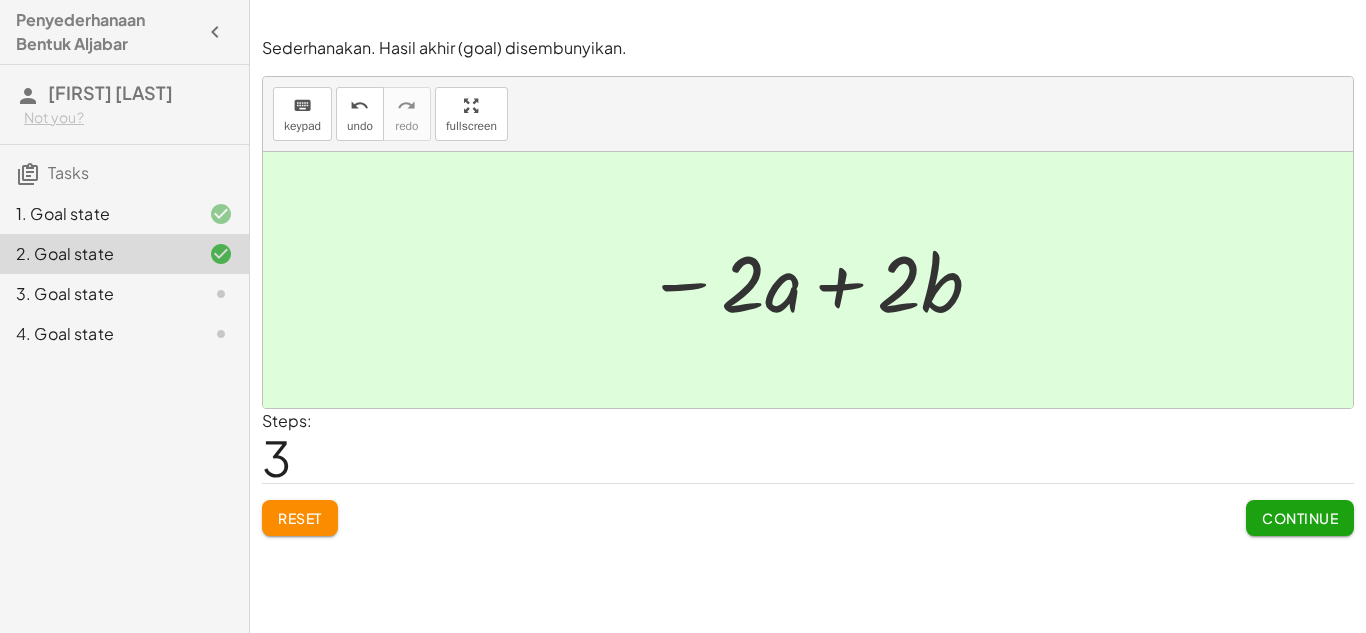 click on "Continue" at bounding box center (1300, 518) 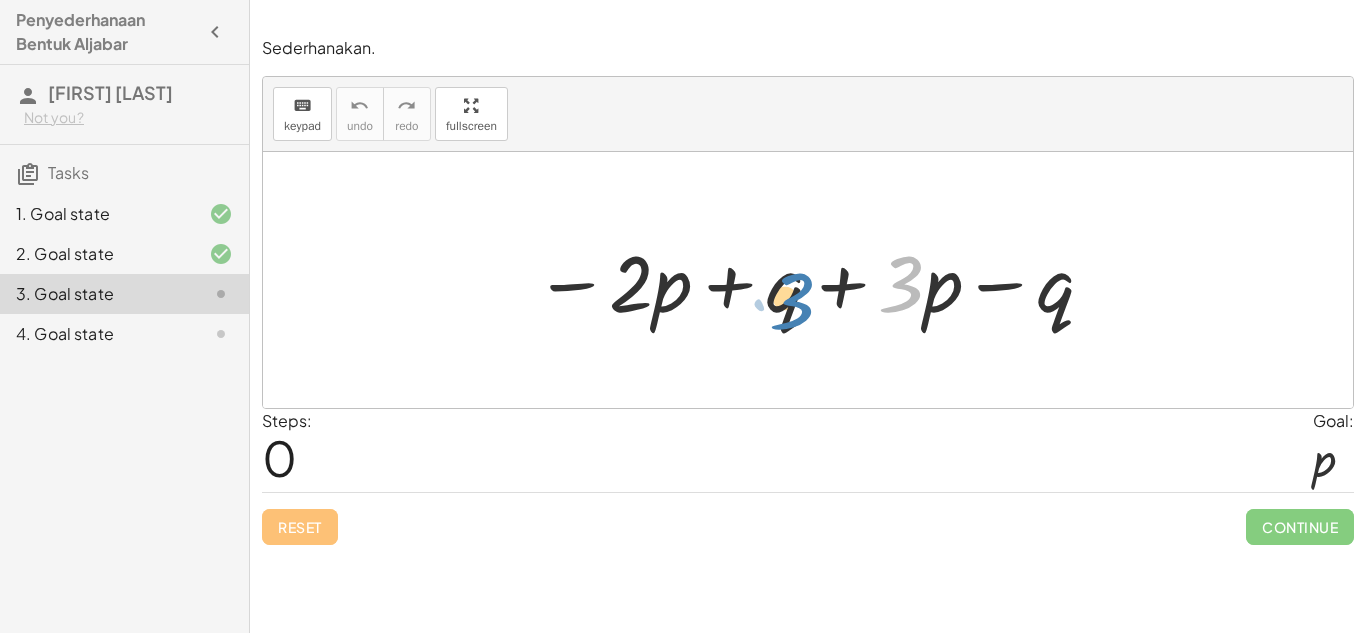 drag, startPoint x: 897, startPoint y: 297, endPoint x: 798, endPoint y: 317, distance: 101 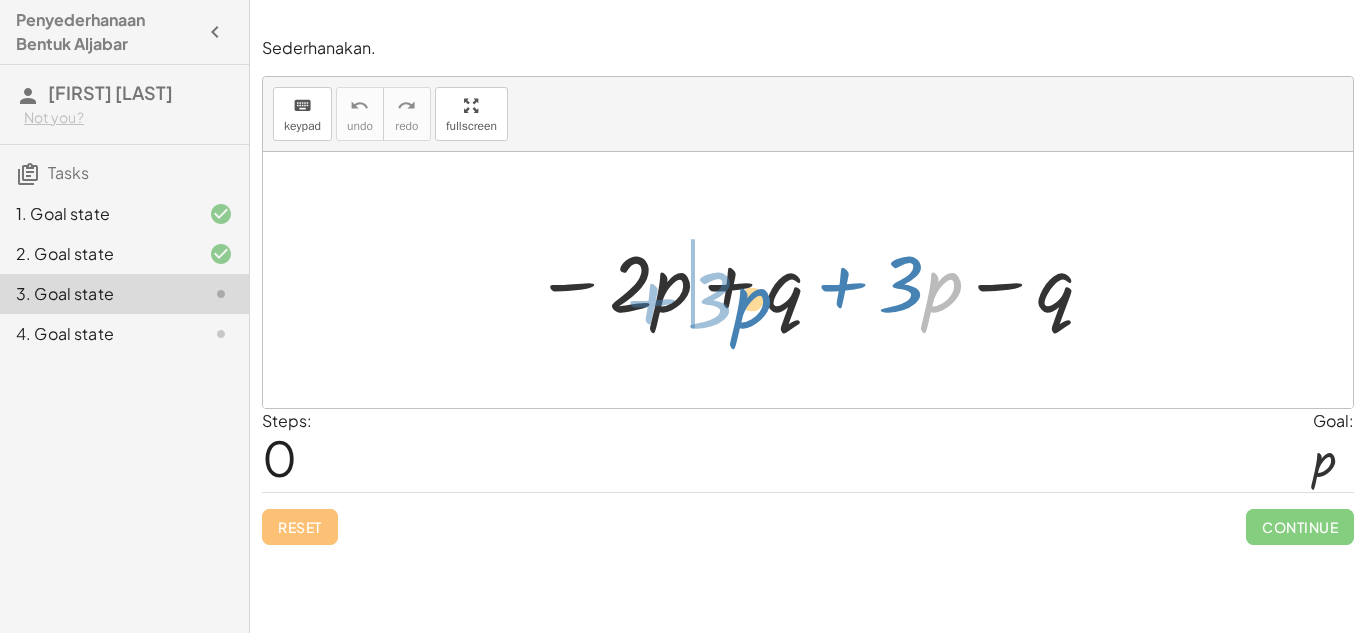 drag, startPoint x: 937, startPoint y: 294, endPoint x: 756, endPoint y: 305, distance: 181.33394 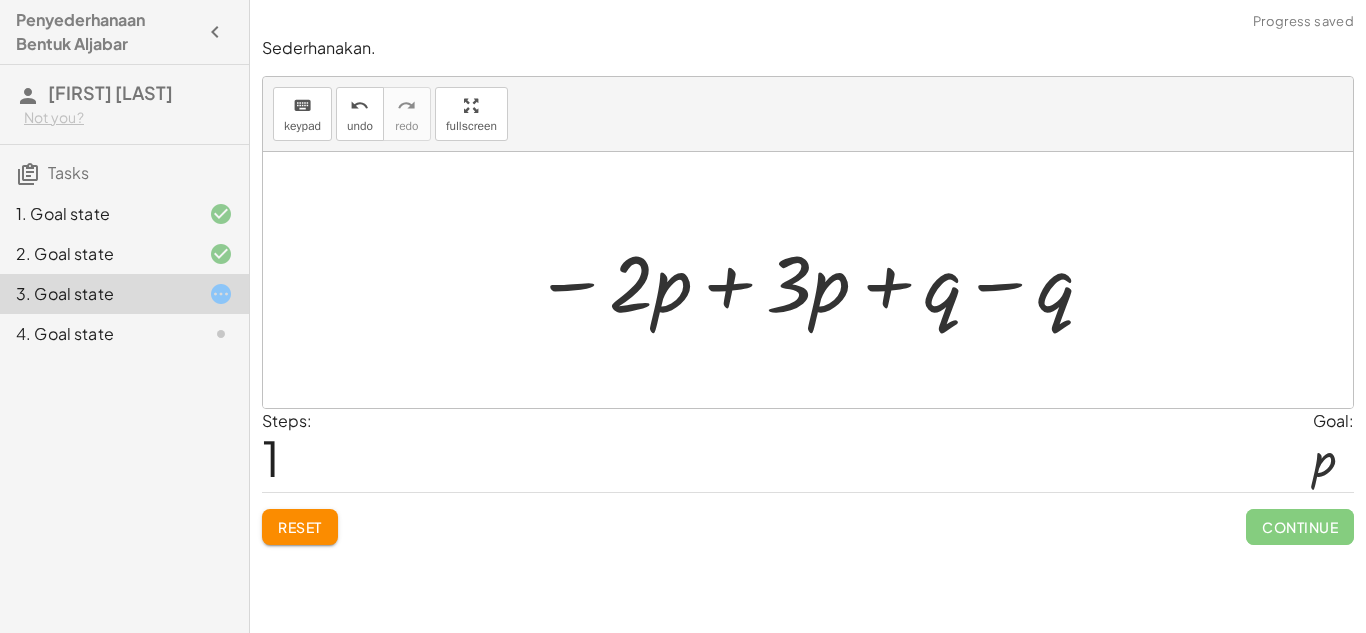 click at bounding box center (815, 280) 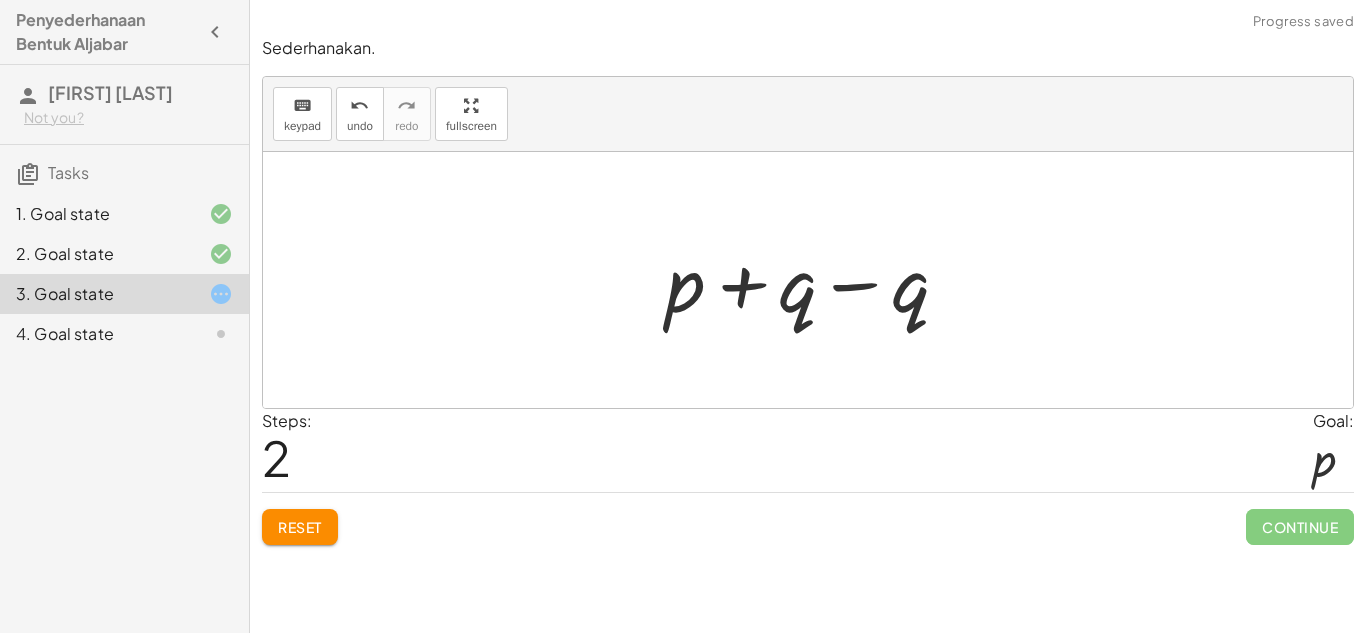 click at bounding box center [815, 280] 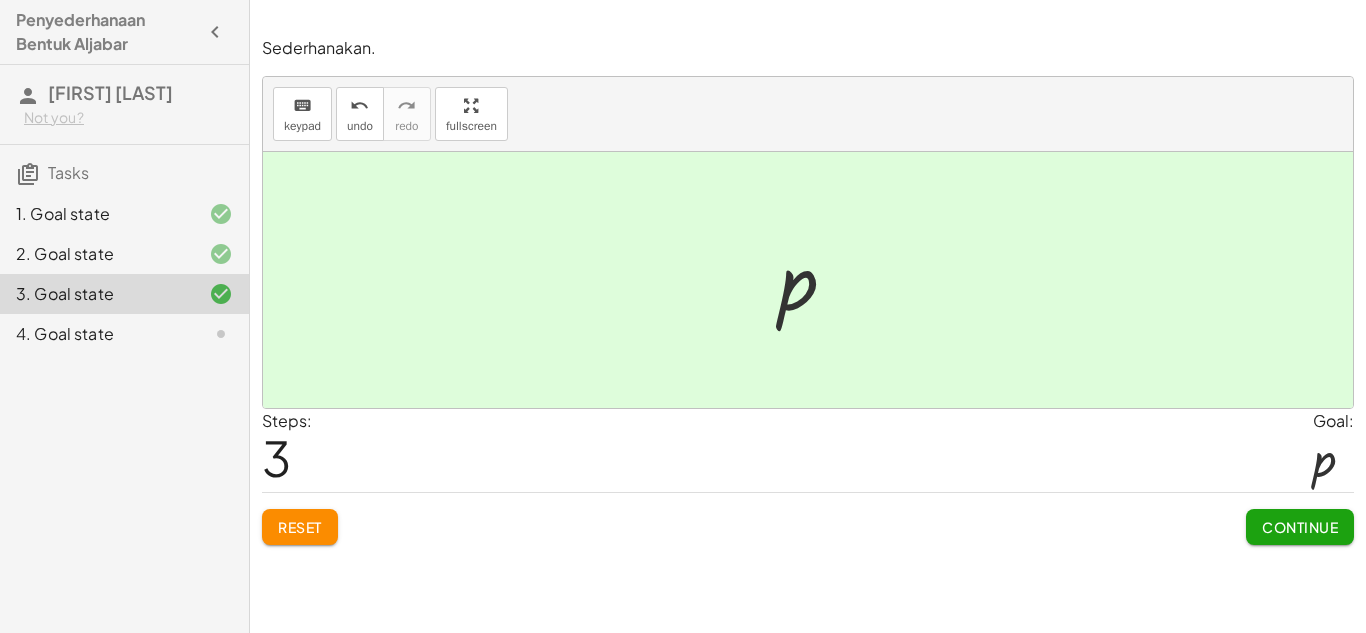 click on "Continue" 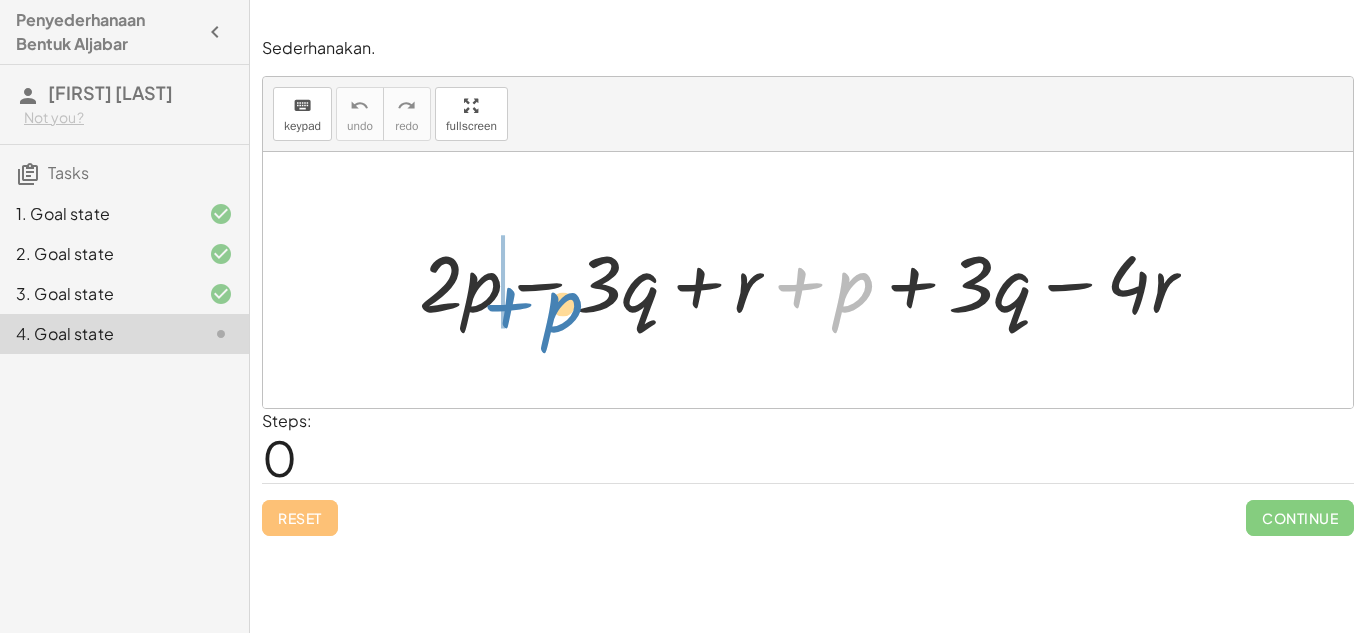 drag, startPoint x: 836, startPoint y: 305, endPoint x: 545, endPoint y: 324, distance: 291.61963 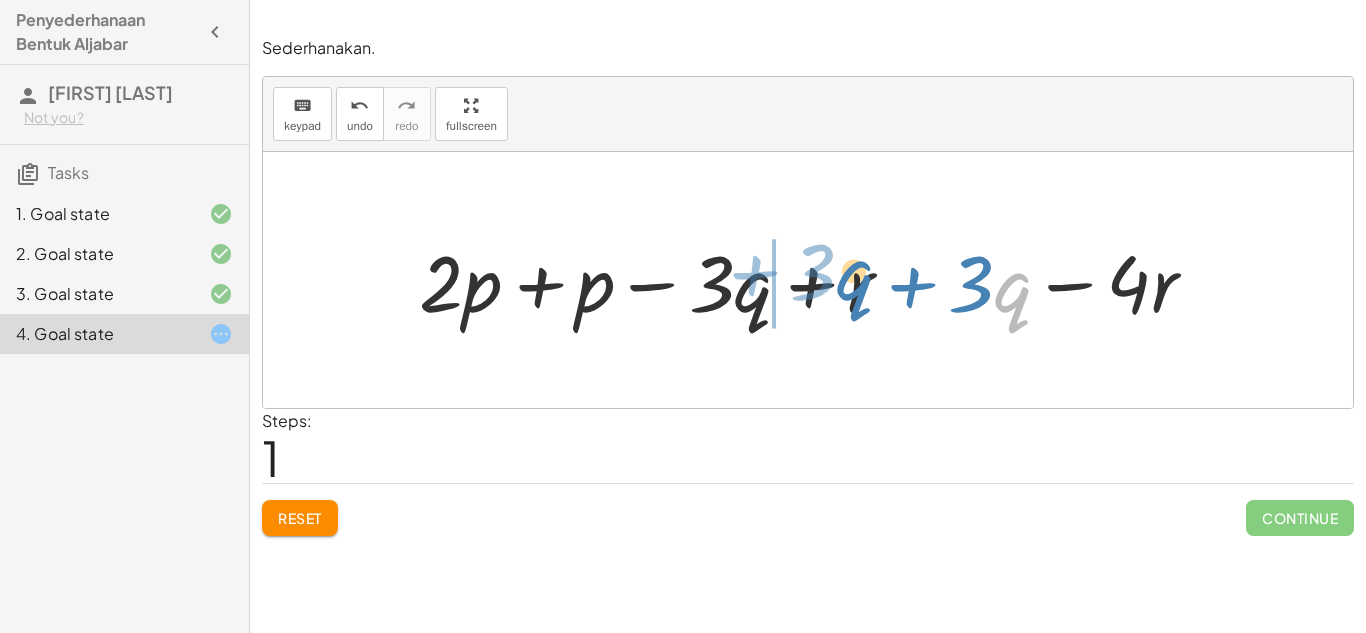 drag, startPoint x: 1005, startPoint y: 286, endPoint x: 852, endPoint y: 276, distance: 153.32645 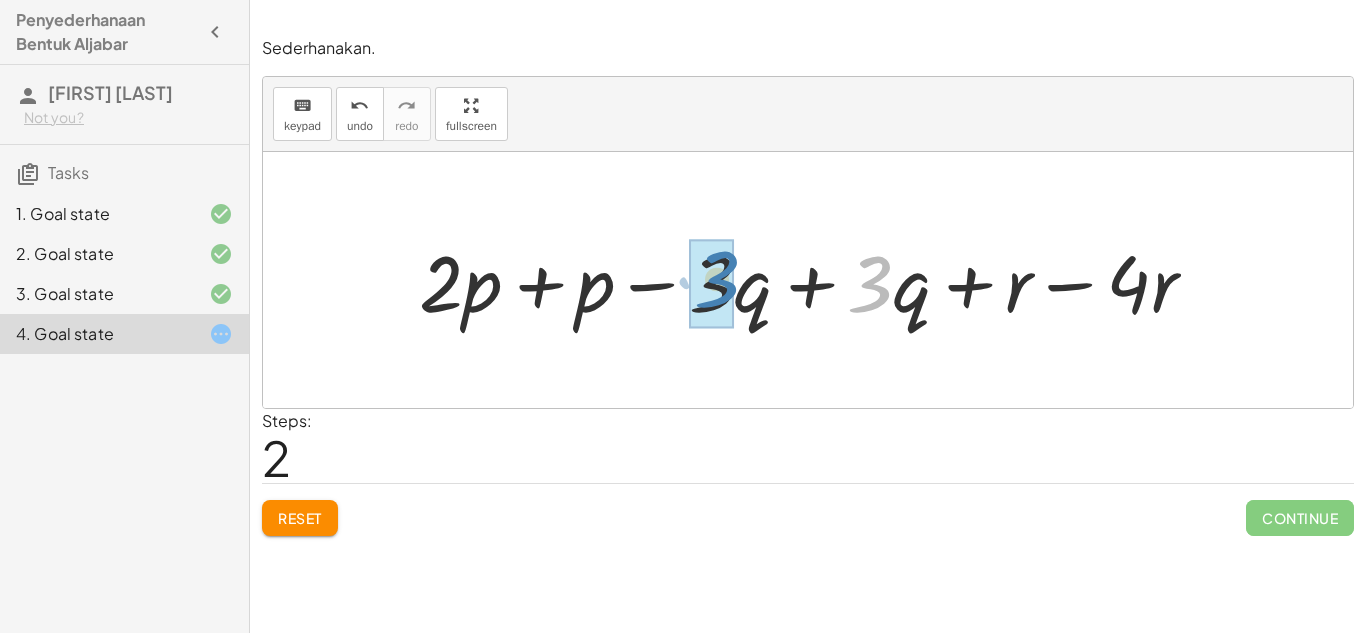 drag, startPoint x: 864, startPoint y: 285, endPoint x: 710, endPoint y: 280, distance: 154.08115 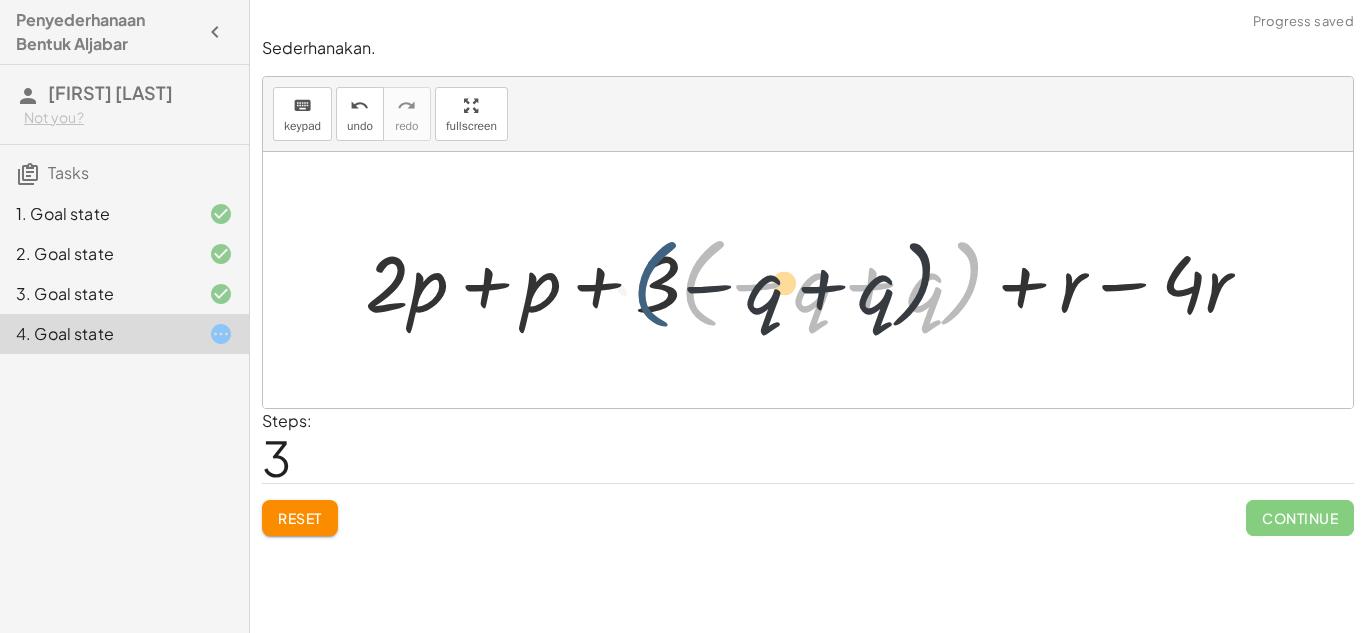 drag, startPoint x: 710, startPoint y: 280, endPoint x: 663, endPoint y: 282, distance: 47.042534 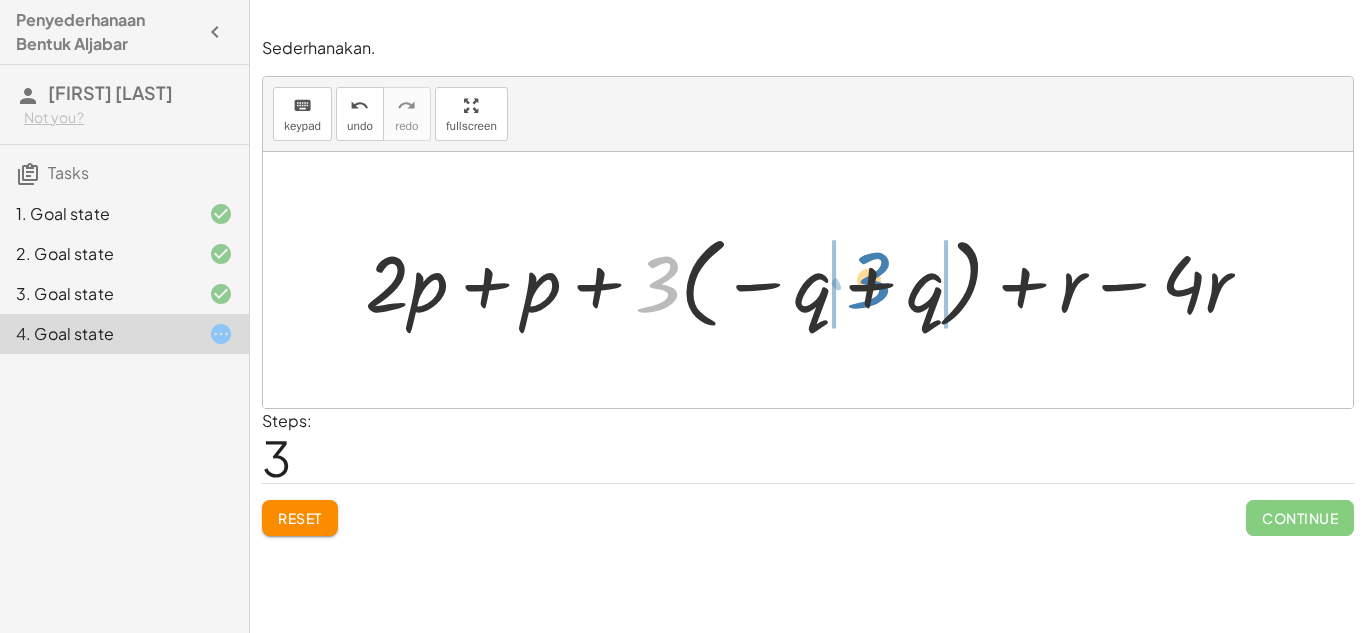 drag, startPoint x: 650, startPoint y: 269, endPoint x: 886, endPoint y: 268, distance: 236.00212 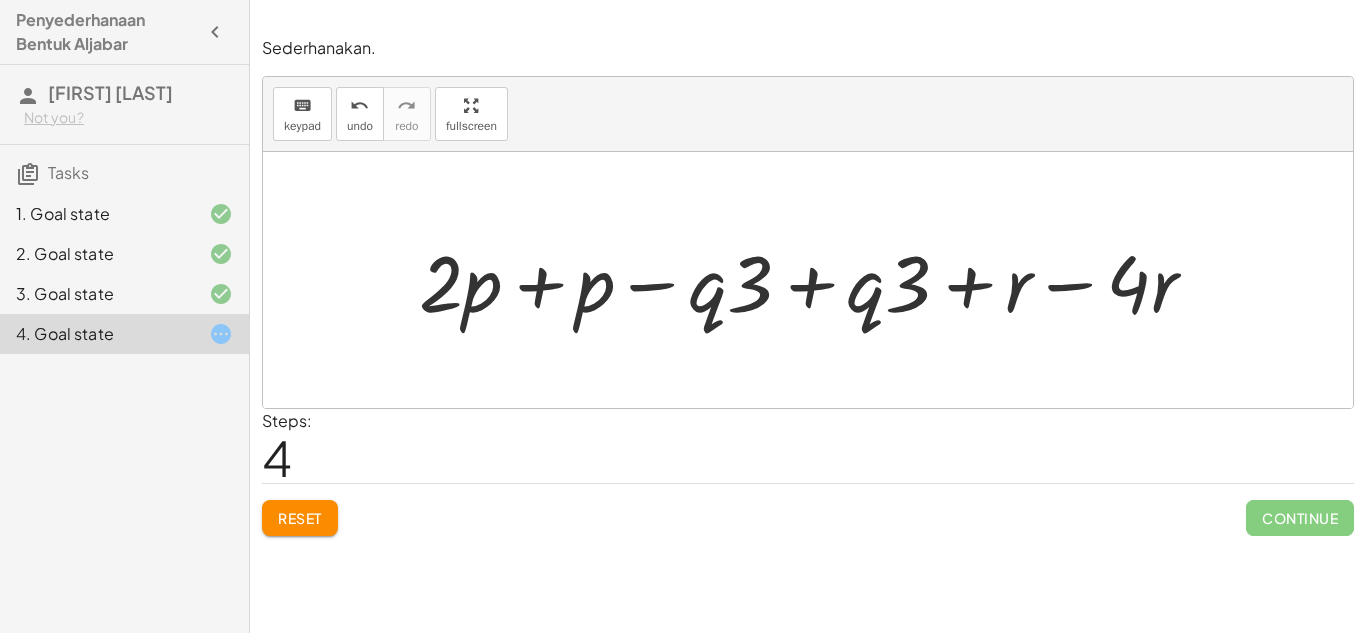 click at bounding box center [815, 280] 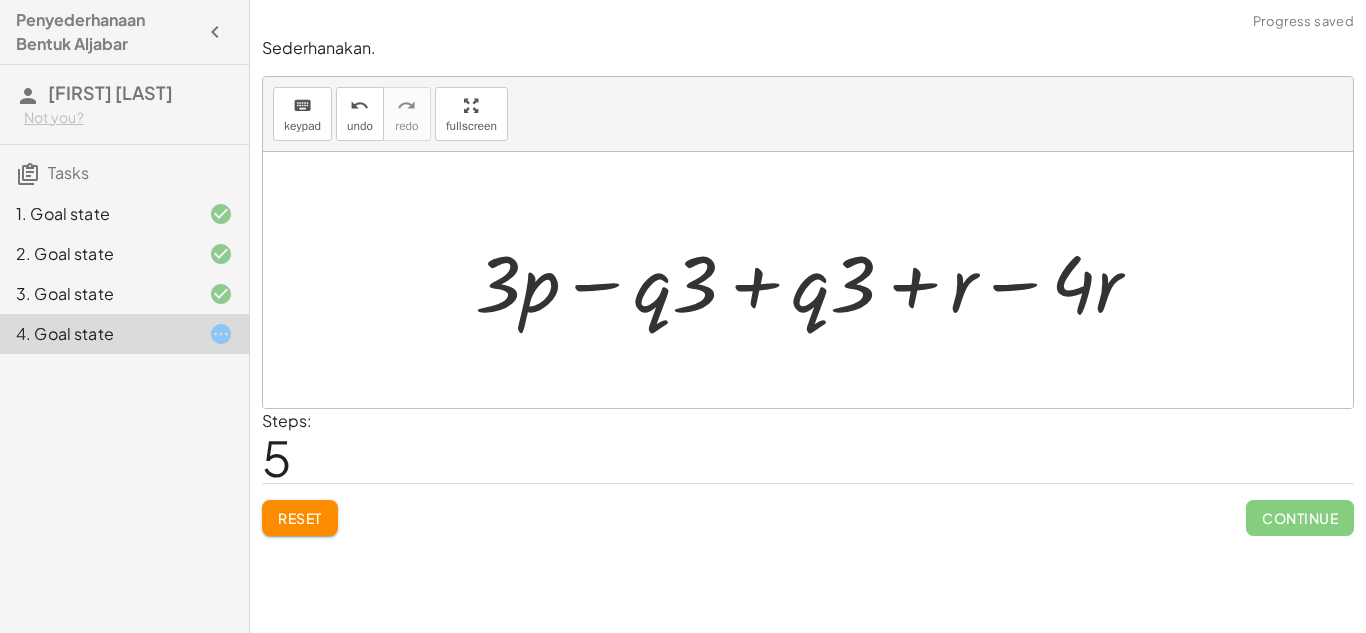 click at bounding box center (816, 280) 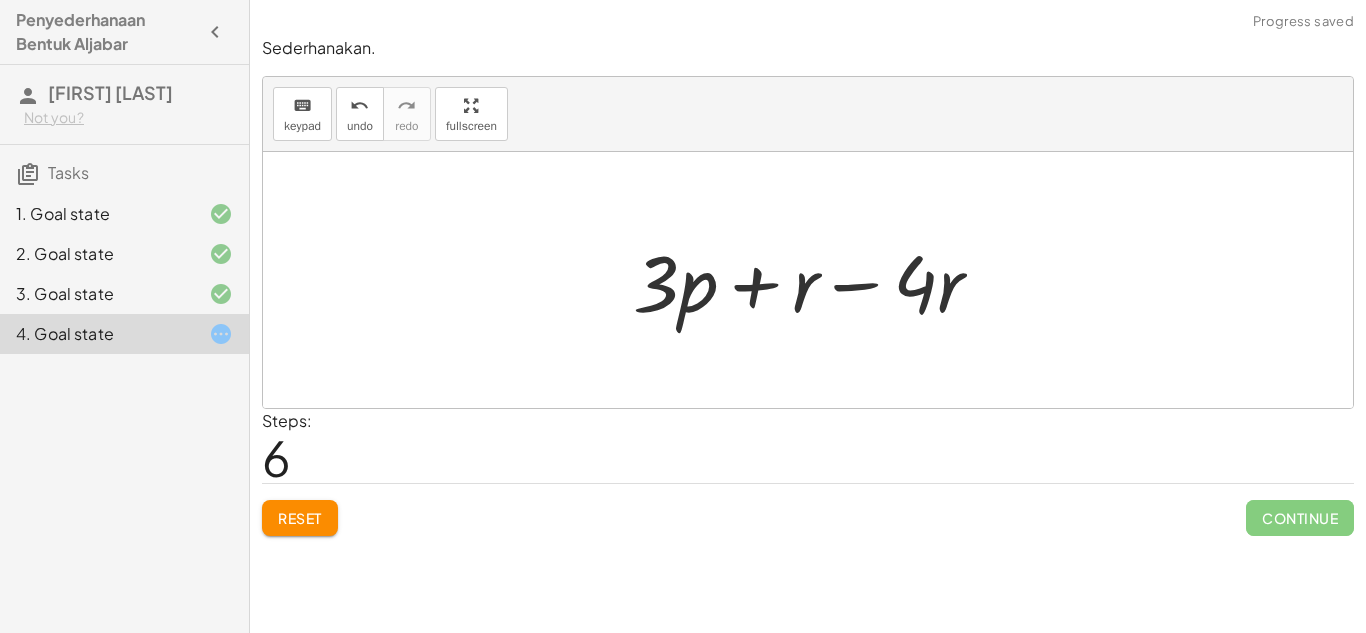 click at bounding box center [815, 280] 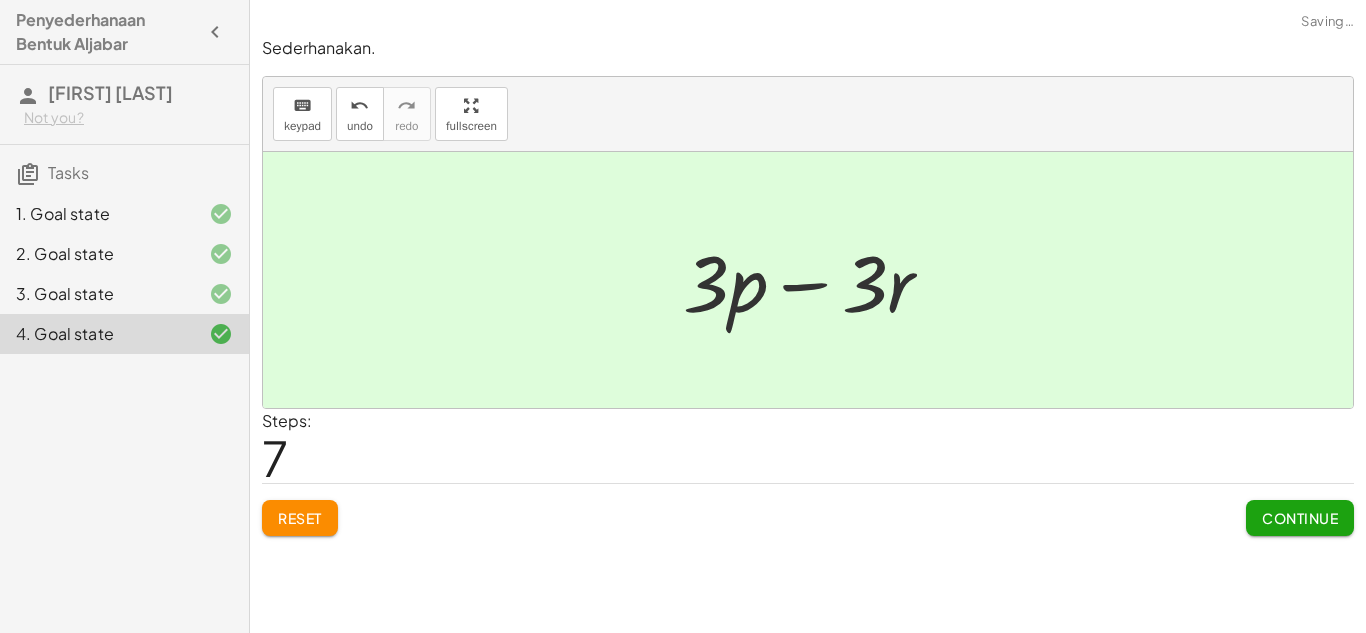 click on "Continue" at bounding box center [1300, 518] 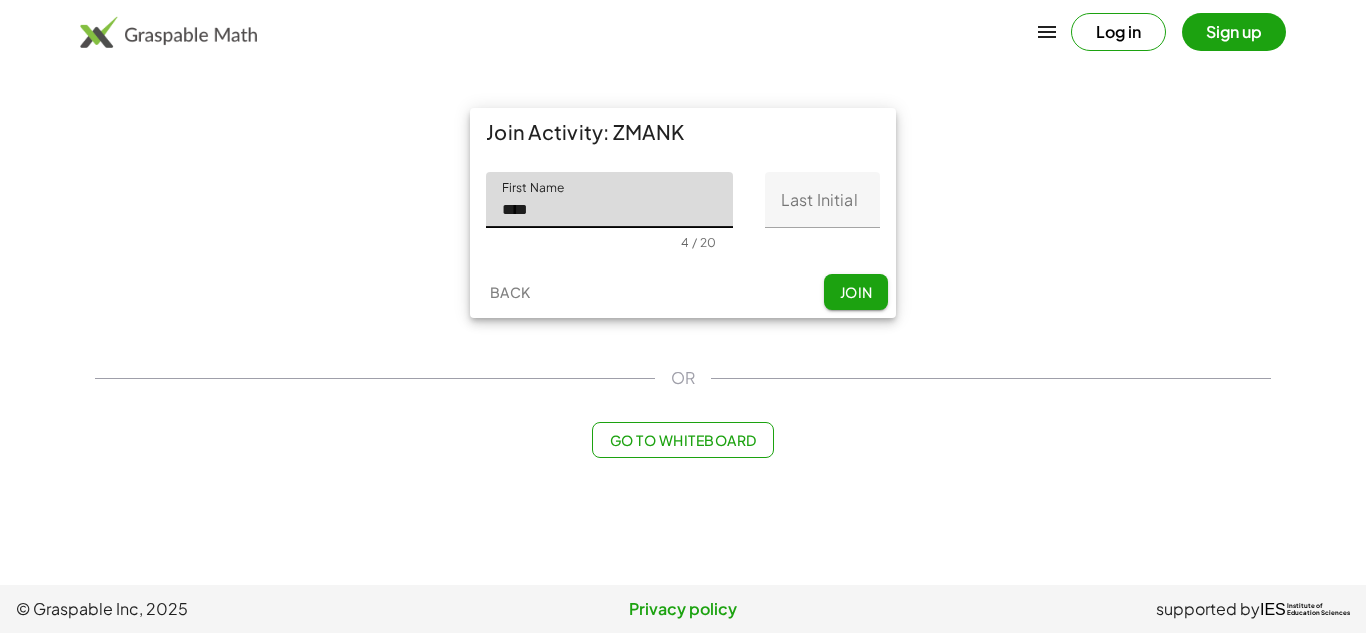 scroll, scrollTop: 0, scrollLeft: 0, axis: both 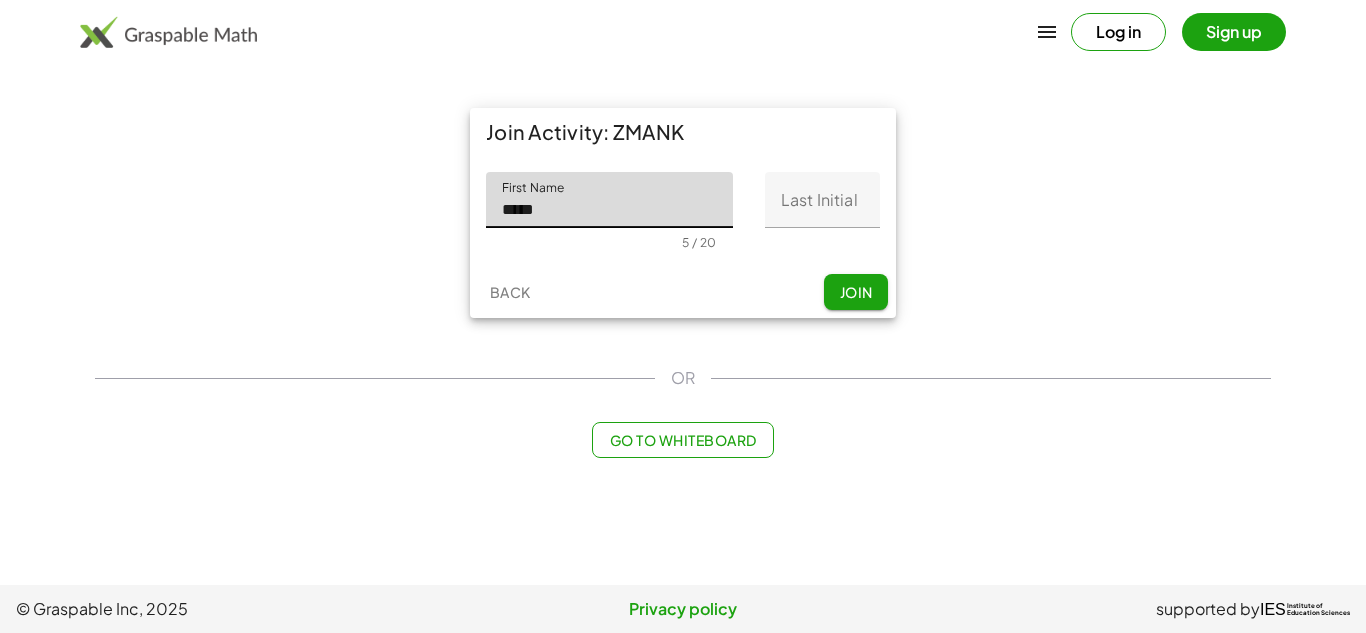 type on "*****" 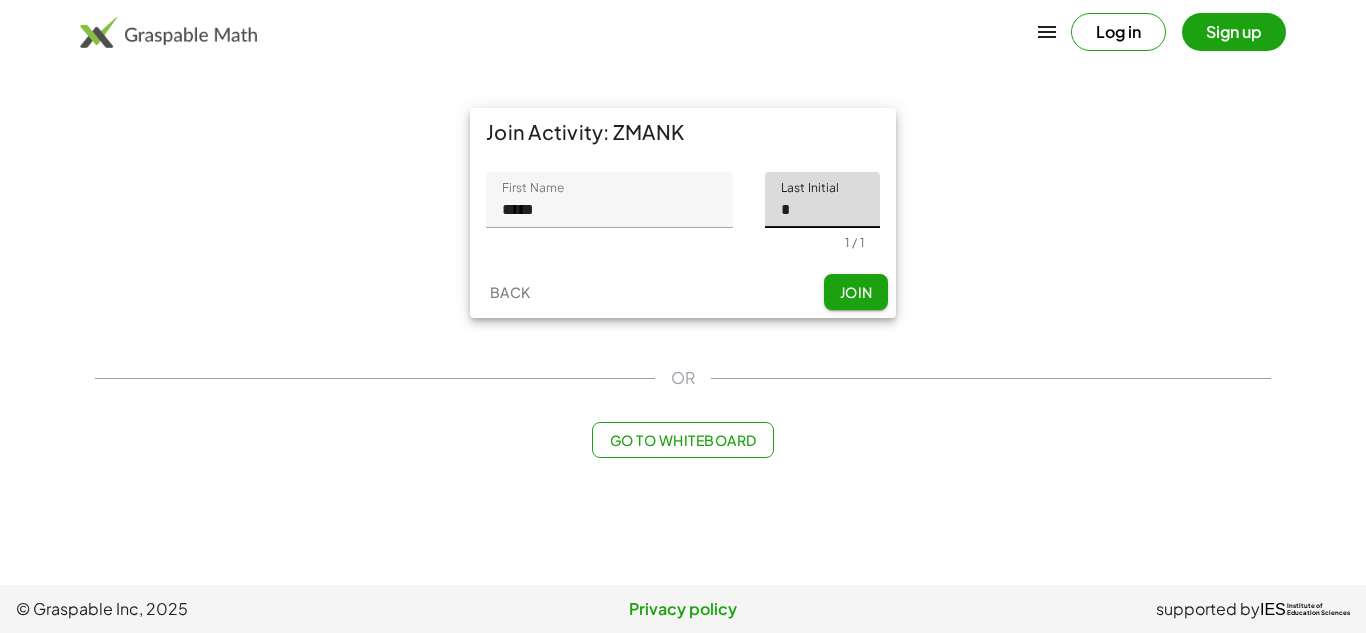 type on "*" 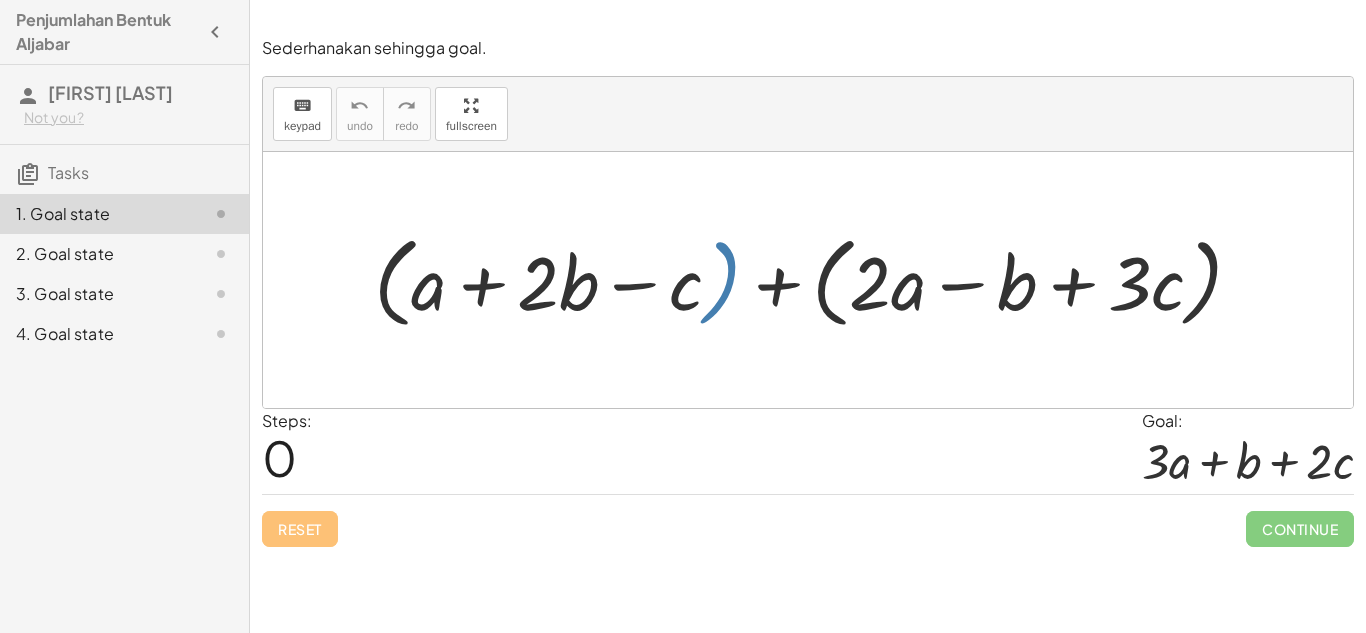 click at bounding box center (816, 279) 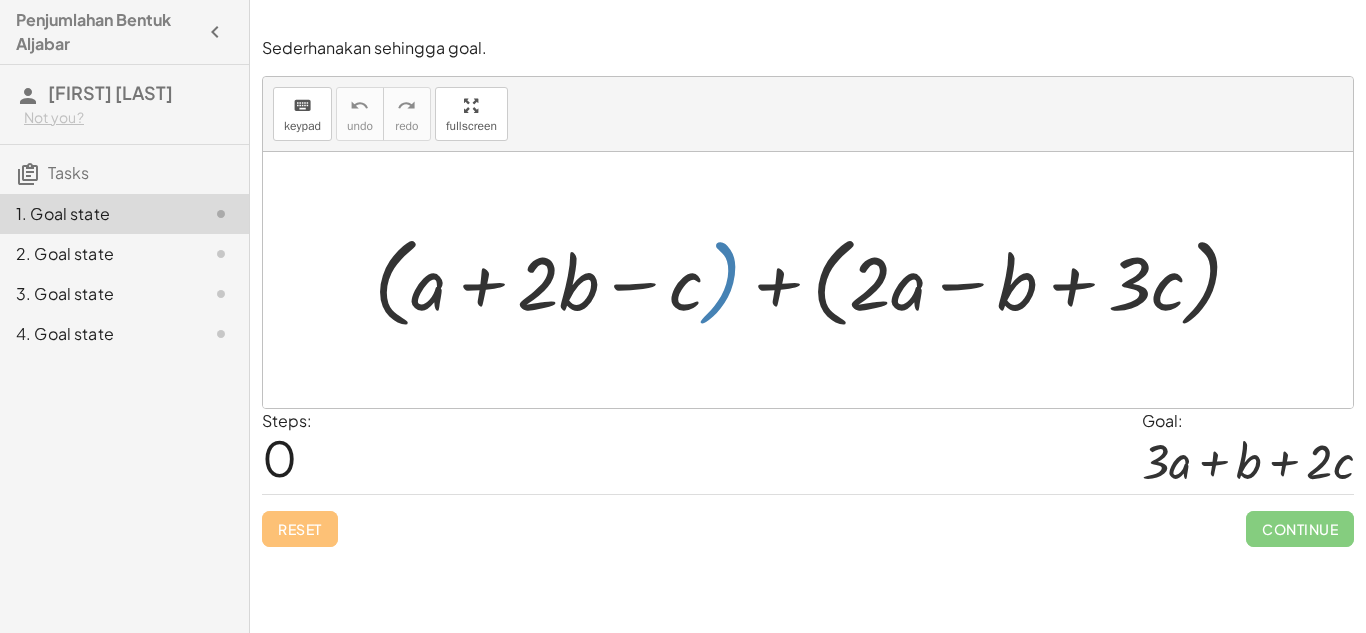 click at bounding box center (816, 279) 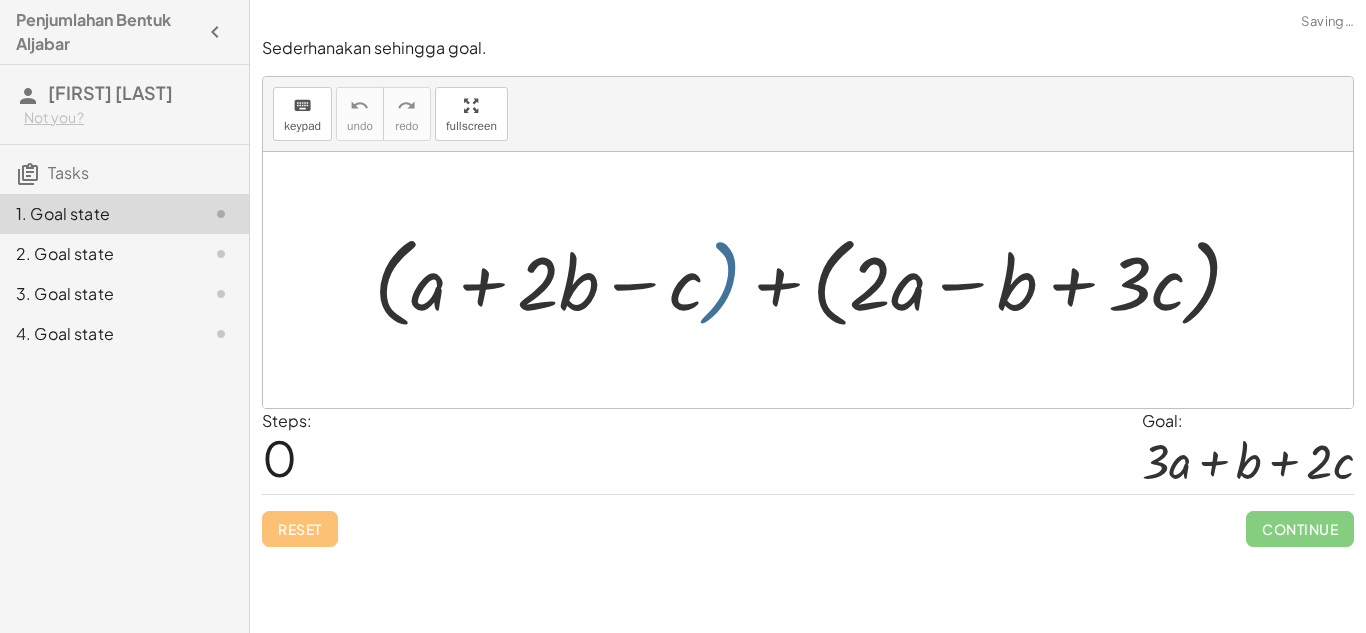 click at bounding box center (816, 279) 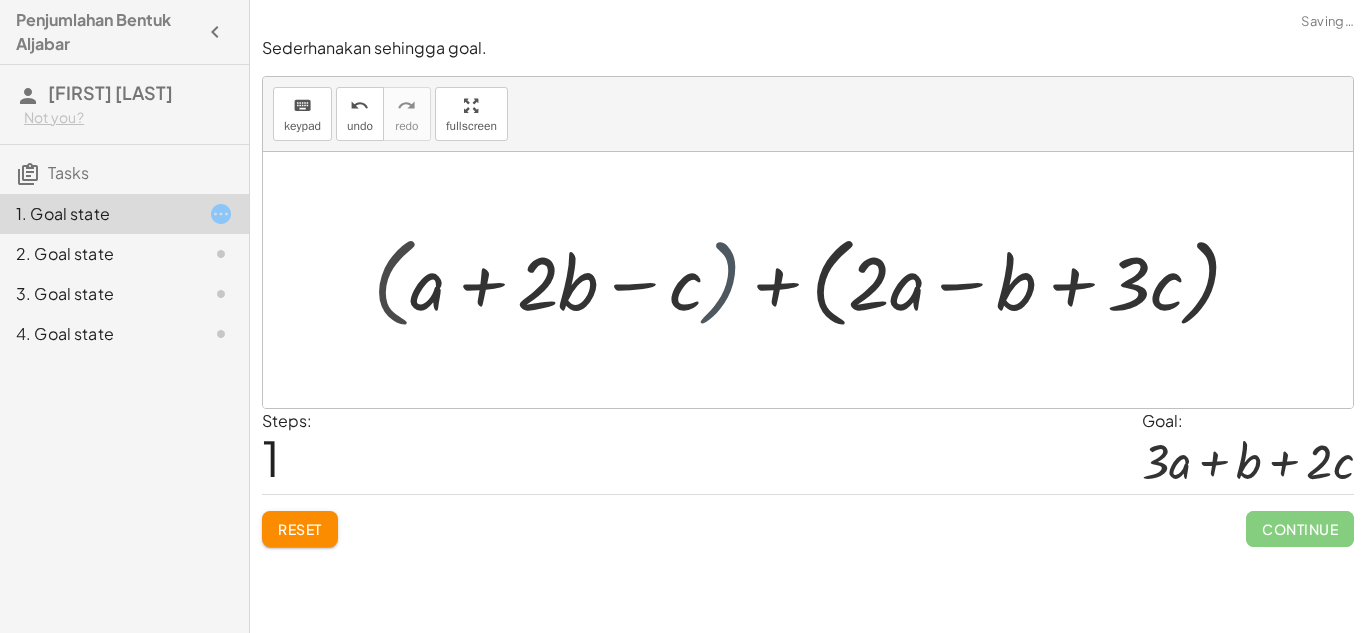 click at bounding box center [815, 279] 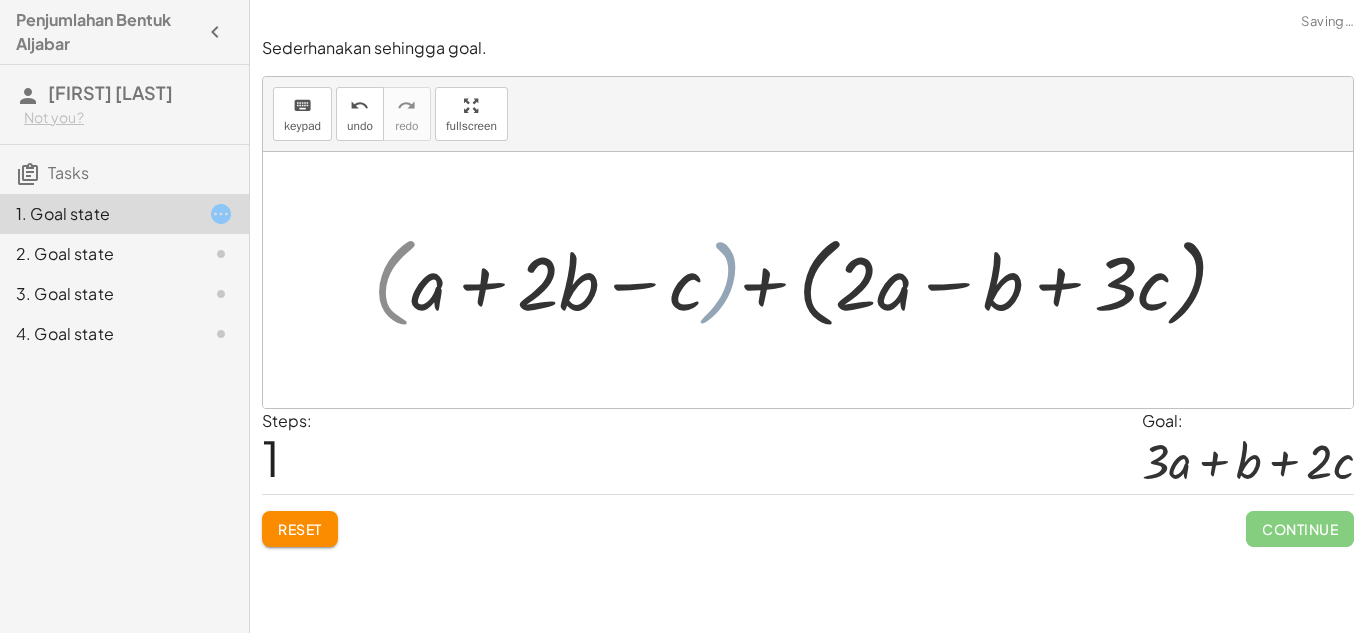 click at bounding box center [815, 279] 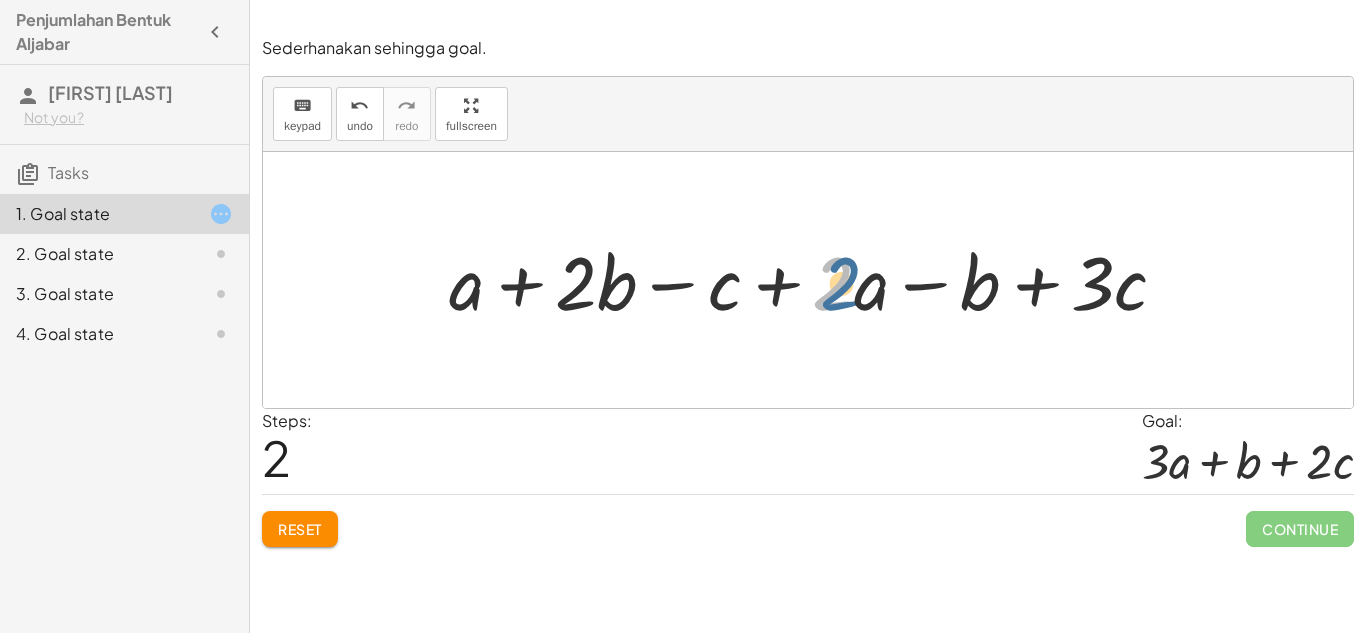 drag, startPoint x: 829, startPoint y: 302, endPoint x: 845, endPoint y: 302, distance: 16 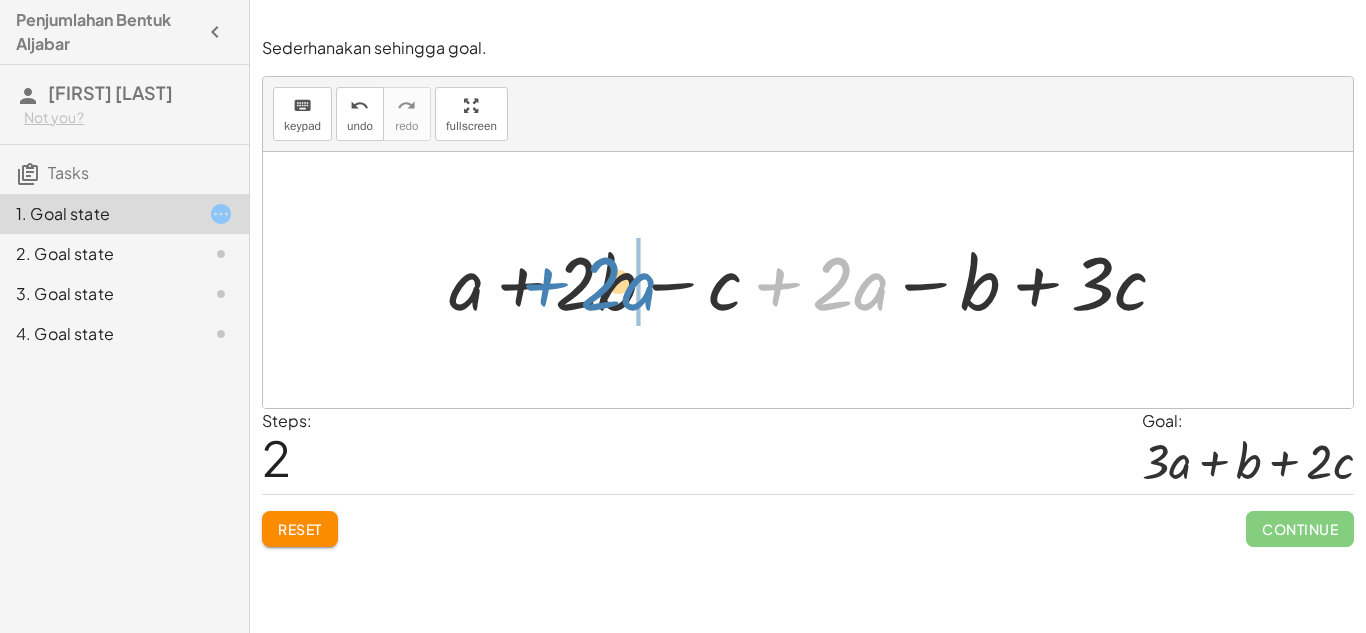 drag, startPoint x: 869, startPoint y: 298, endPoint x: 637, endPoint y: 298, distance: 232 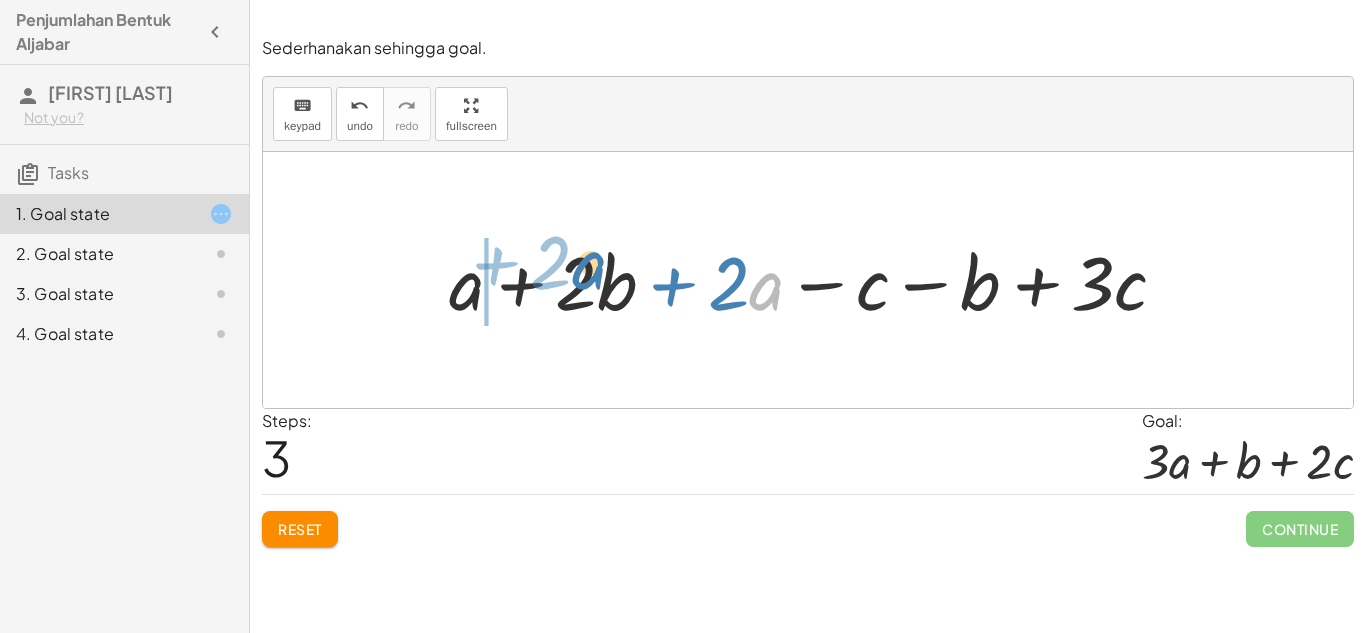 drag, startPoint x: 755, startPoint y: 273, endPoint x: 574, endPoint y: 251, distance: 182.3321 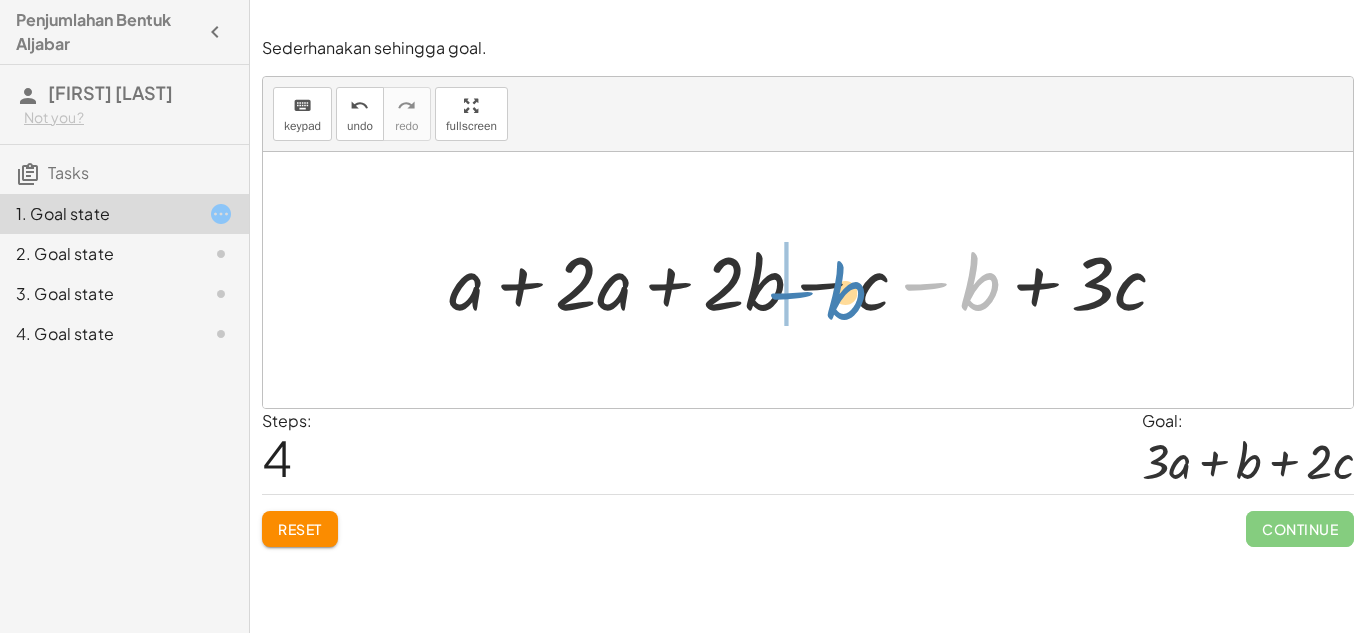 drag, startPoint x: 985, startPoint y: 291, endPoint x: 850, endPoint y: 299, distance: 135.23683 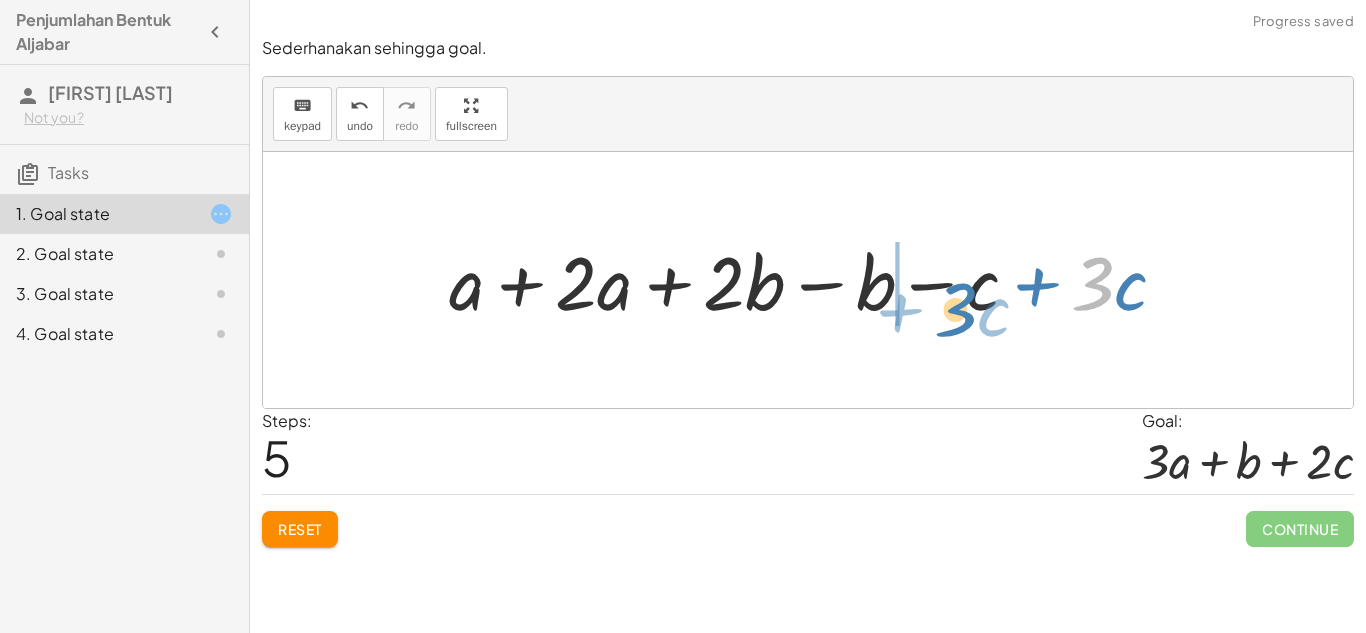 drag, startPoint x: 1108, startPoint y: 273, endPoint x: 972, endPoint y: 290, distance: 137.05838 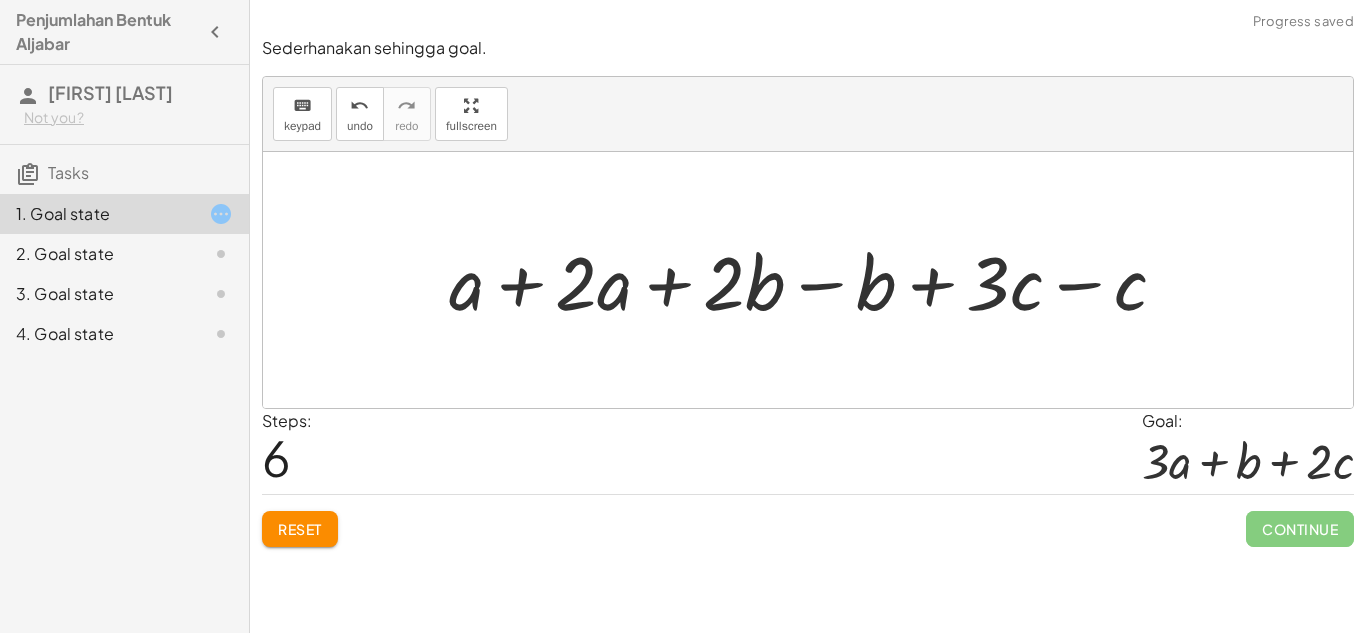 click at bounding box center [816, 280] 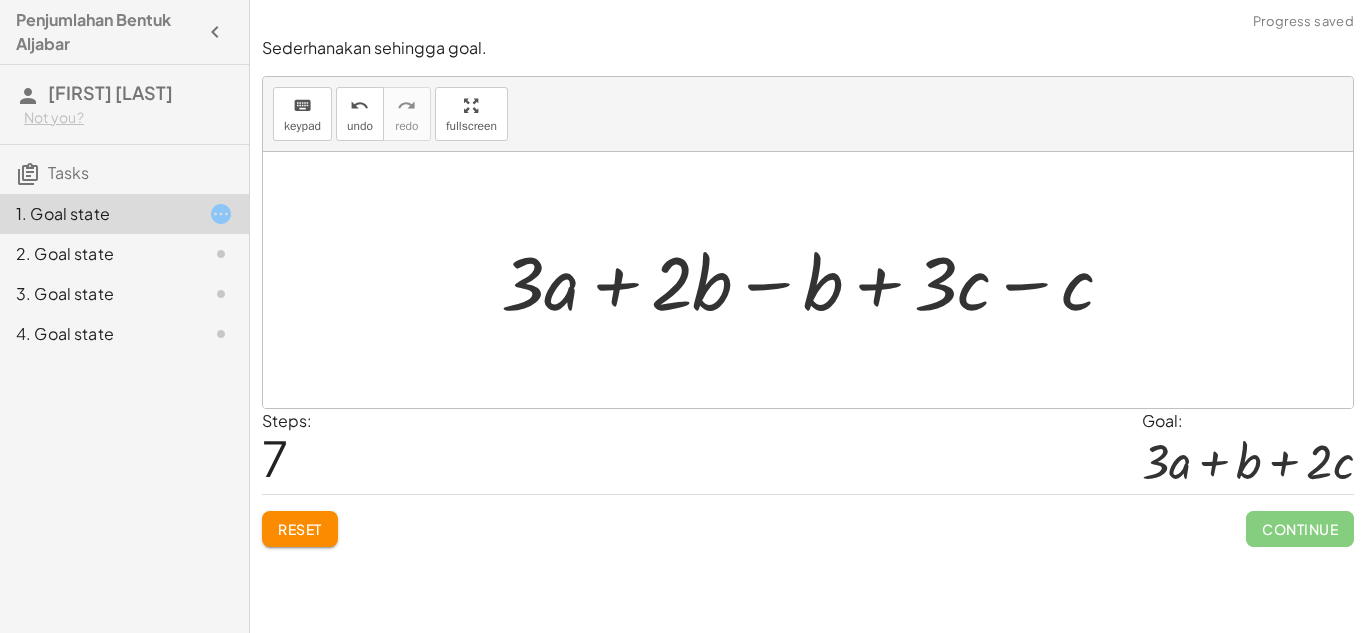 click at bounding box center [815, 280] 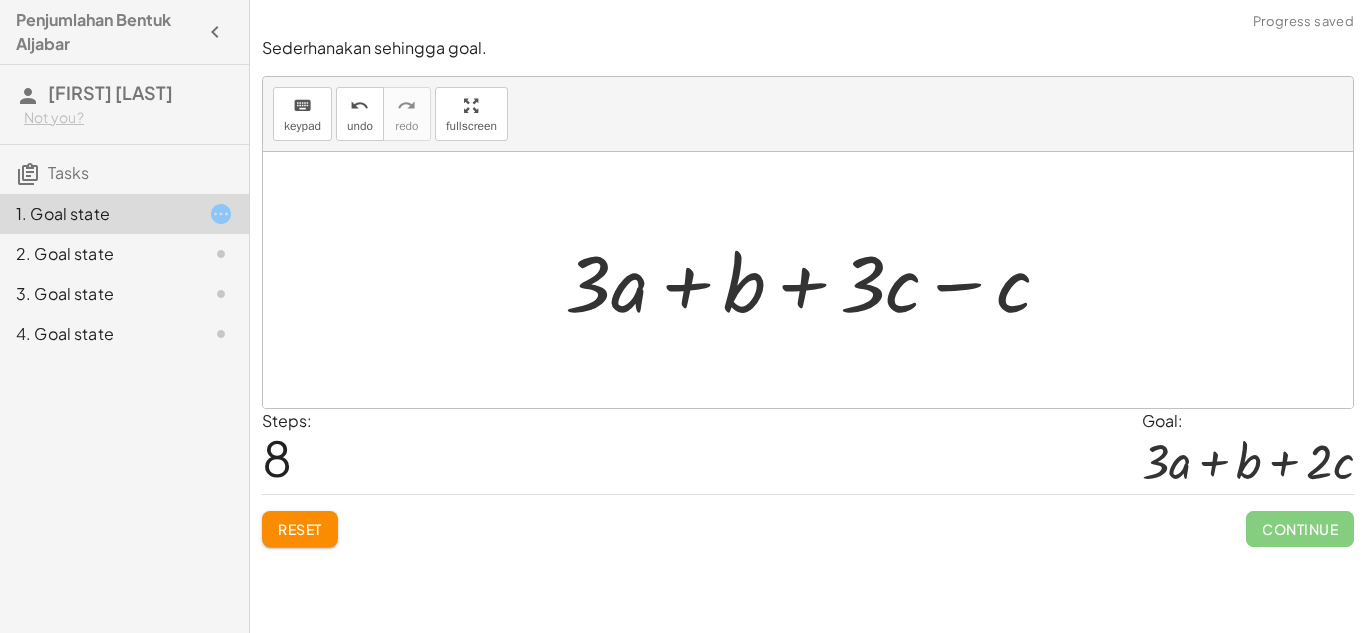 click at bounding box center [815, 280] 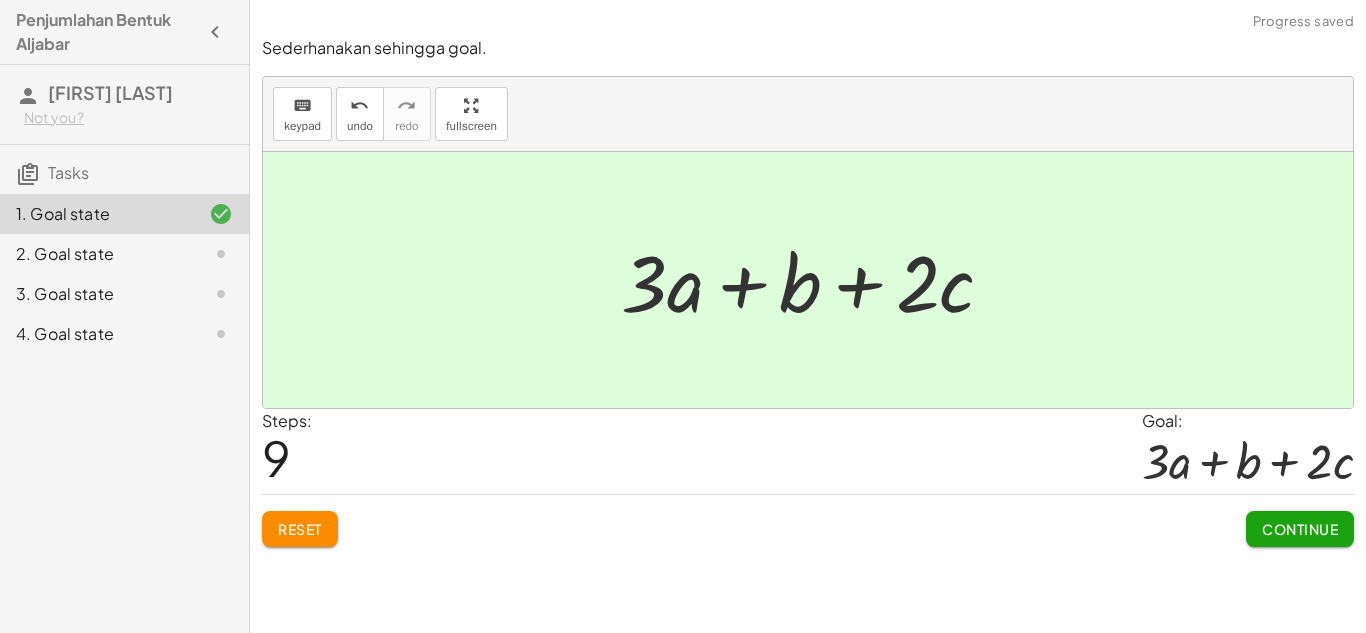 click on "Continue" at bounding box center [1300, 529] 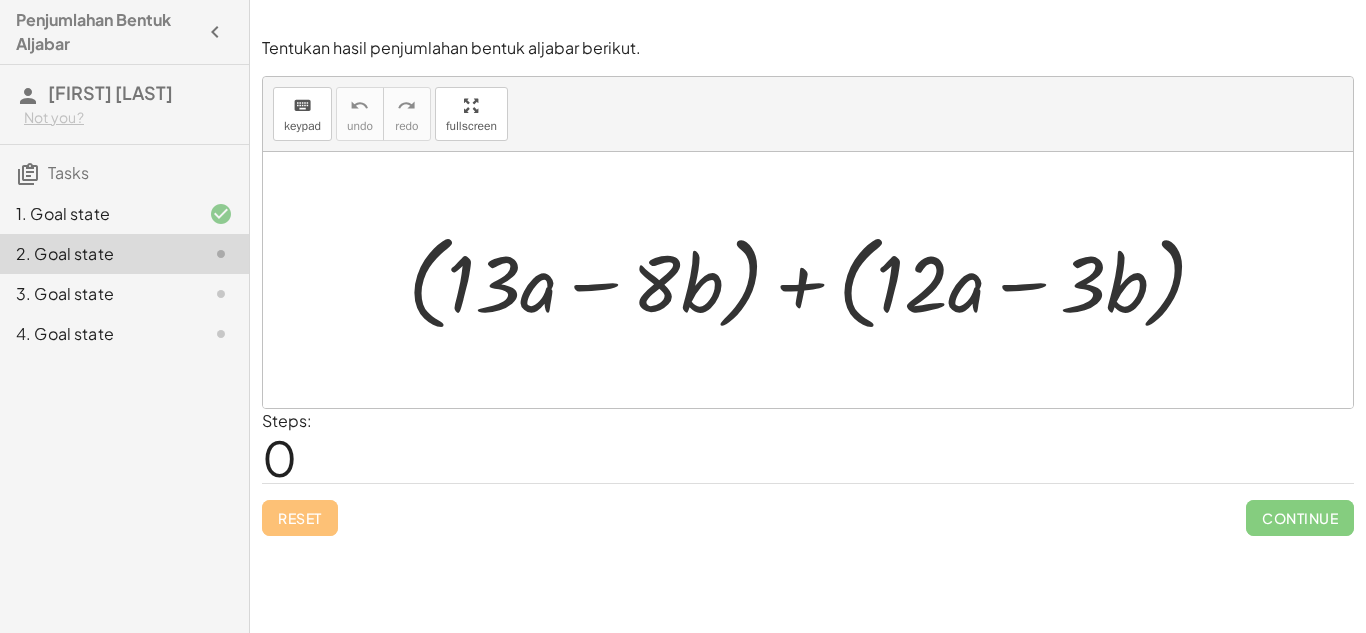 click at bounding box center [815, 280] 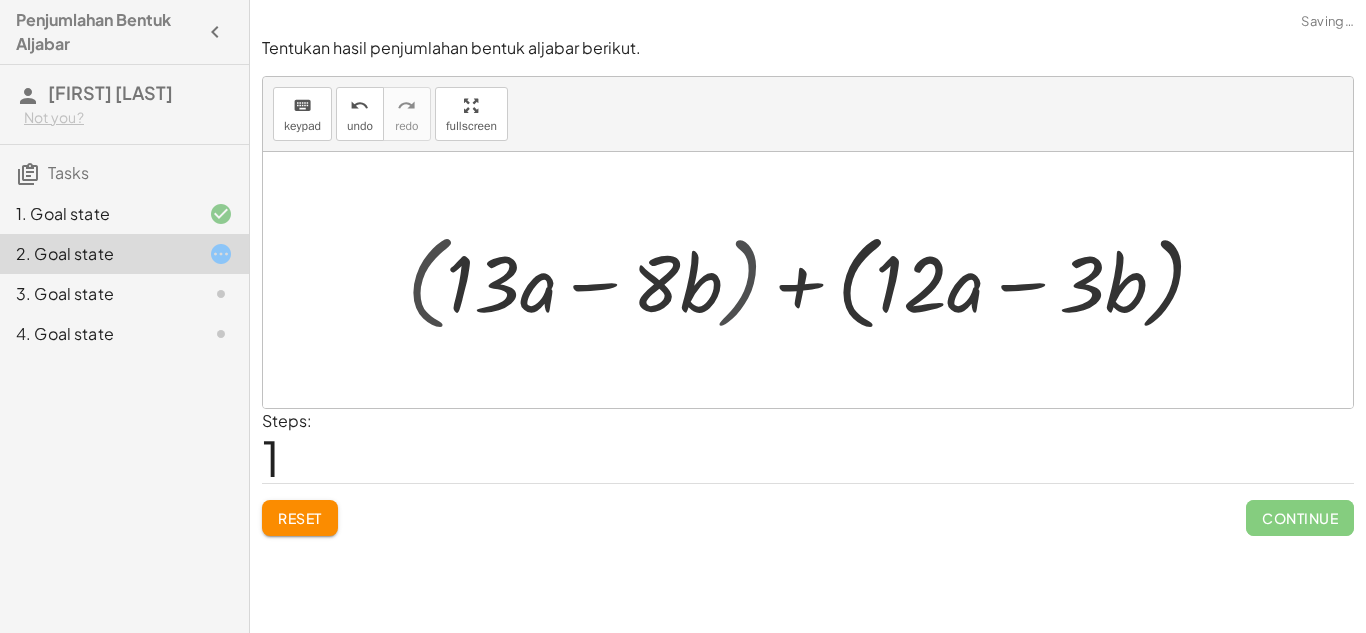 click at bounding box center [815, 280] 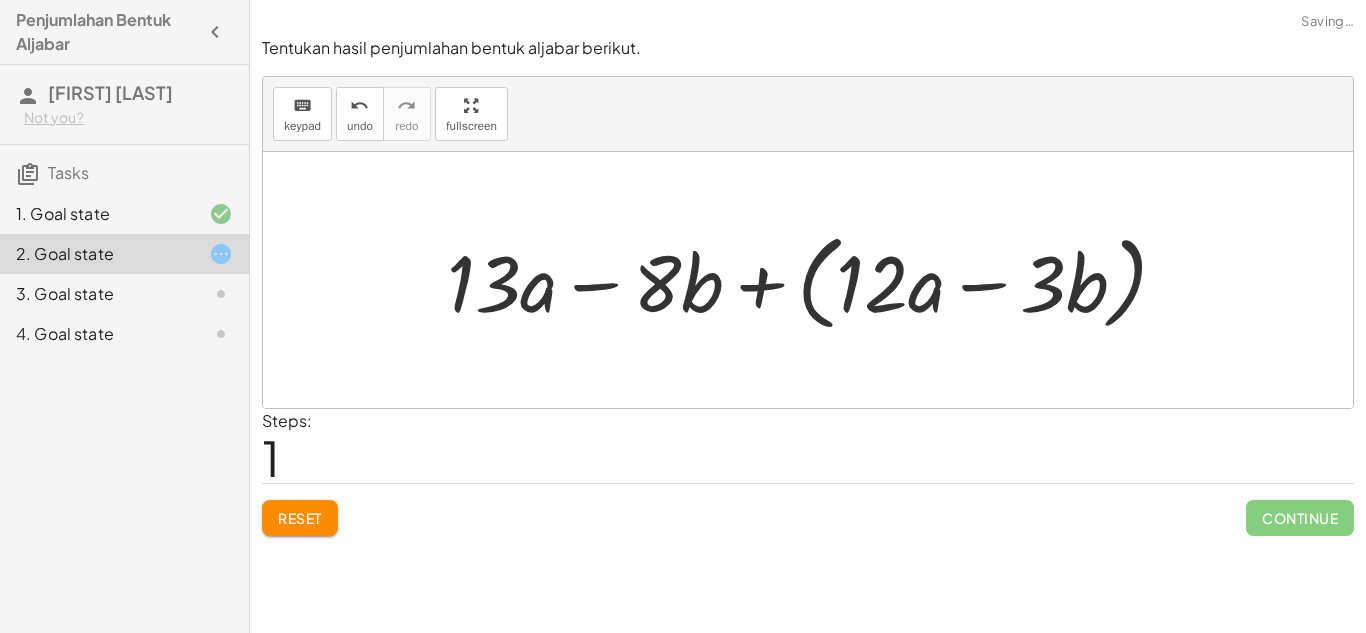 click at bounding box center (815, 280) 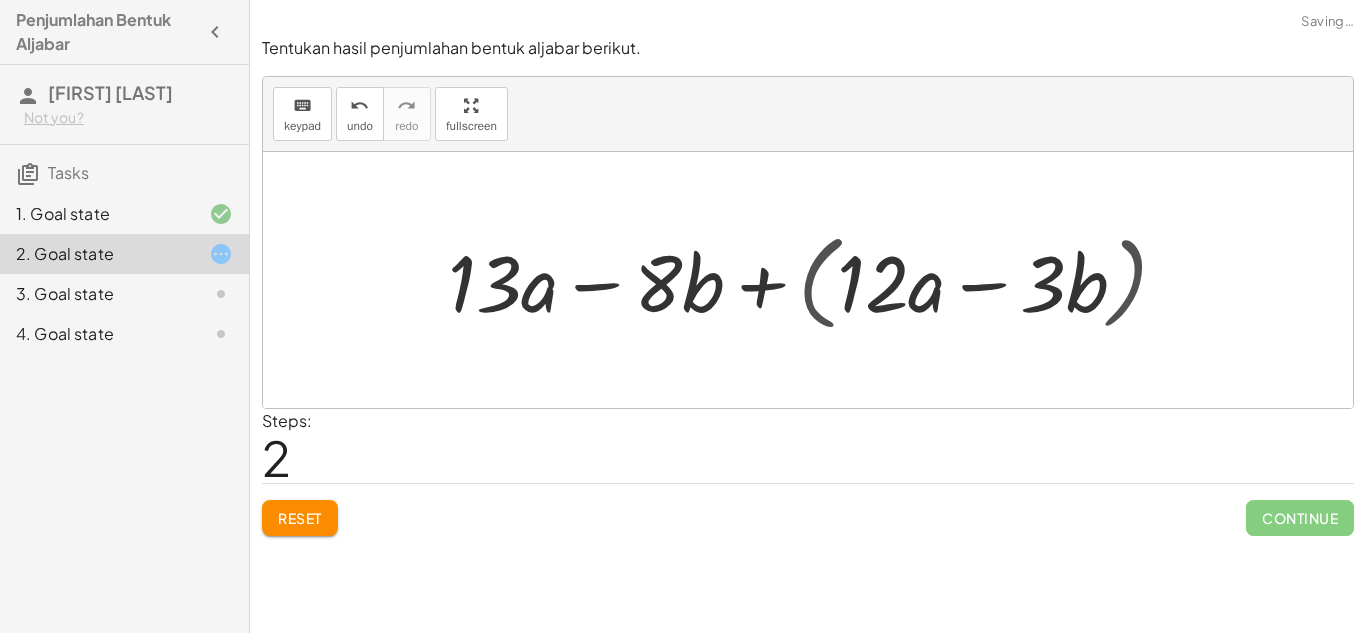 click at bounding box center (815, 280) 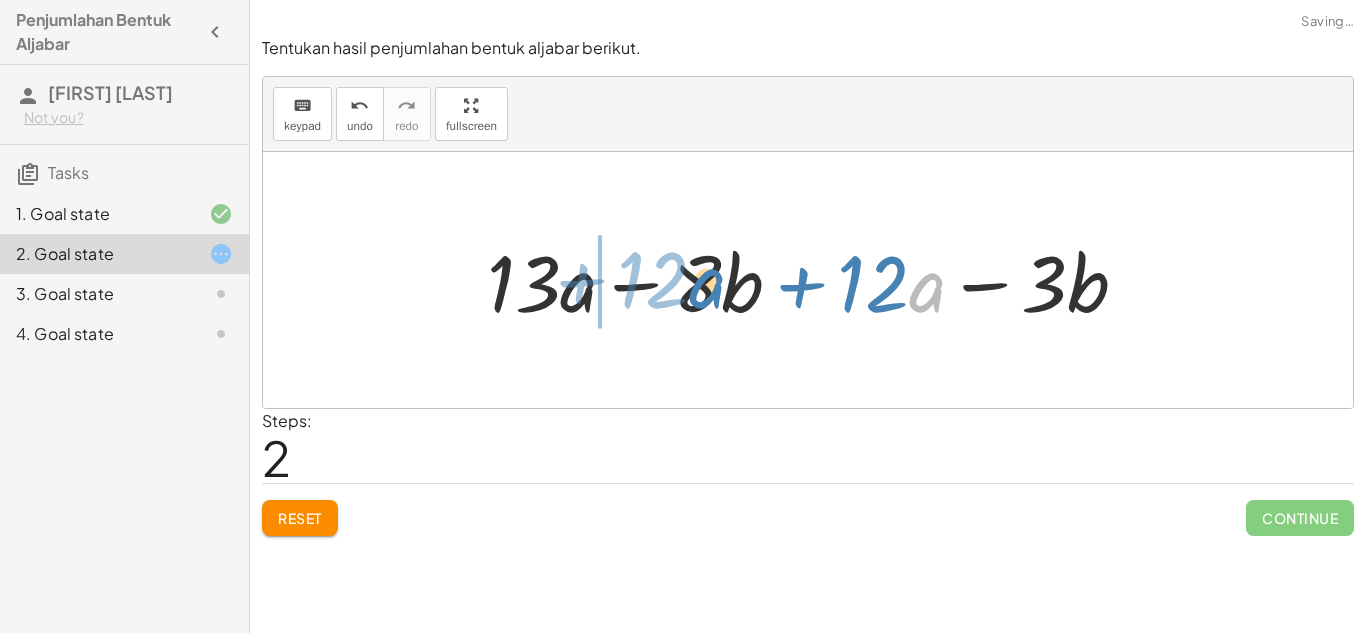 drag, startPoint x: 922, startPoint y: 302, endPoint x: 704, endPoint y: 300, distance: 218.00917 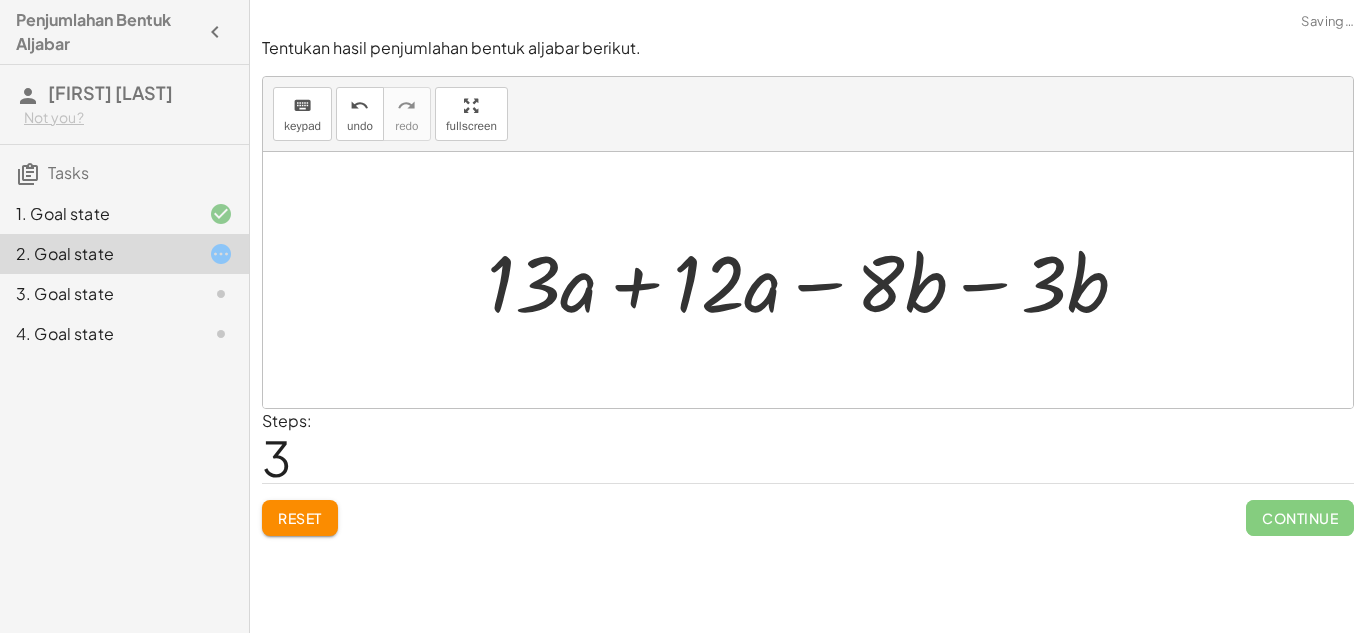 click at bounding box center [815, 280] 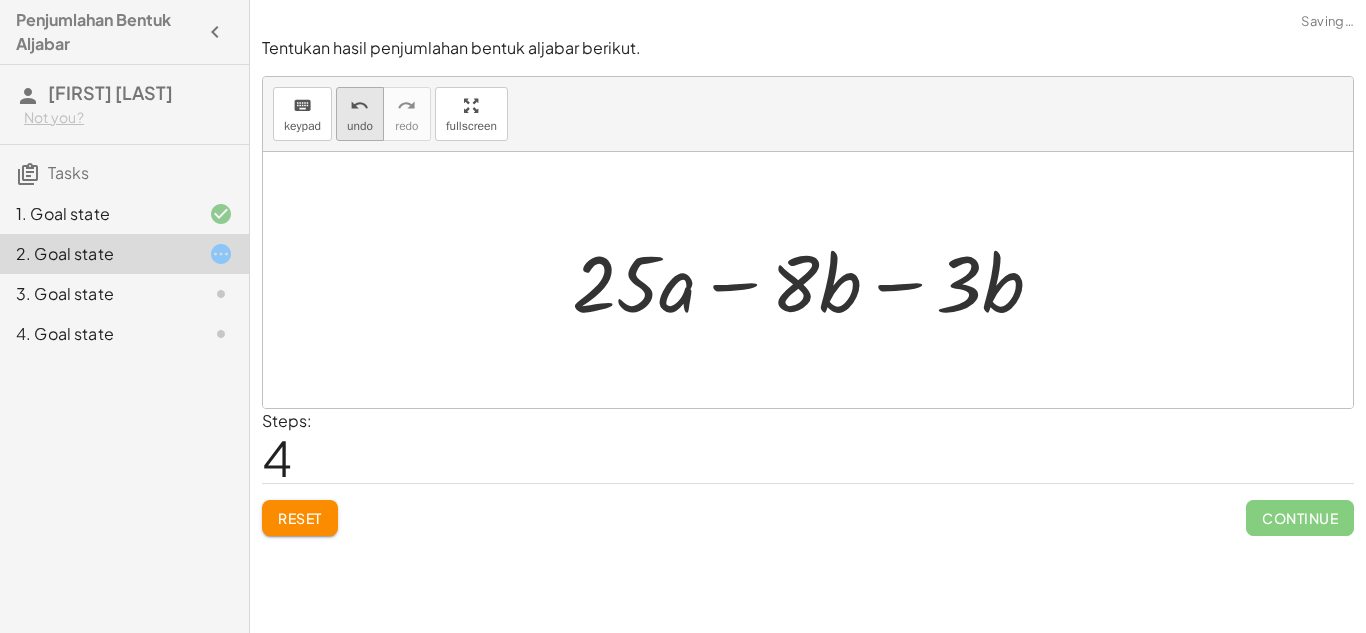 click on "undo" at bounding box center (359, 106) 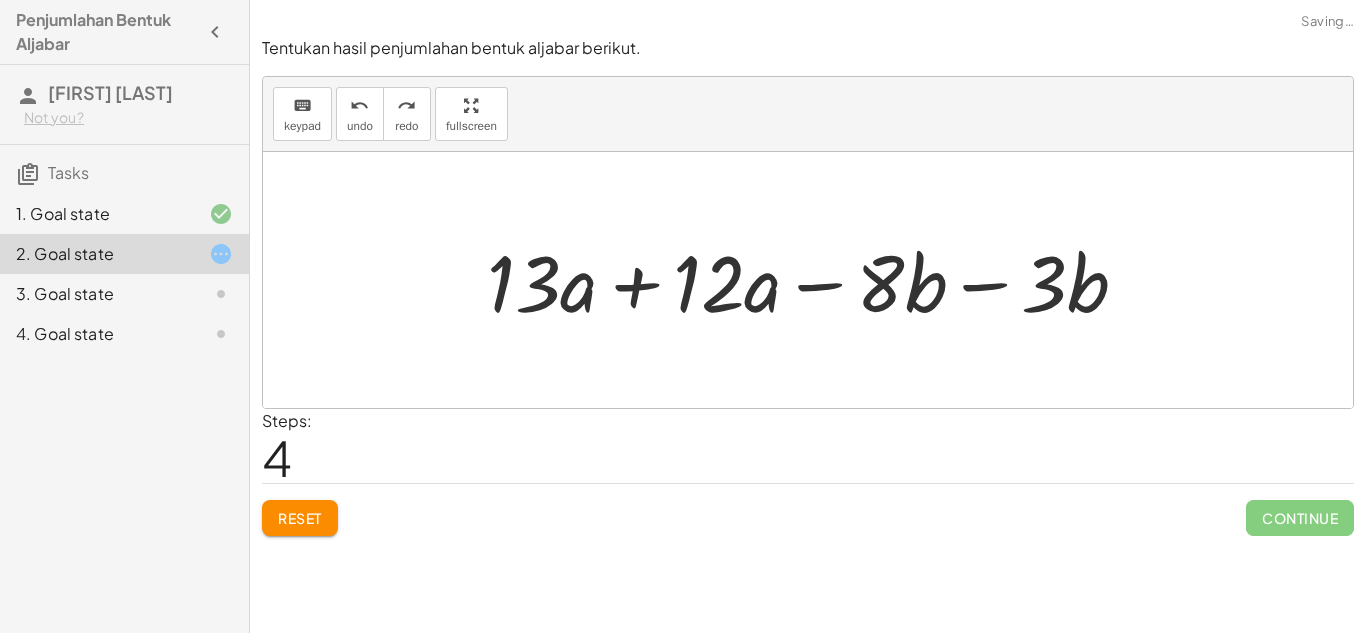 click at bounding box center [815, 280] 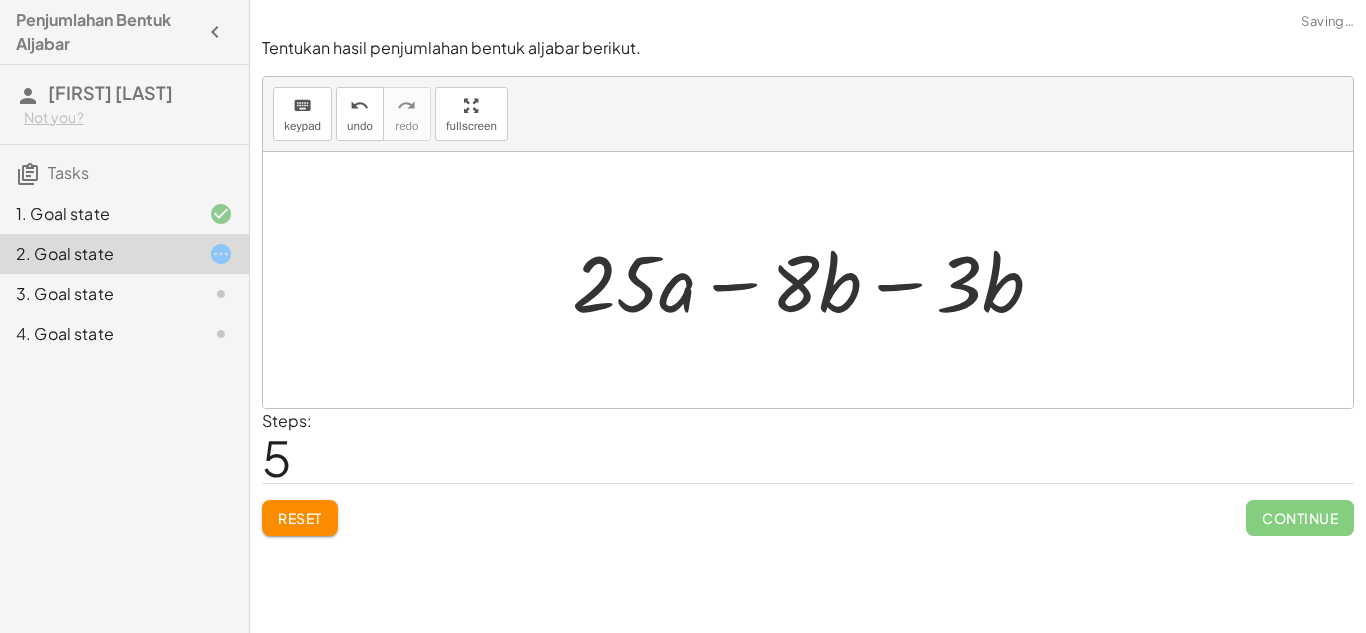 click at bounding box center (815, 280) 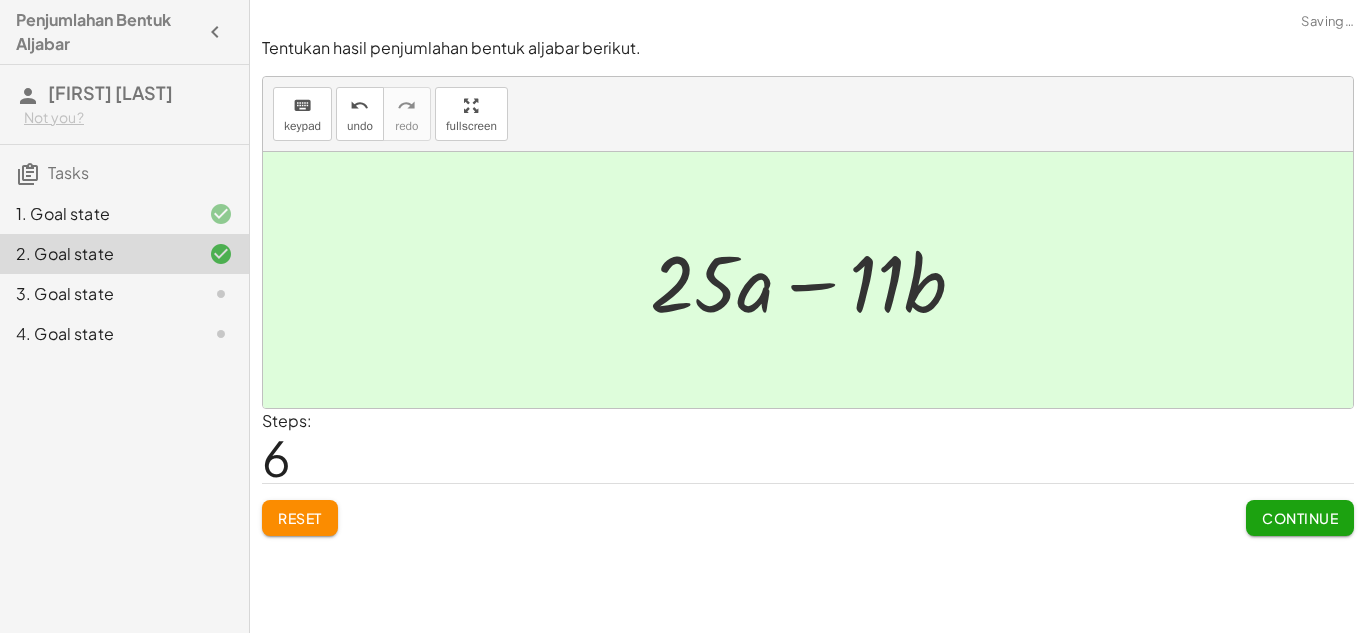 click on "Continue" 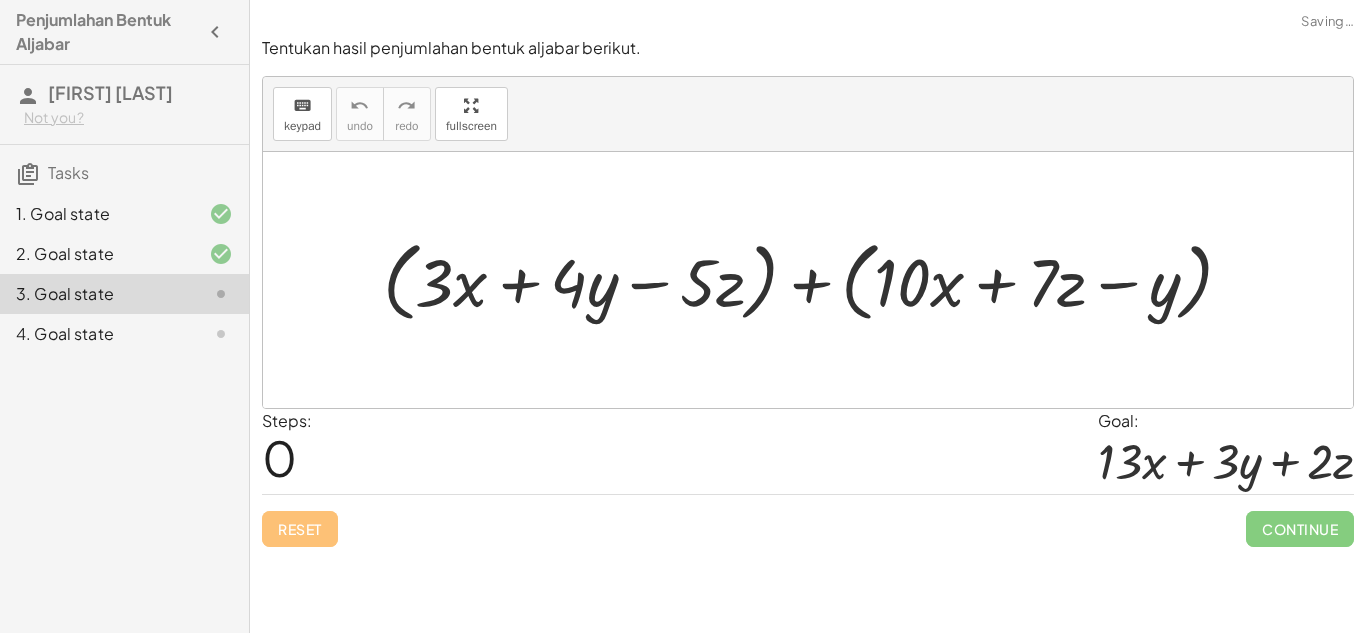 click at bounding box center (816, 279) 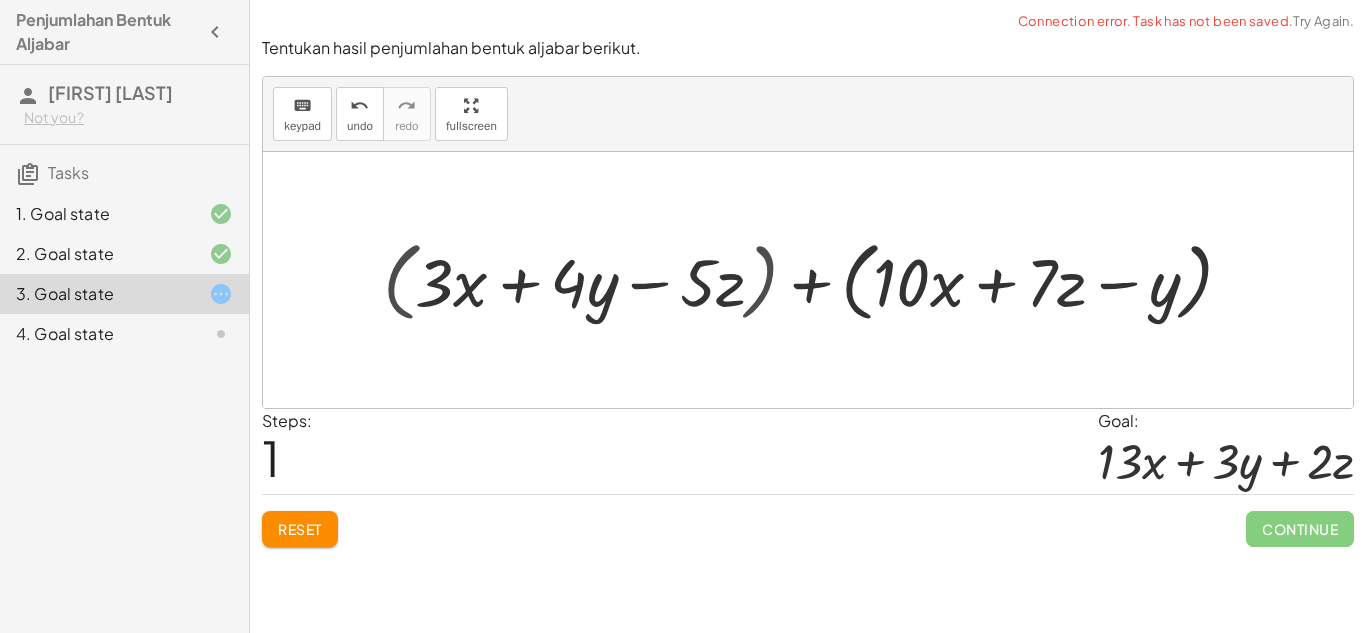 click at bounding box center [816, 279] 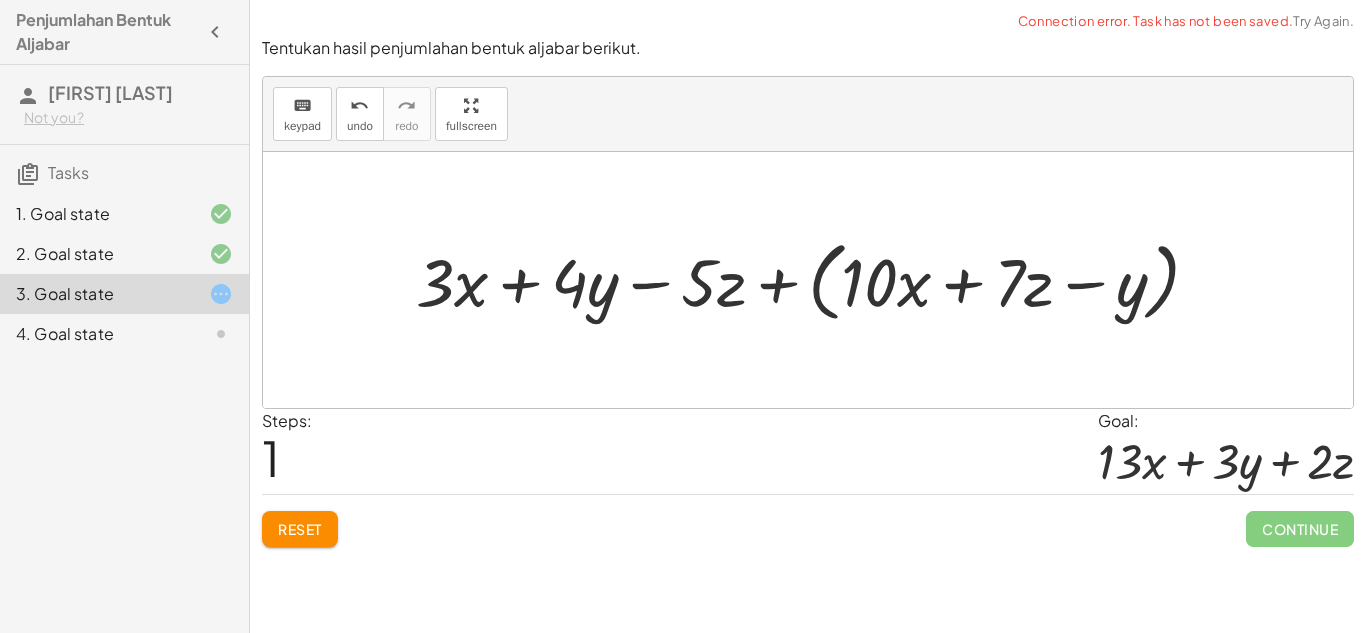 click at bounding box center (816, 279) 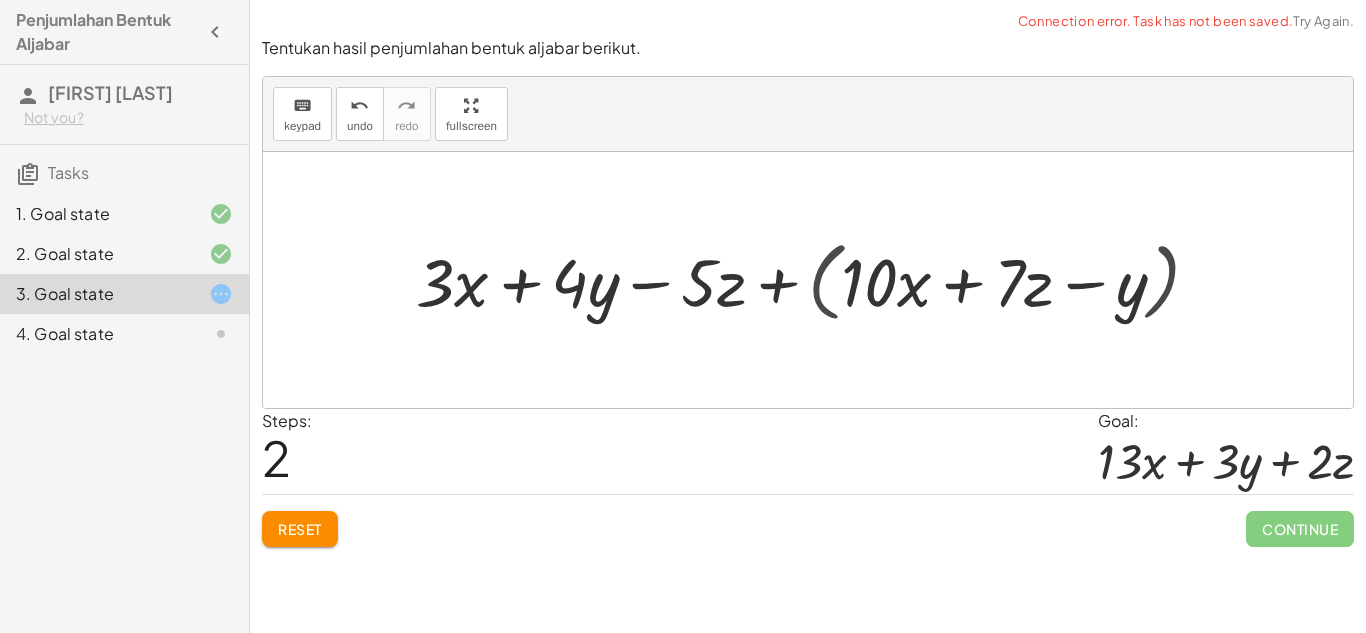 click at bounding box center (816, 279) 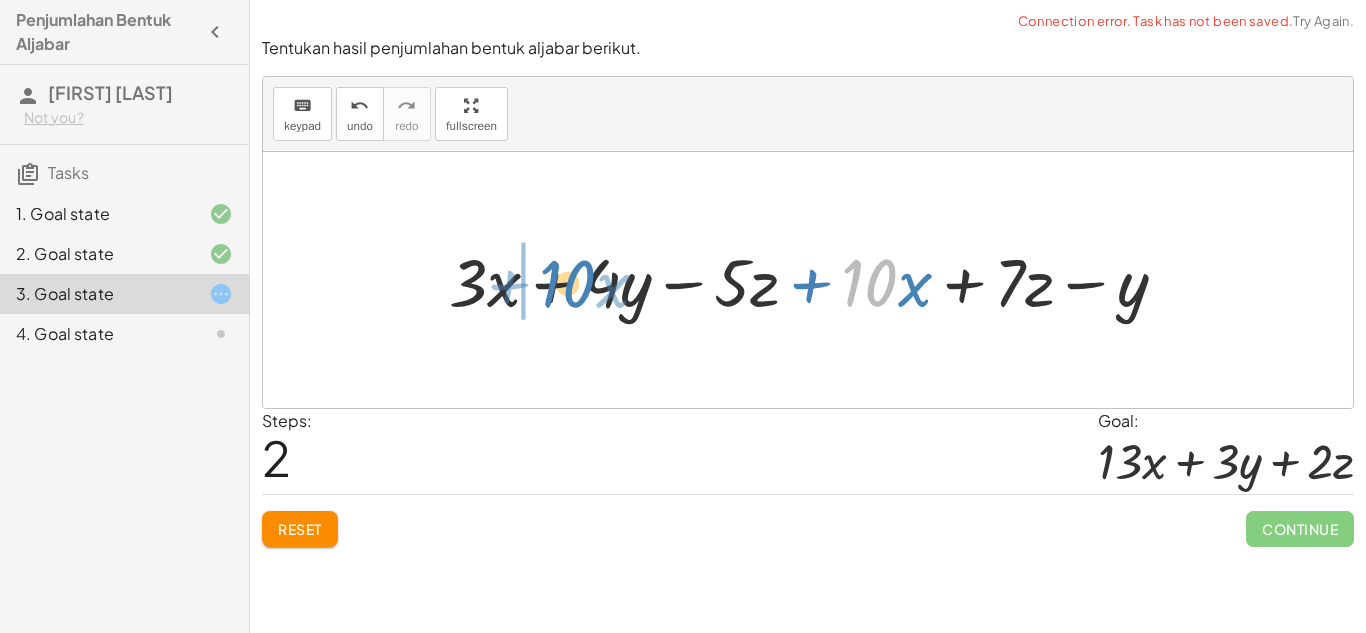 drag, startPoint x: 881, startPoint y: 287, endPoint x: 579, endPoint y: 288, distance: 302.00165 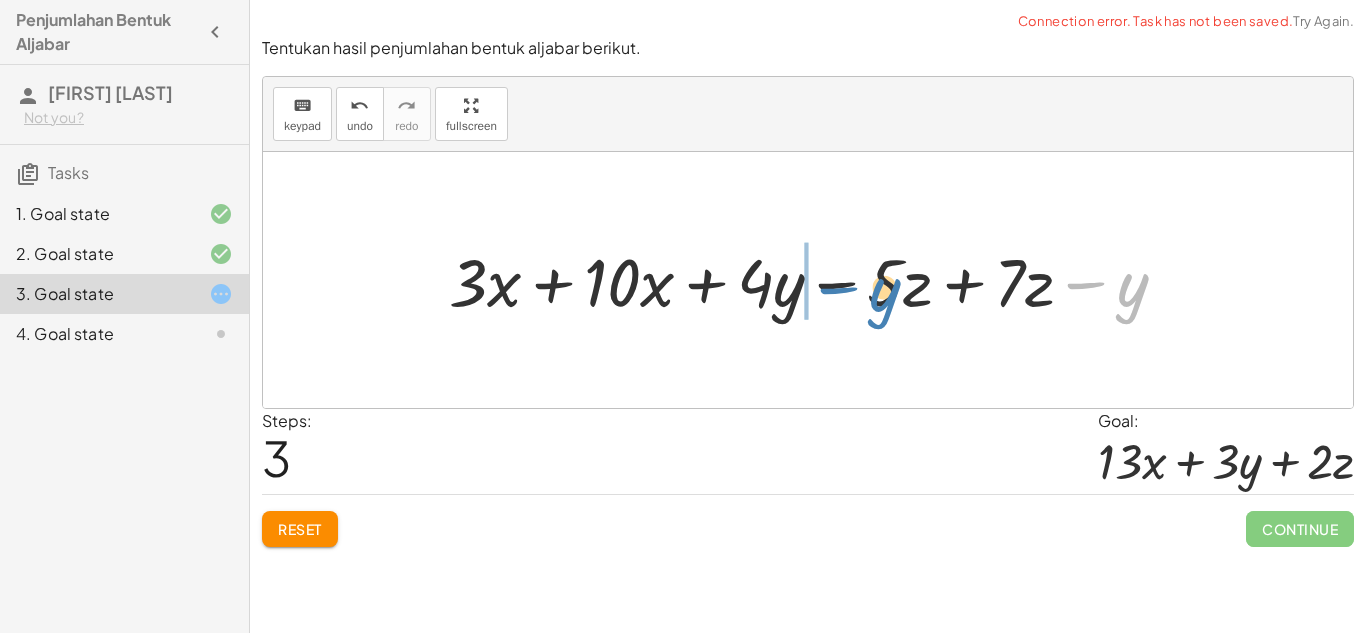 drag, startPoint x: 1090, startPoint y: 301, endPoint x: 841, endPoint y: 306, distance: 249.0502 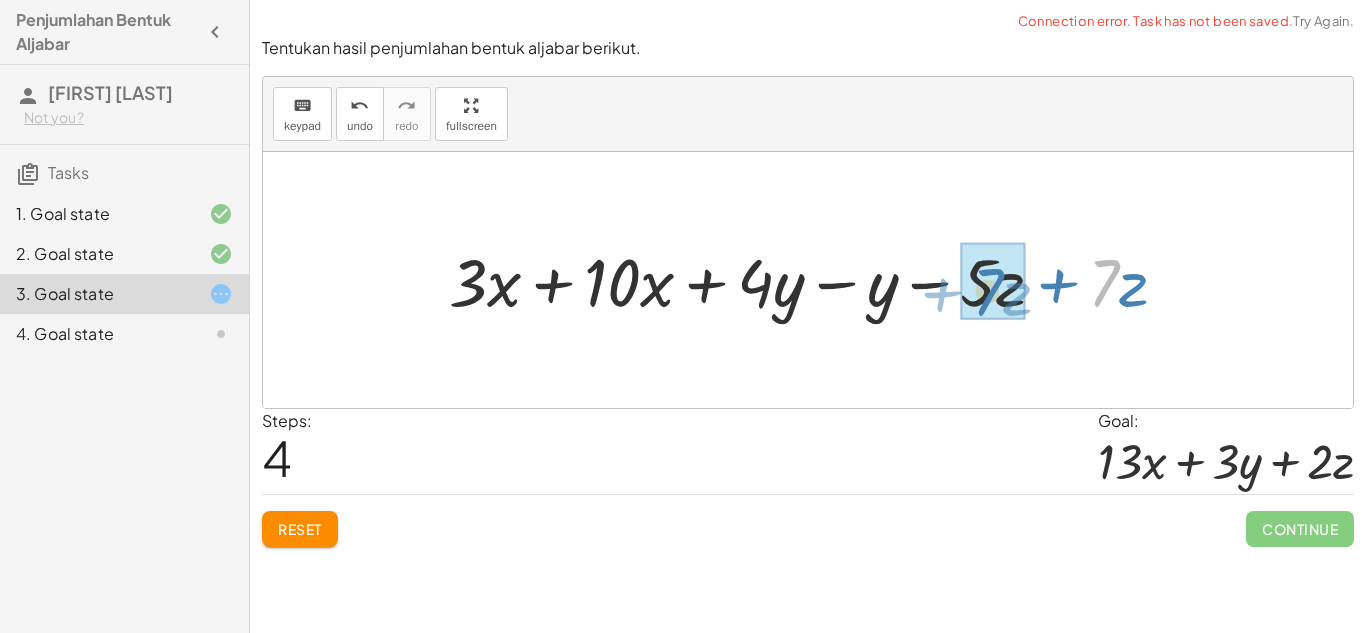 drag, startPoint x: 1117, startPoint y: 287, endPoint x: 993, endPoint y: 294, distance: 124.197426 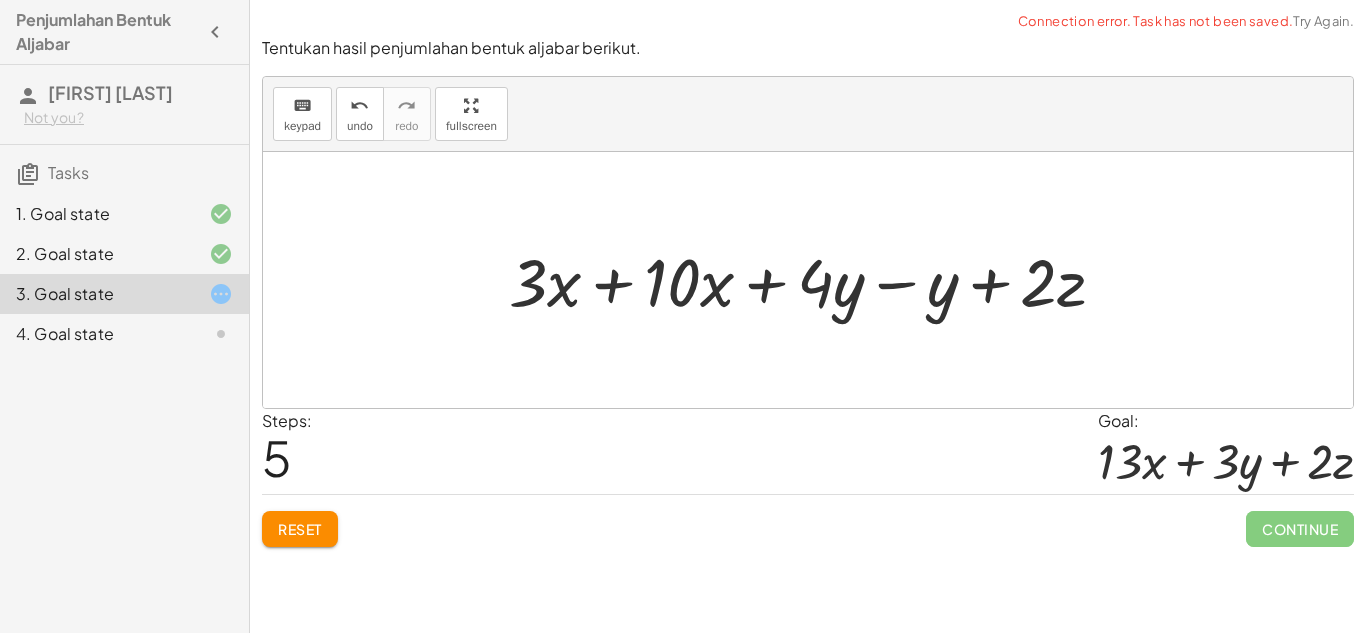 click at bounding box center (815, 279) 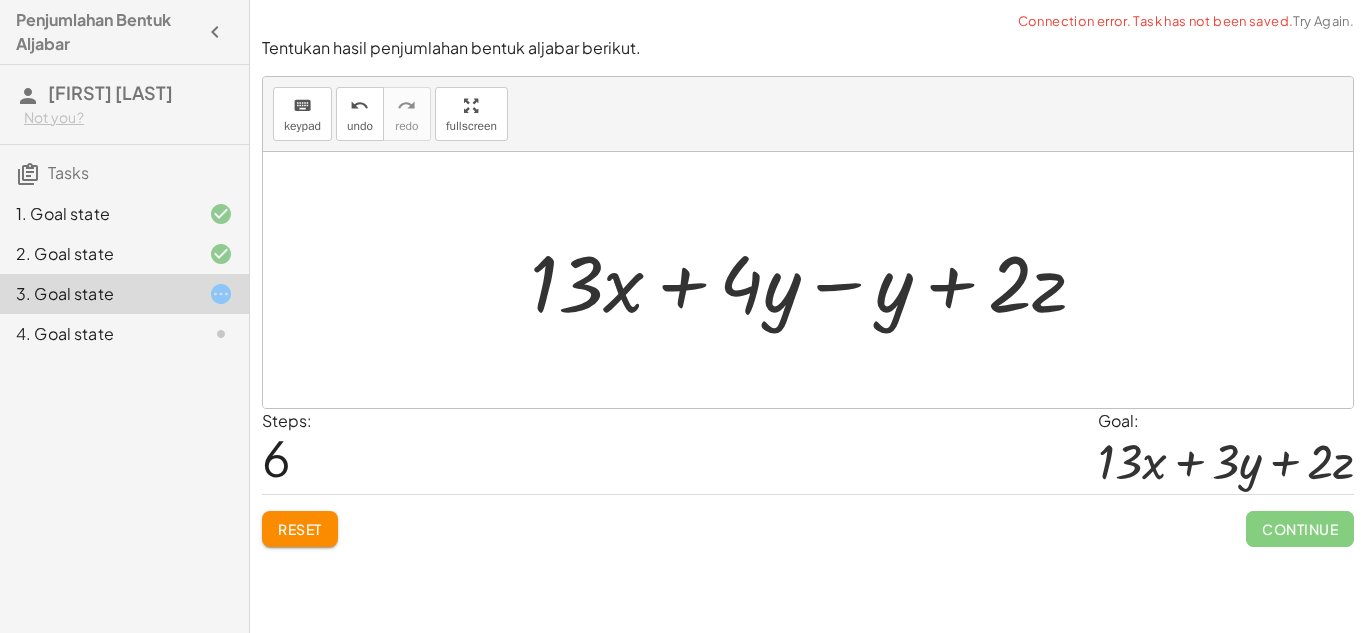 click at bounding box center [816, 280] 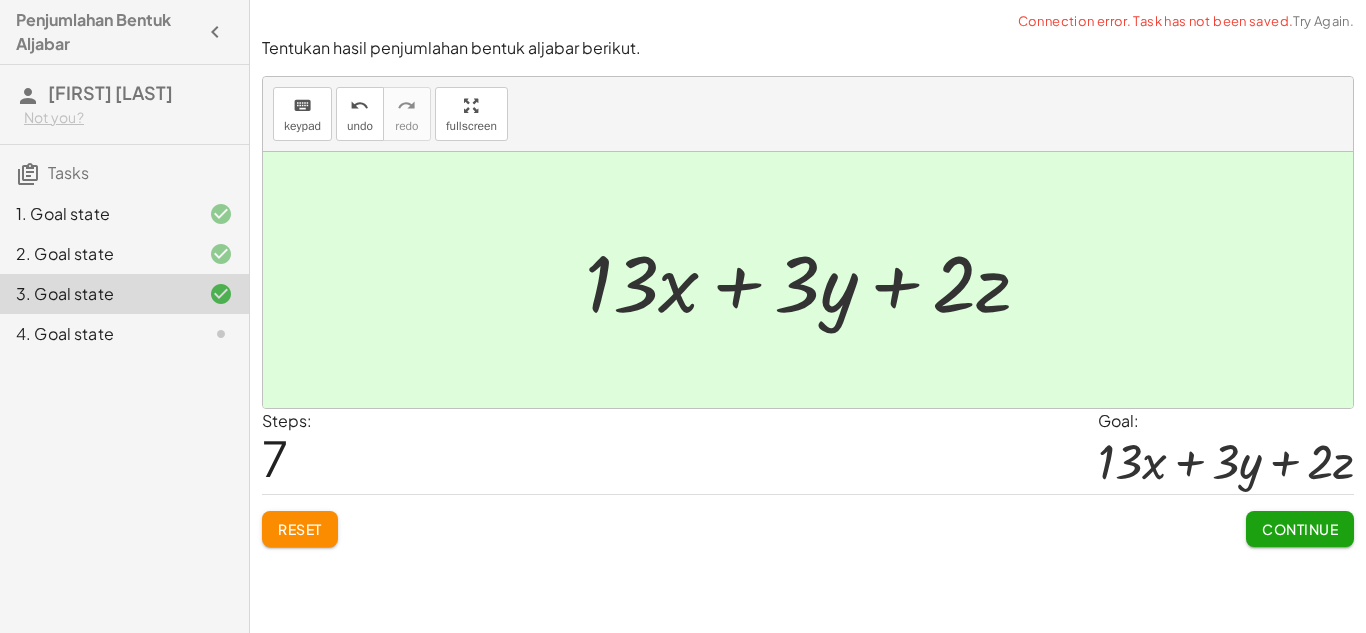 click on "Continue" 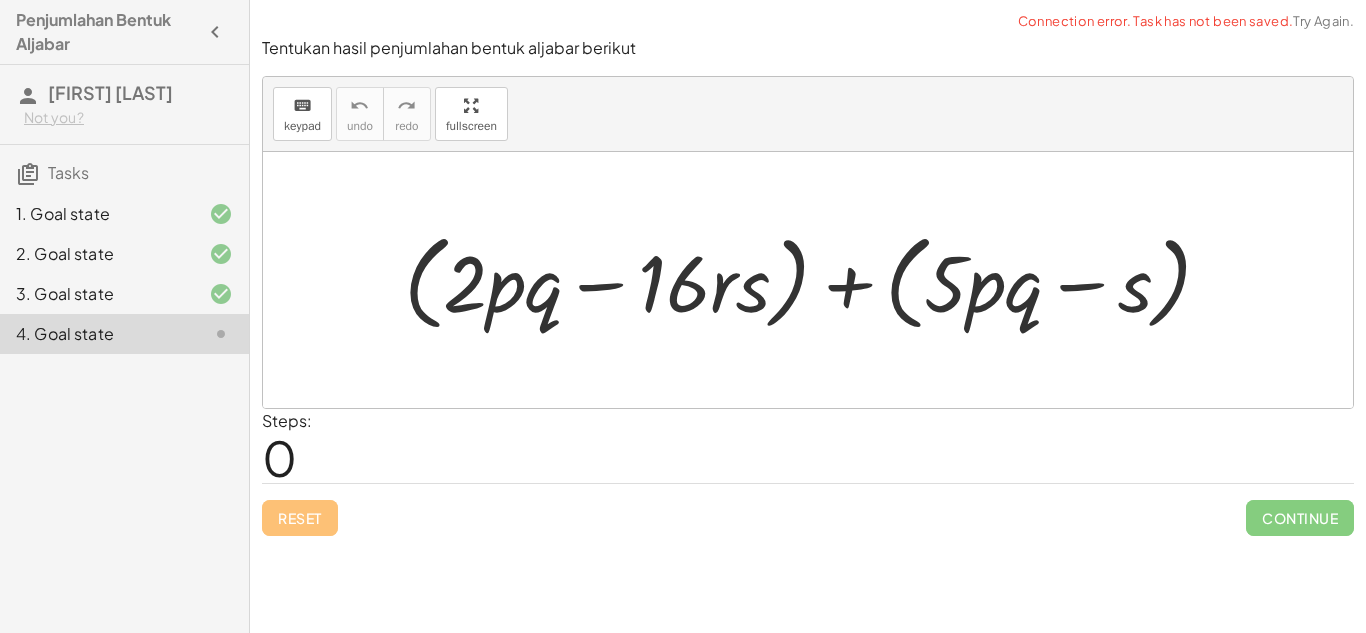 click at bounding box center [815, 280] 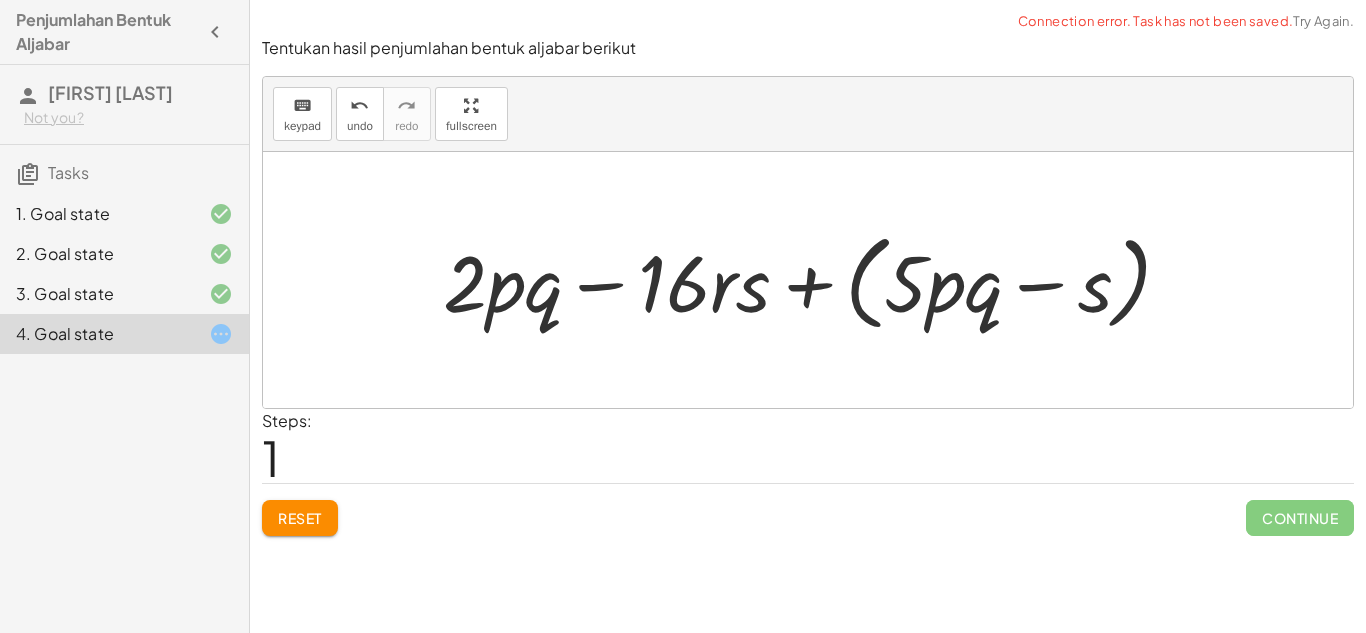 click at bounding box center (815, 280) 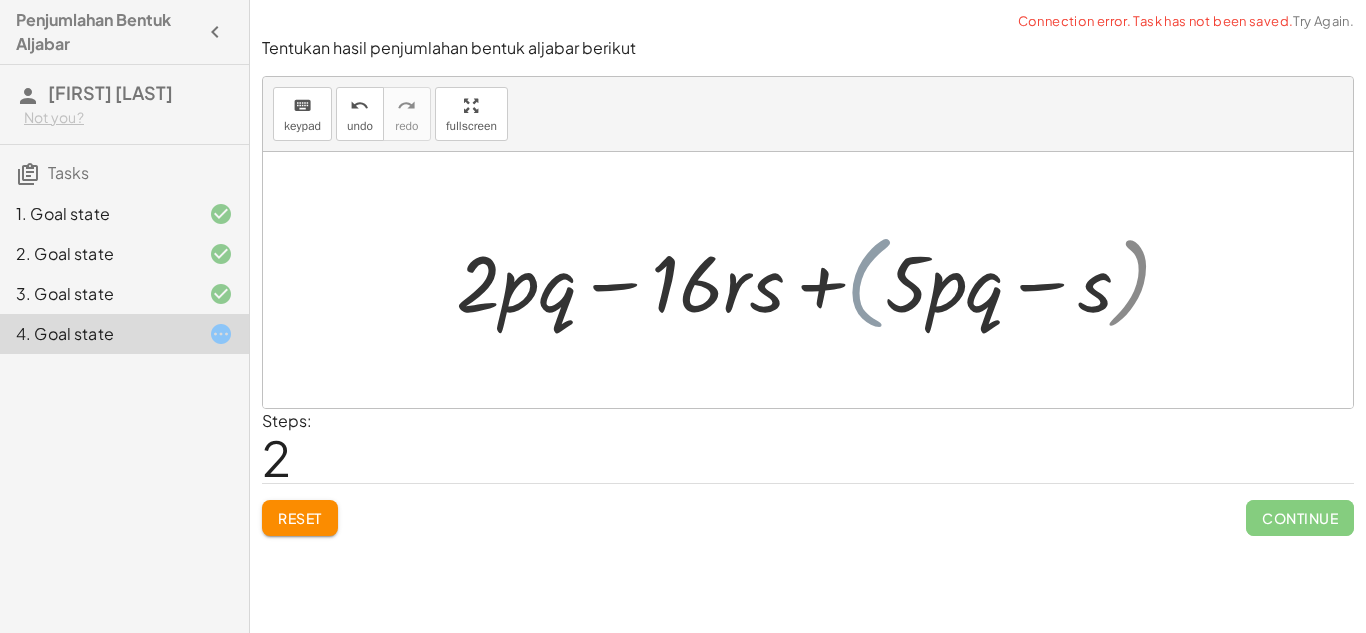 click at bounding box center (815, 280) 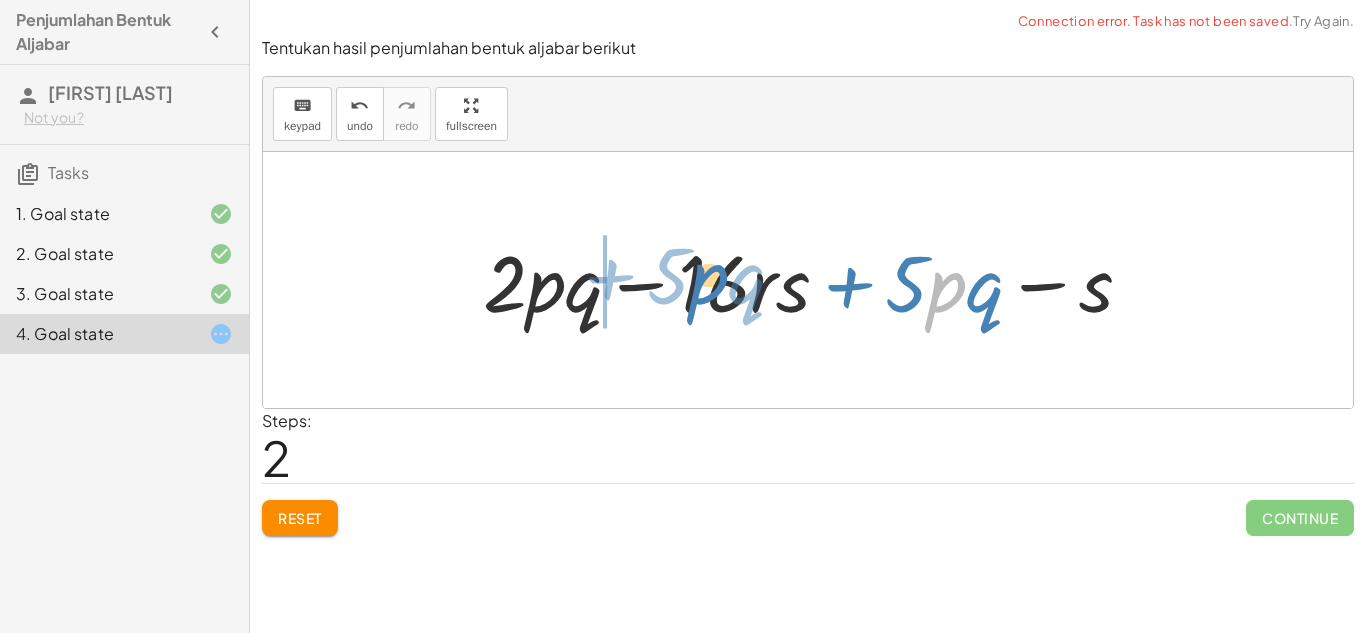 drag, startPoint x: 943, startPoint y: 316, endPoint x: 706, endPoint y: 308, distance: 237.13498 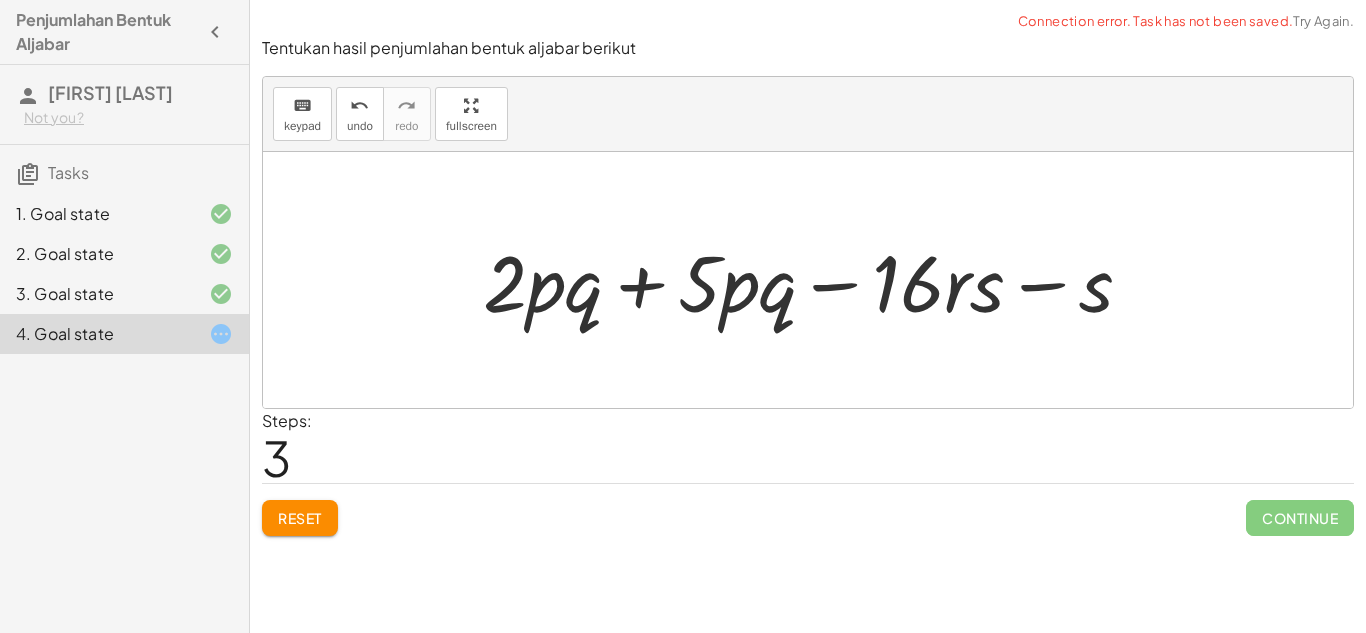 click at bounding box center (815, 280) 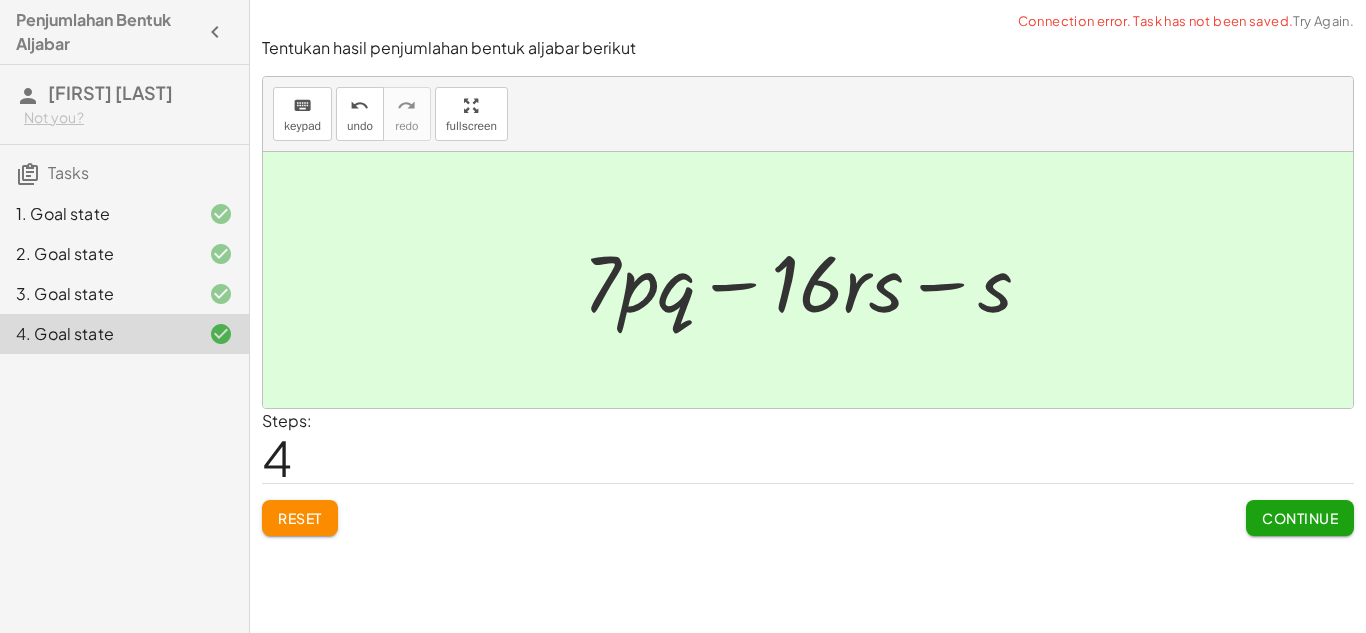 click at bounding box center (815, 280) 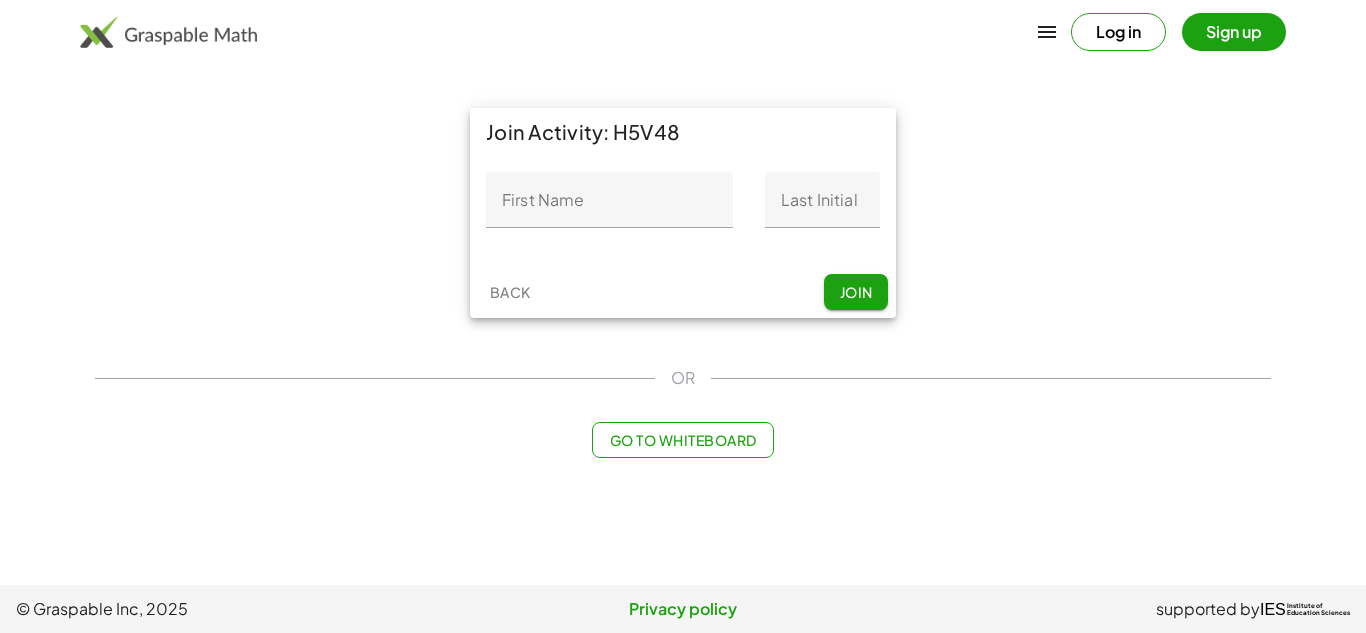 scroll, scrollTop: 0, scrollLeft: 0, axis: both 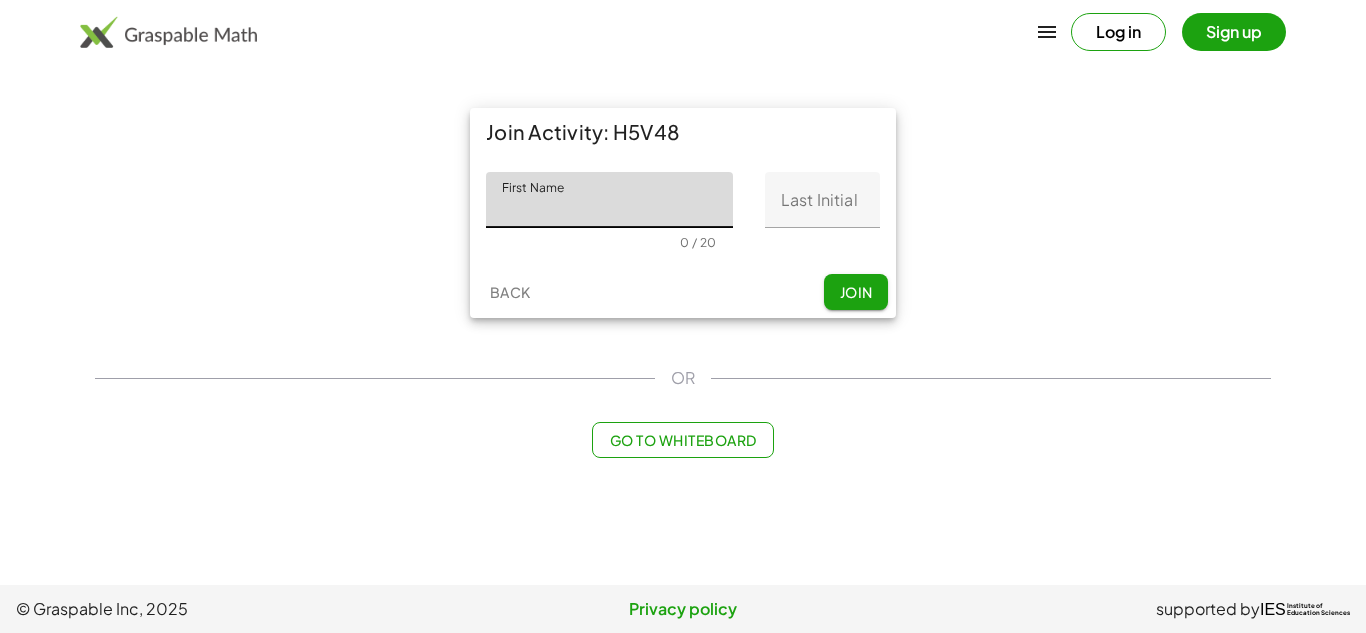click on "First Name" 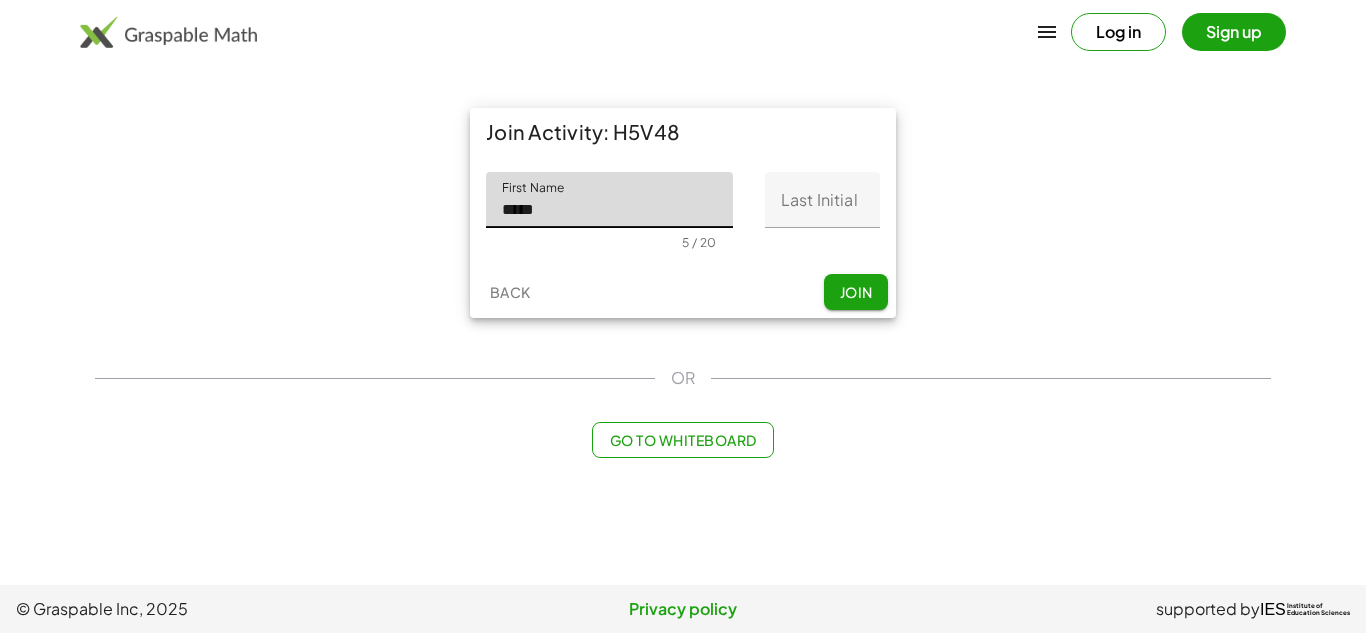 type on "*****" 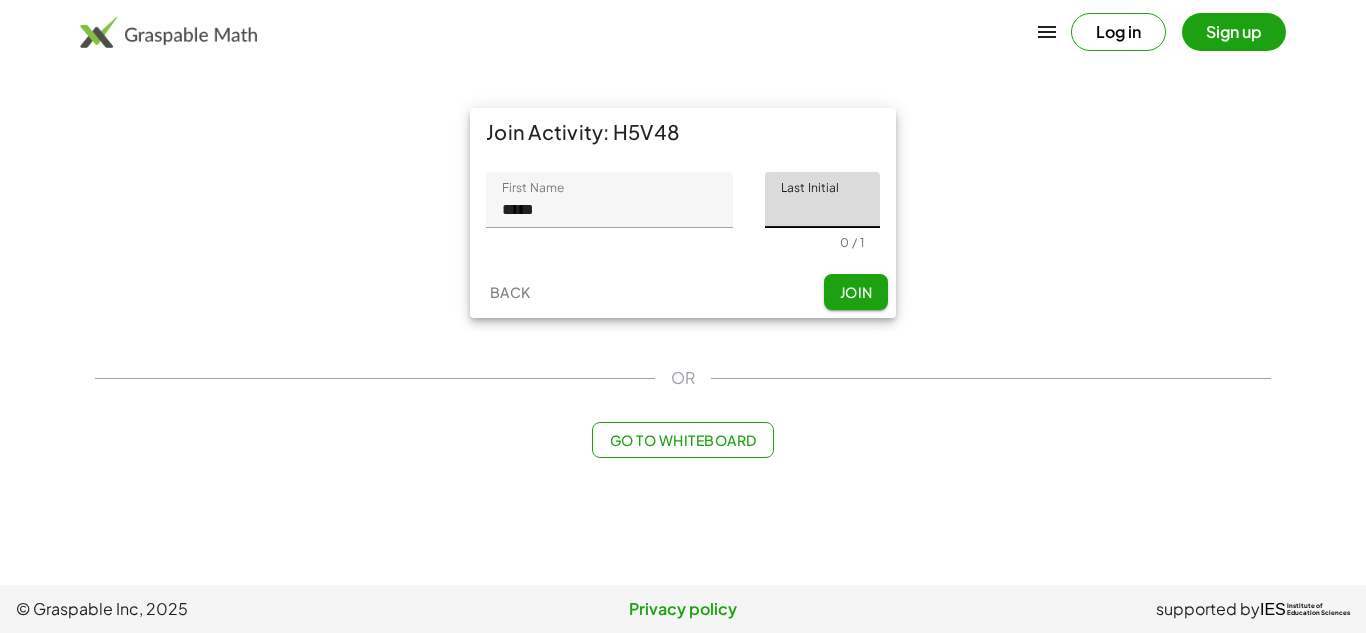 type on "*" 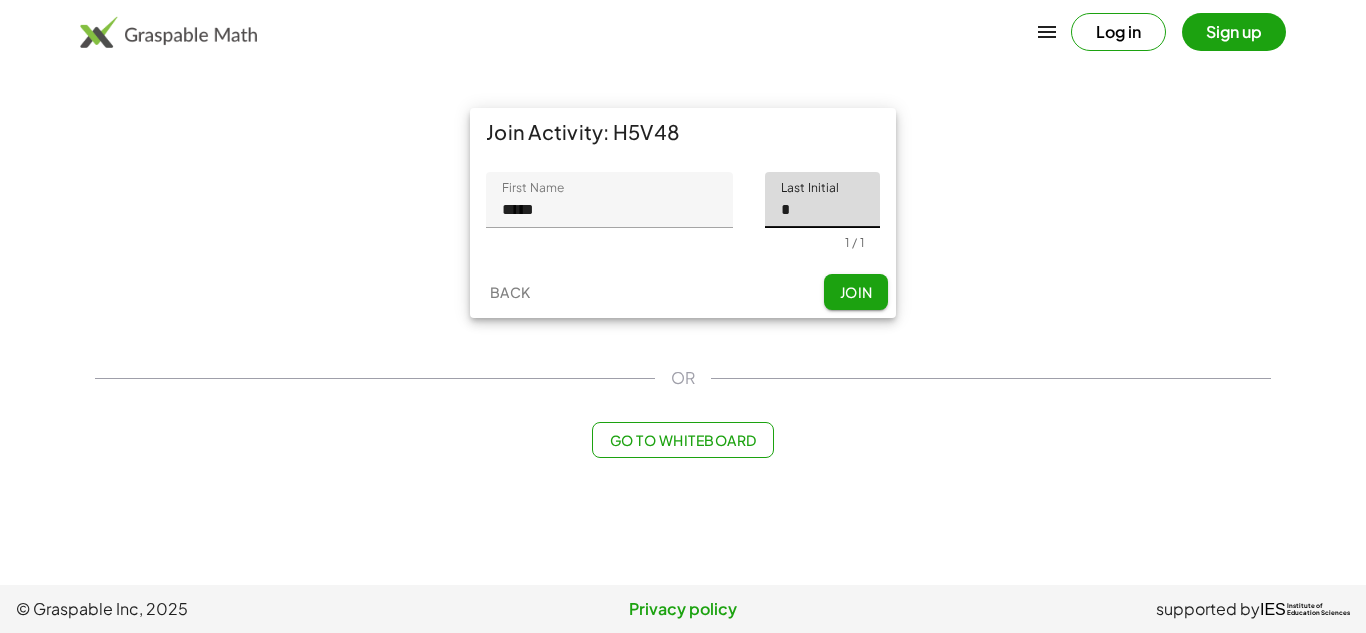 click on "*" 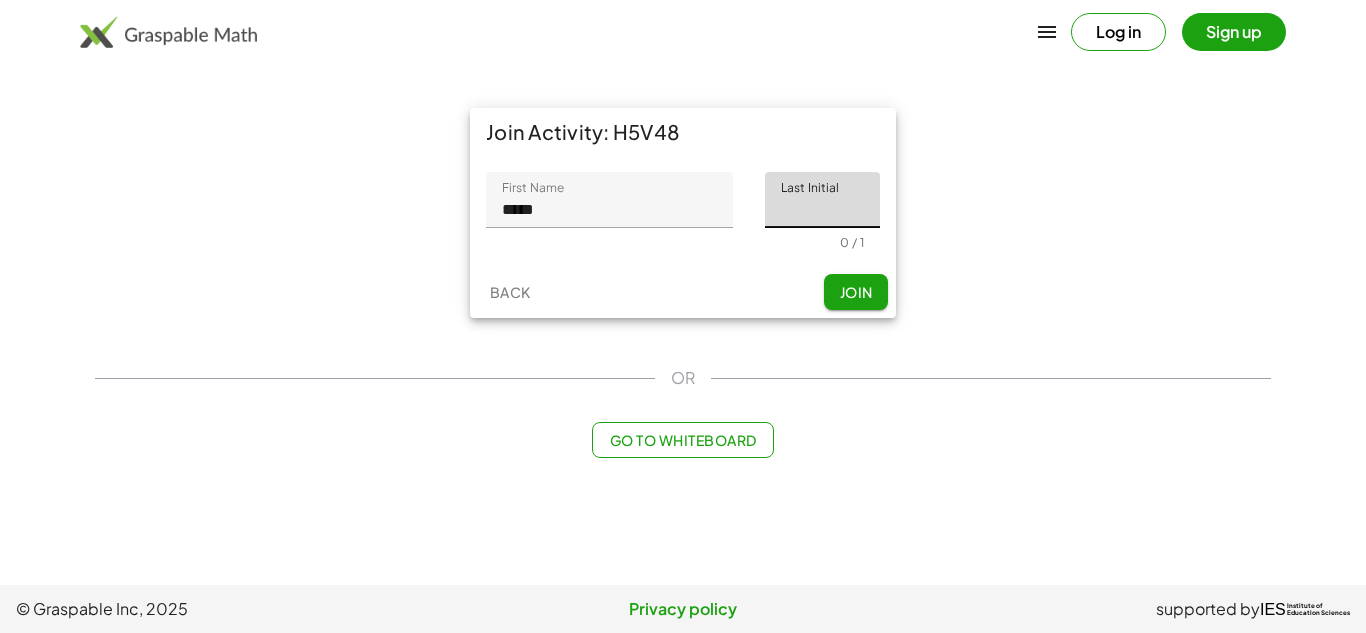 click on "*****" 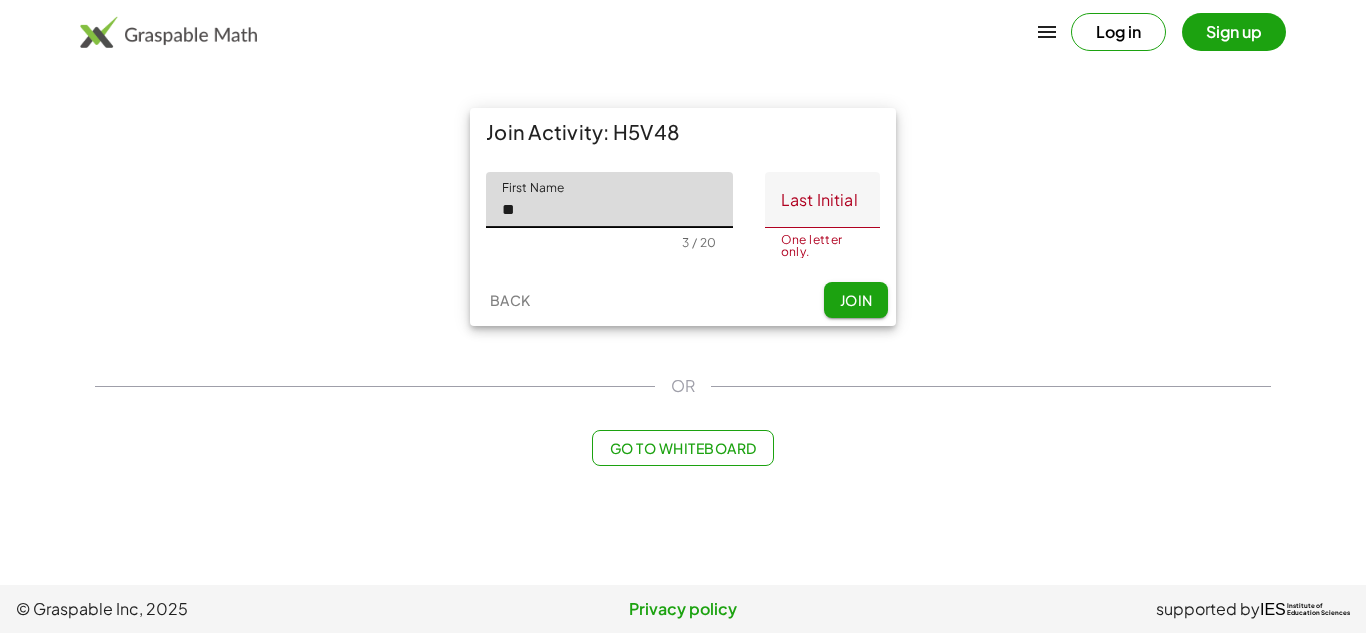 type on "*" 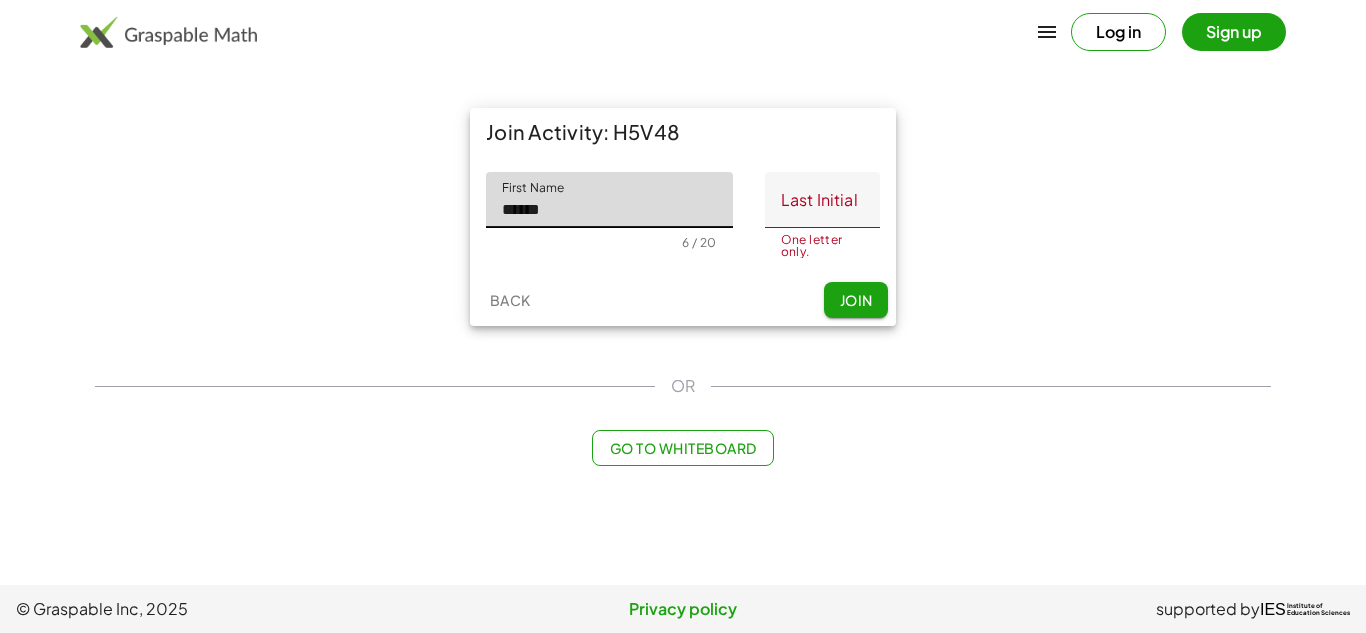 type on "******" 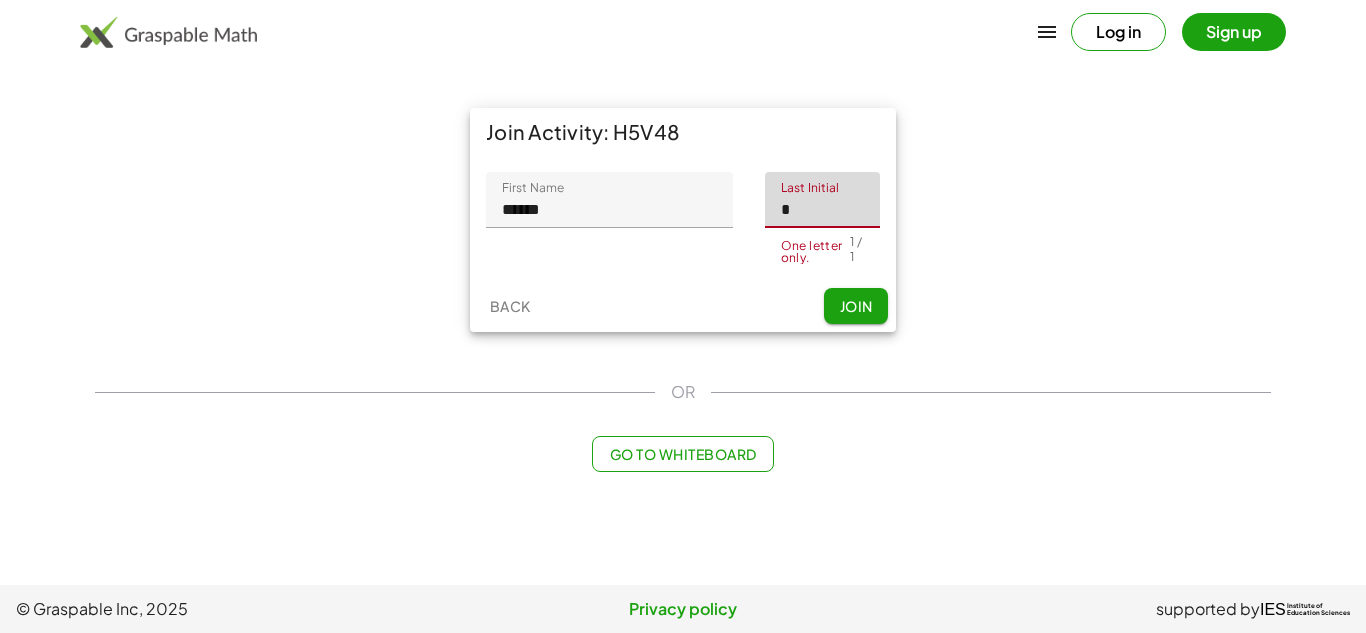 type on "*" 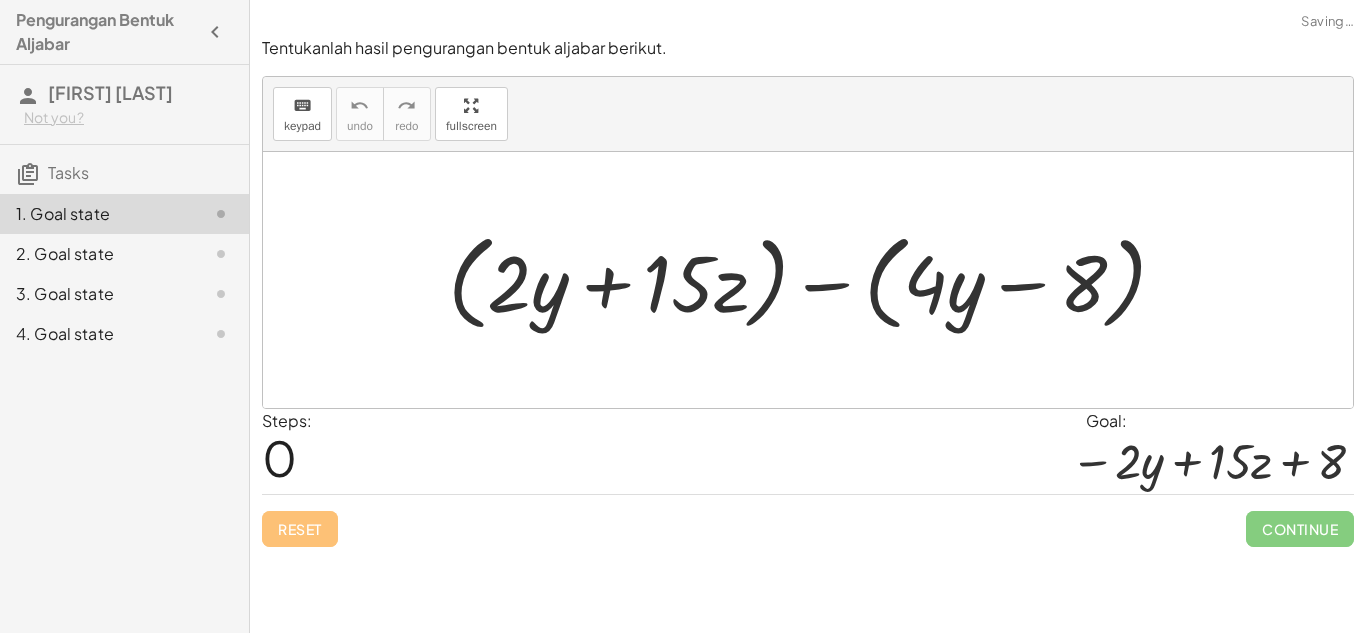 click at bounding box center (815, 280) 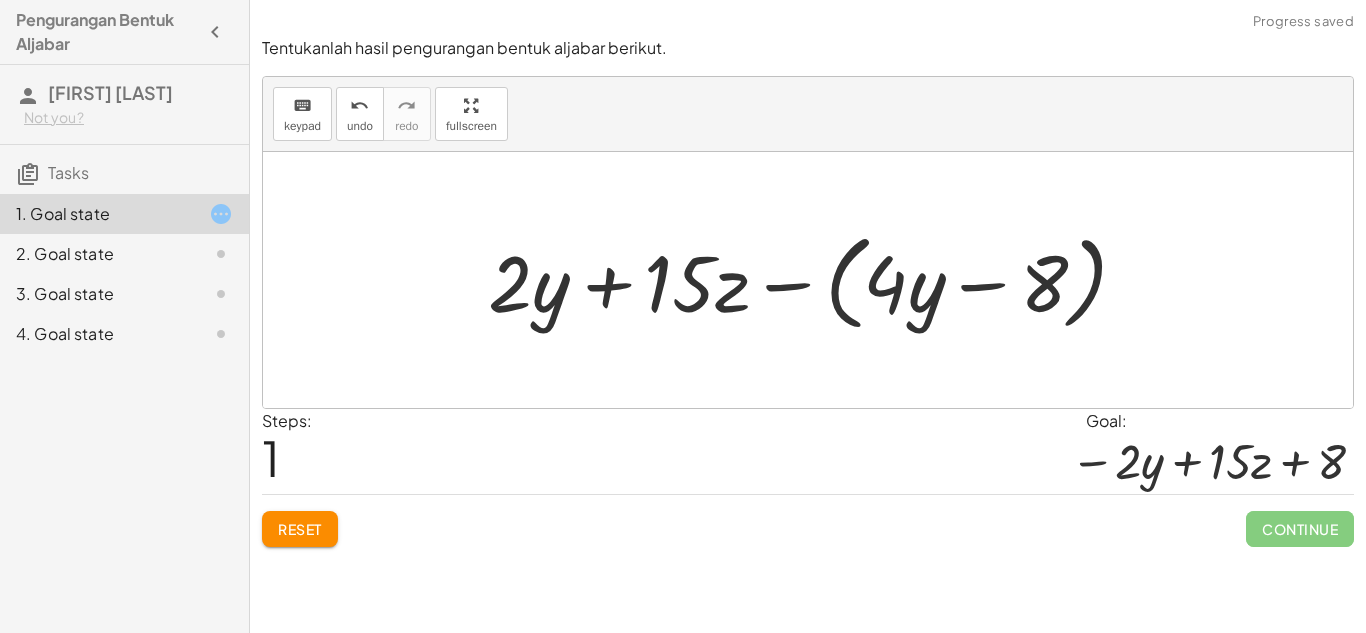click at bounding box center (815, 280) 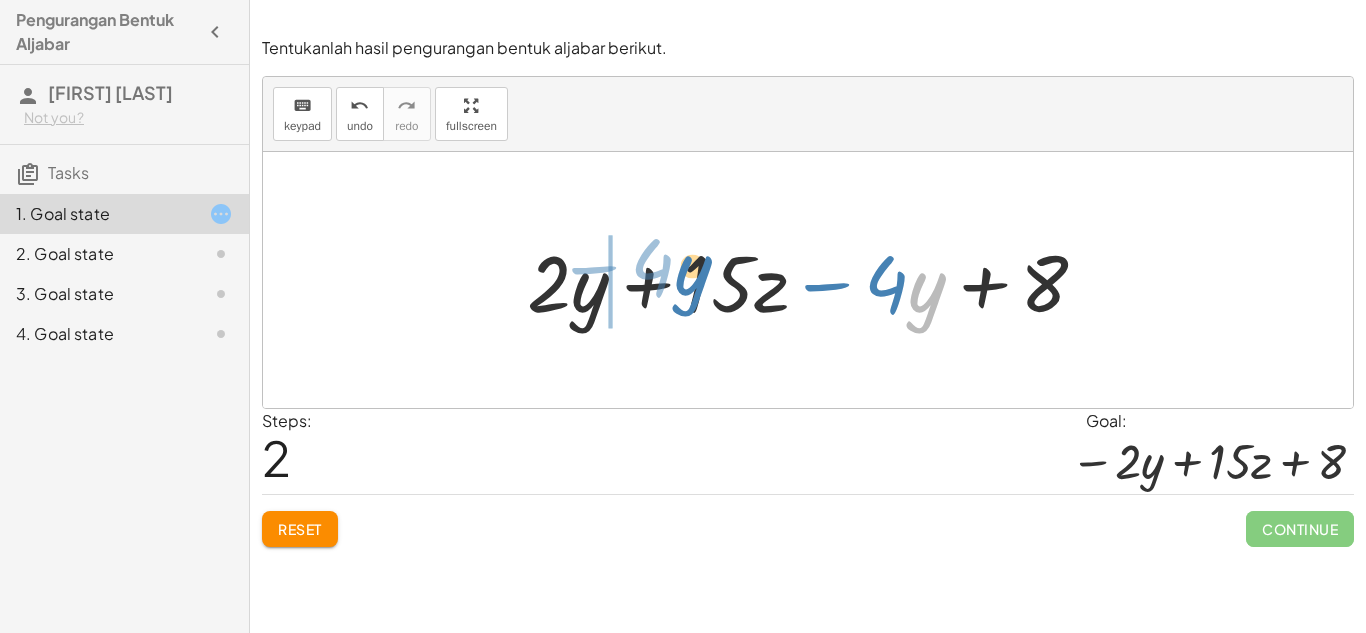 drag, startPoint x: 933, startPoint y: 291, endPoint x: 695, endPoint y: 274, distance: 238.60637 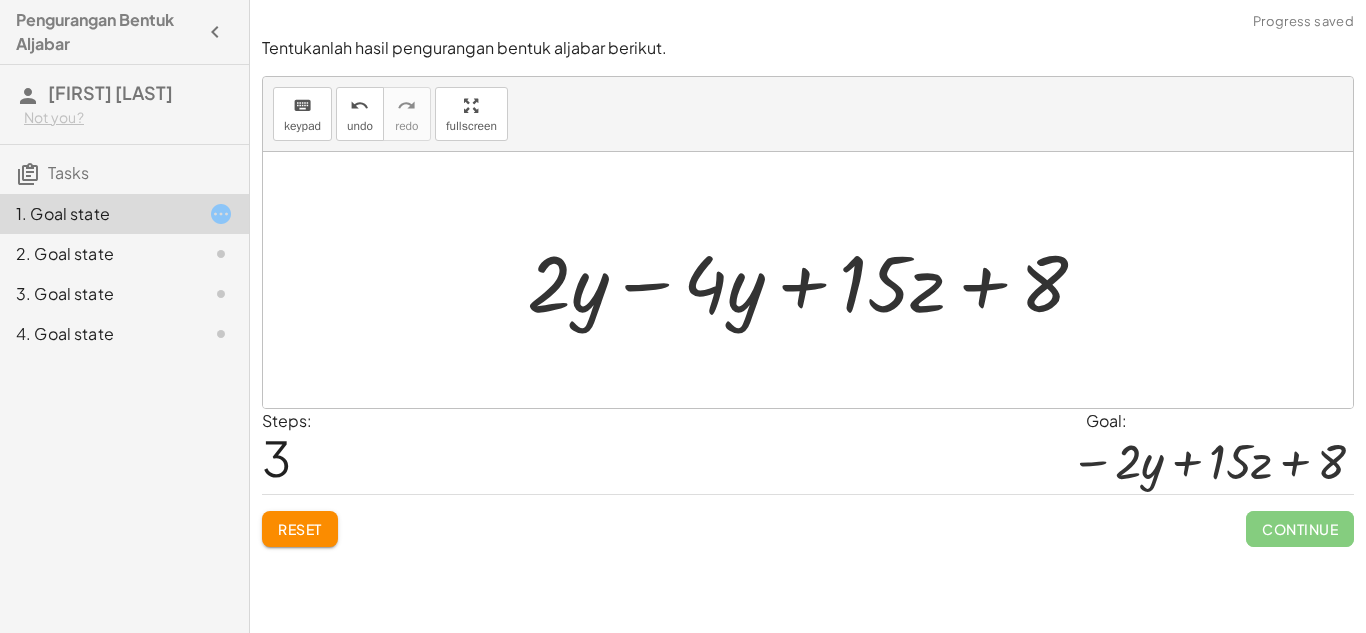 click at bounding box center [815, 280] 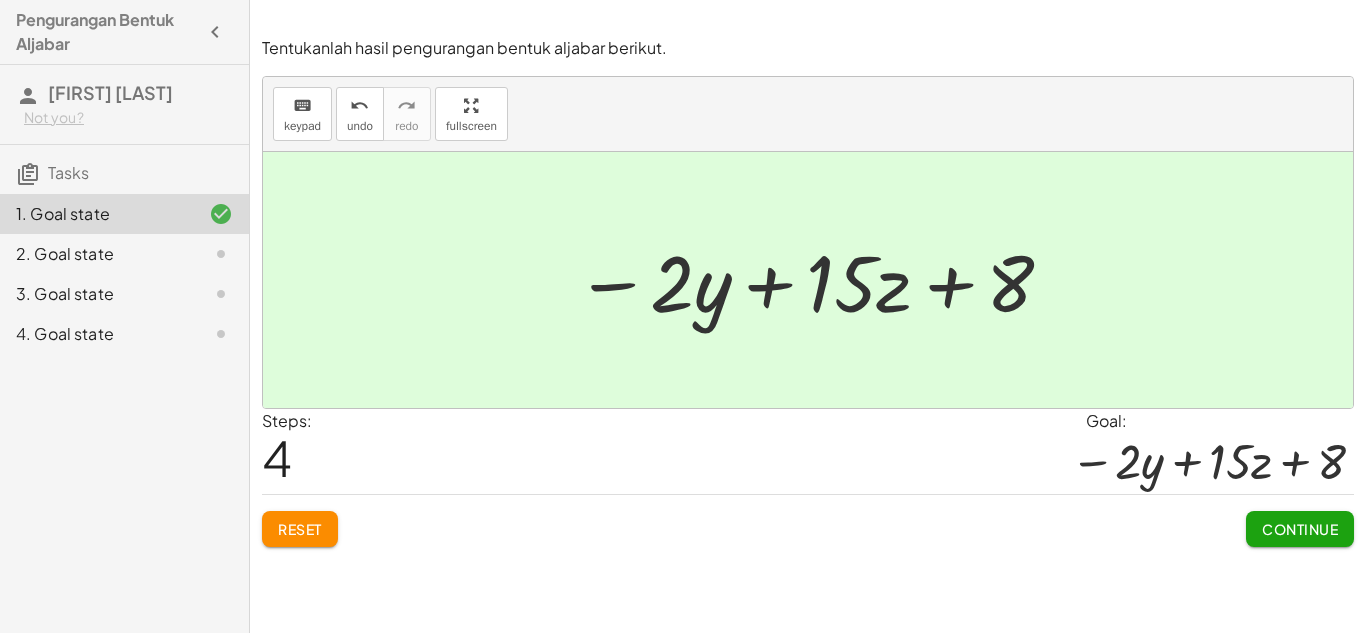 click on "Continue" at bounding box center [1300, 529] 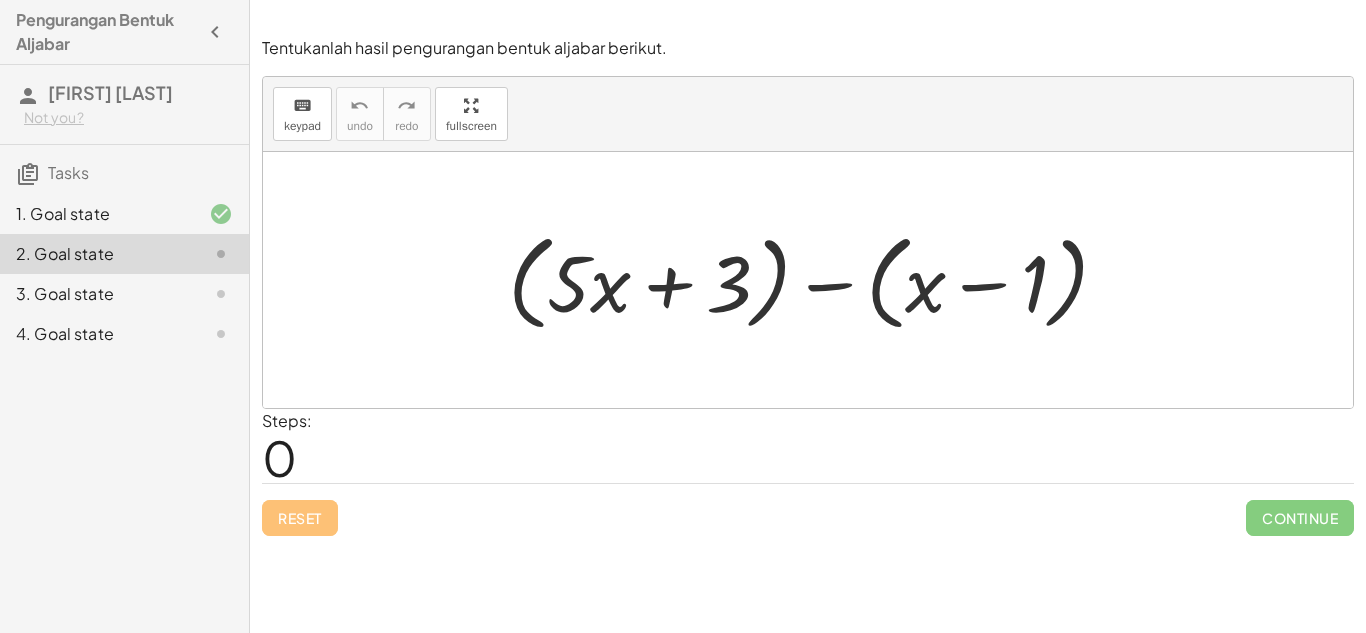 click at bounding box center (816, 280) 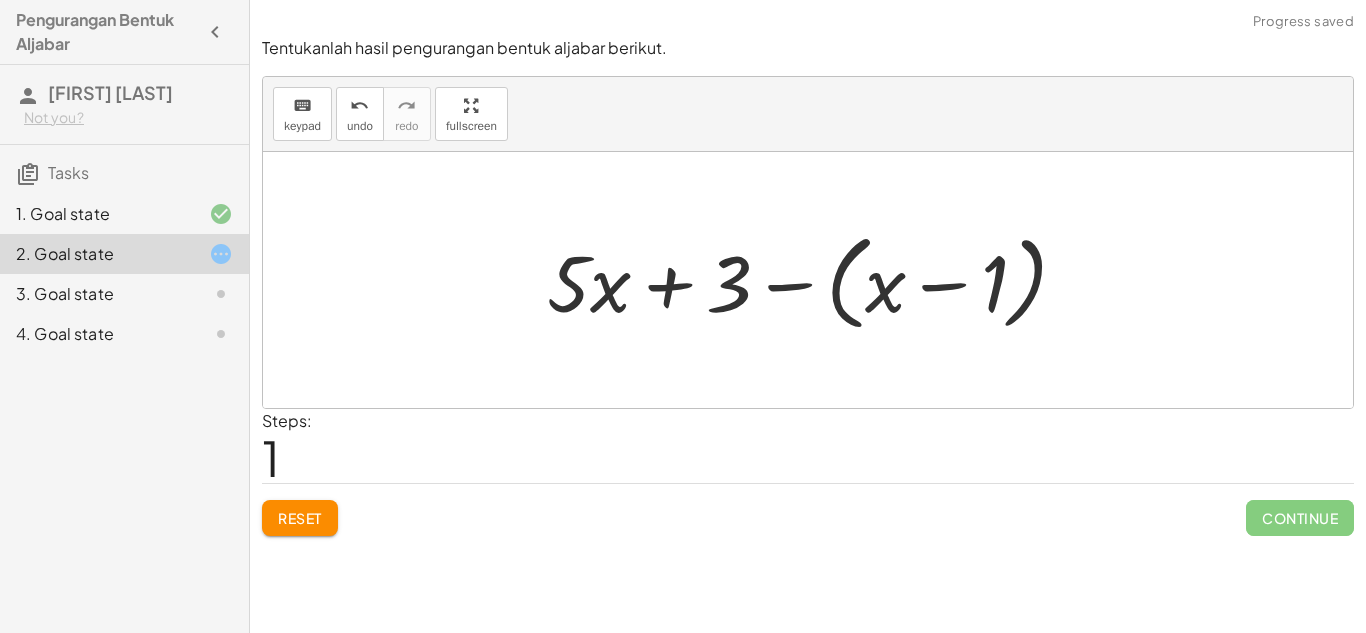 click at bounding box center [815, 280] 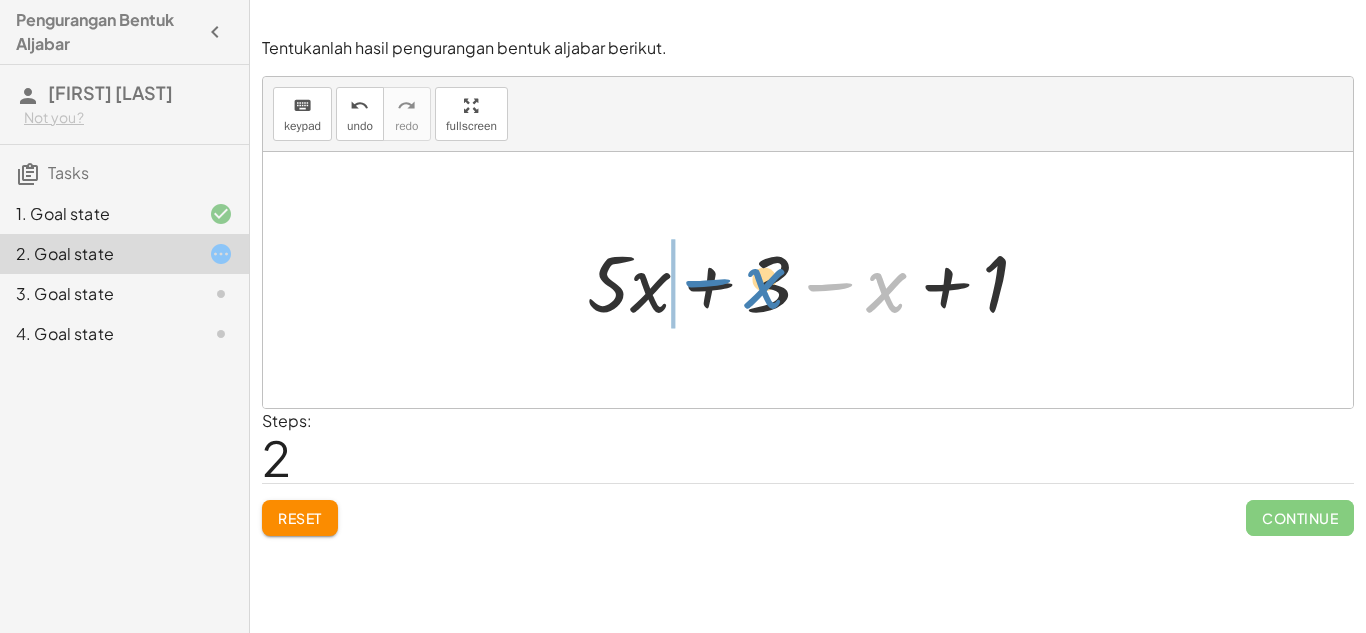drag, startPoint x: 877, startPoint y: 285, endPoint x: 750, endPoint y: 282, distance: 127.03543 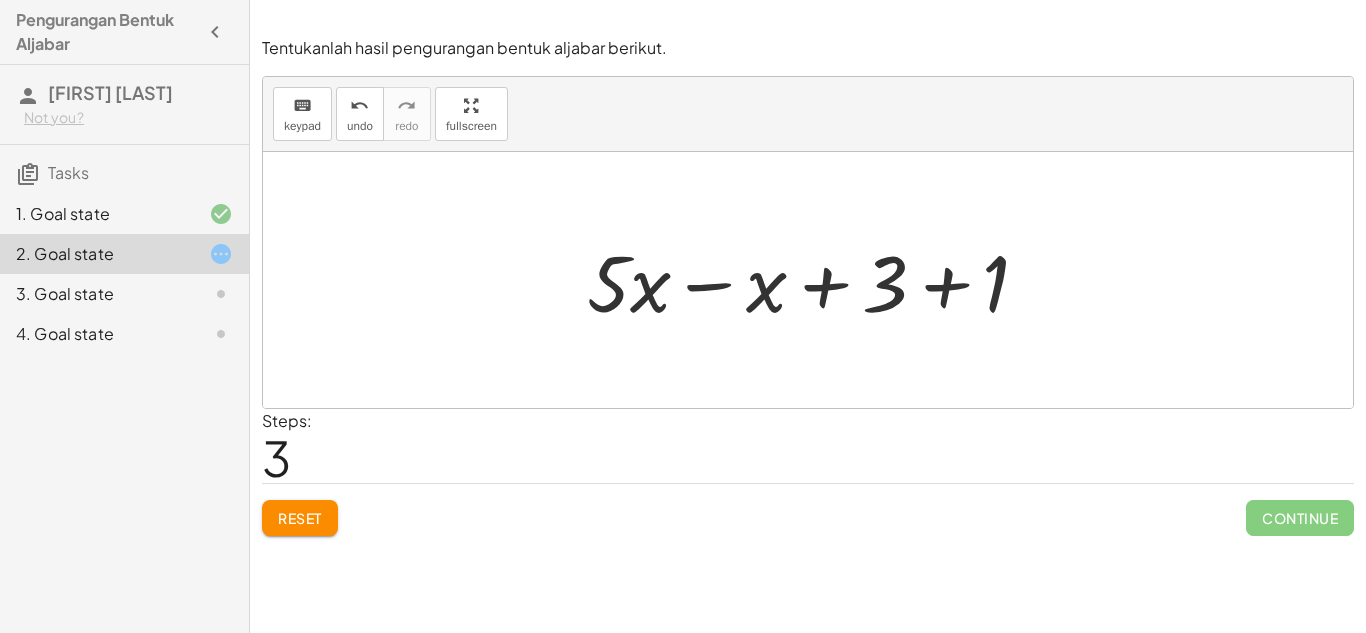click at bounding box center (816, 280) 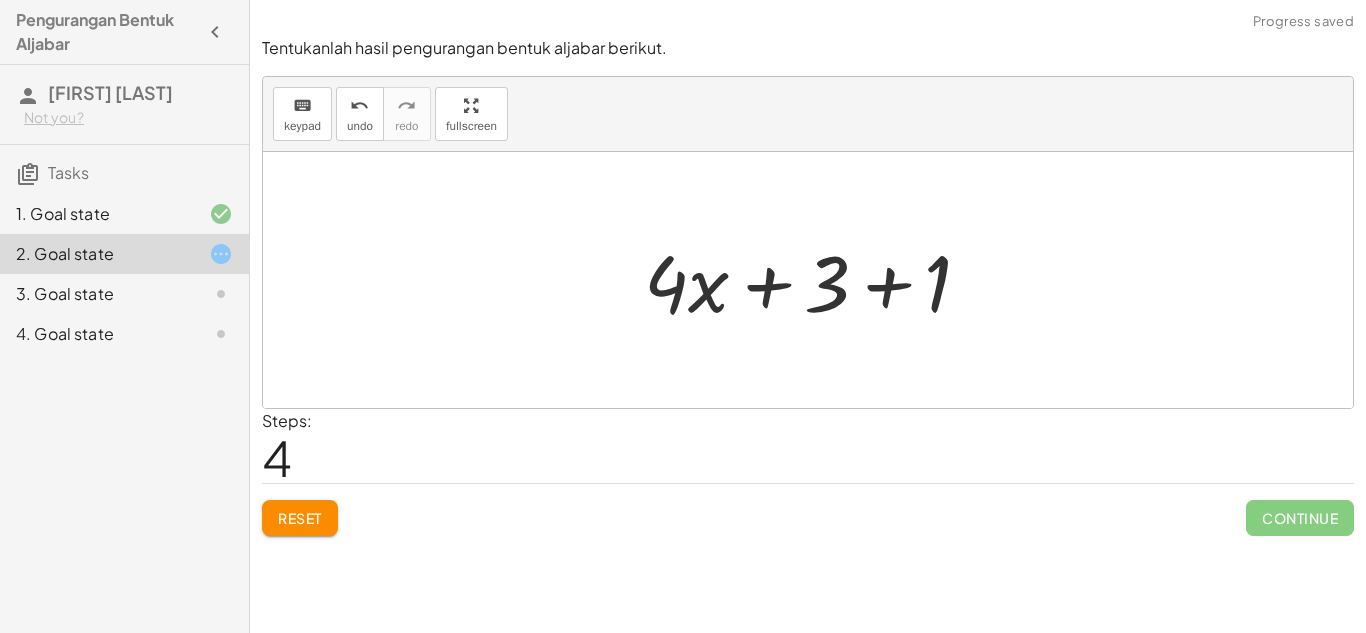 click at bounding box center (815, 280) 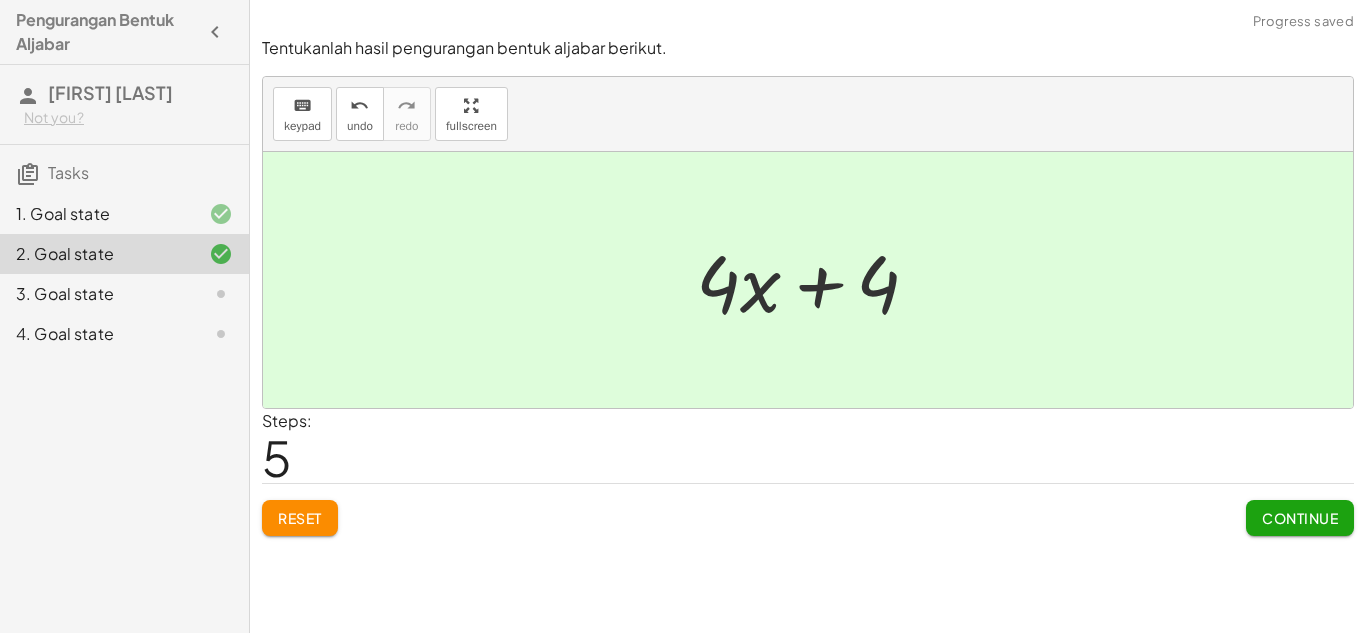 click on "Continue" 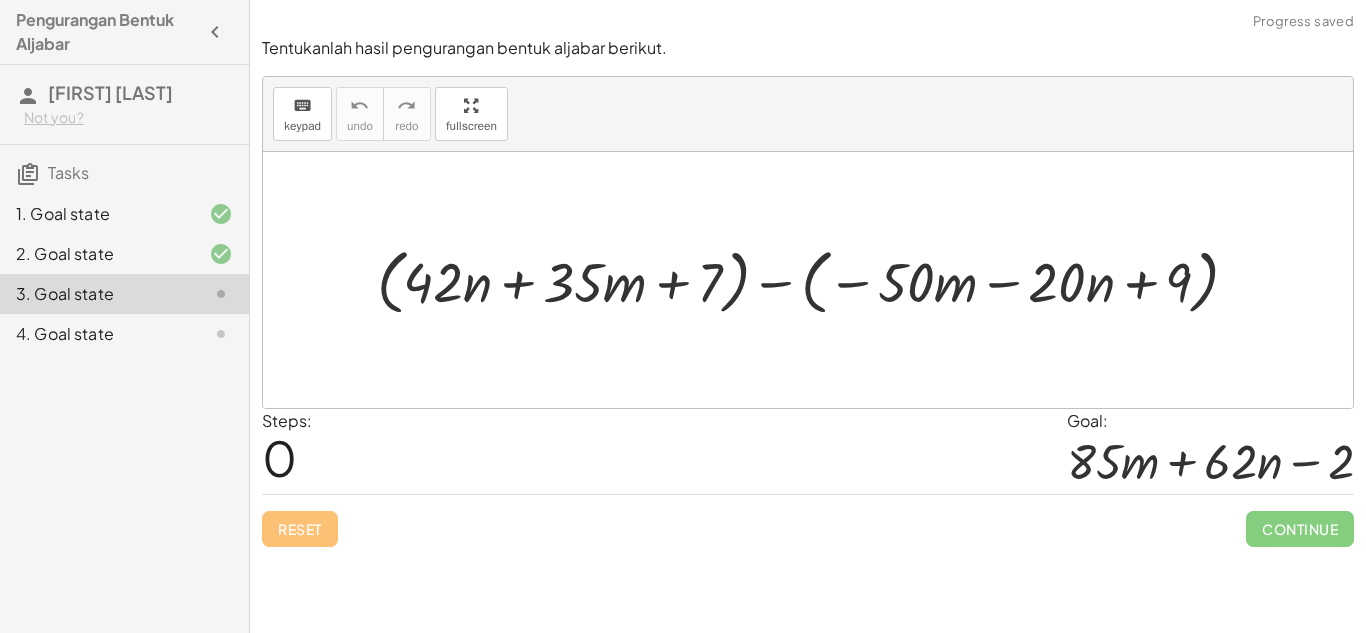 click at bounding box center [815, 279] 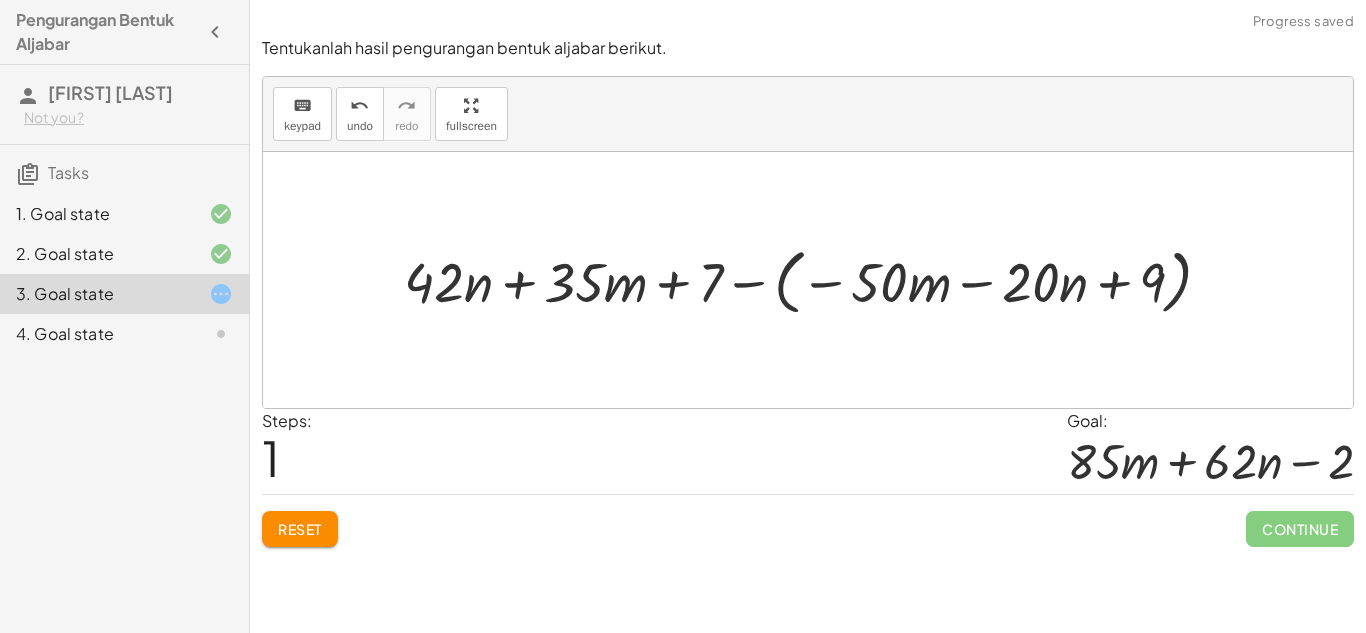click at bounding box center (816, 279) 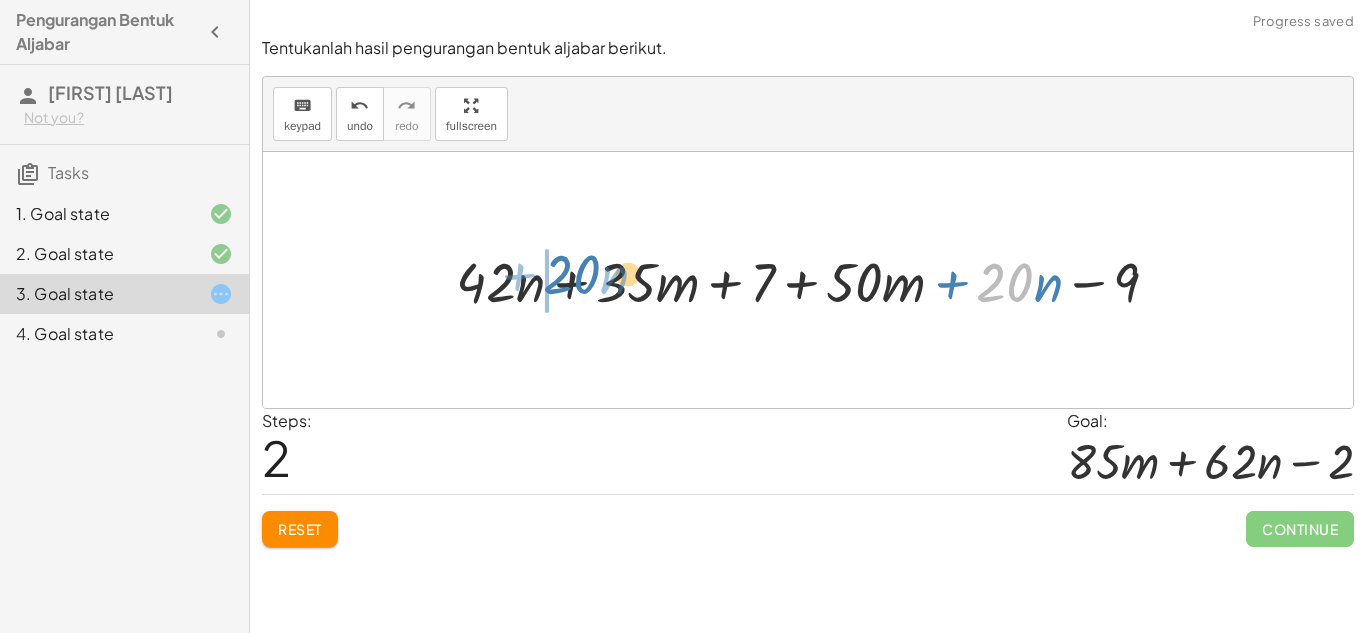drag, startPoint x: 1006, startPoint y: 292, endPoint x: 462, endPoint y: 276, distance: 544.2352 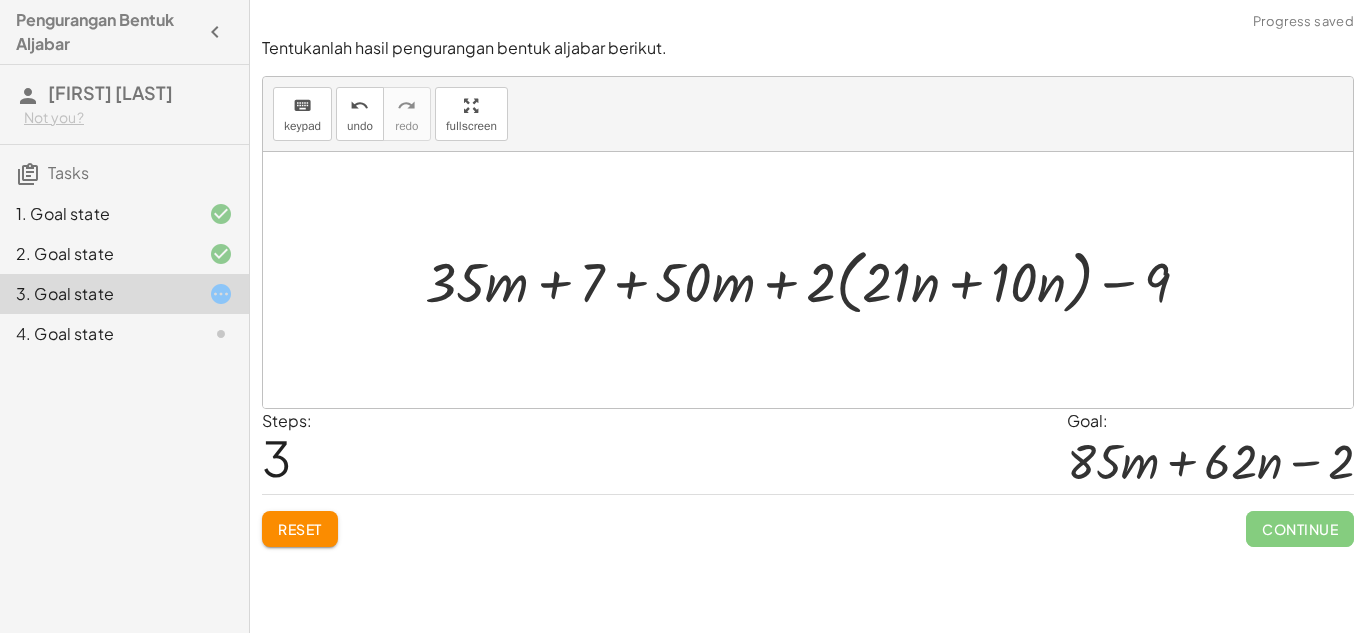 click at bounding box center (815, 279) 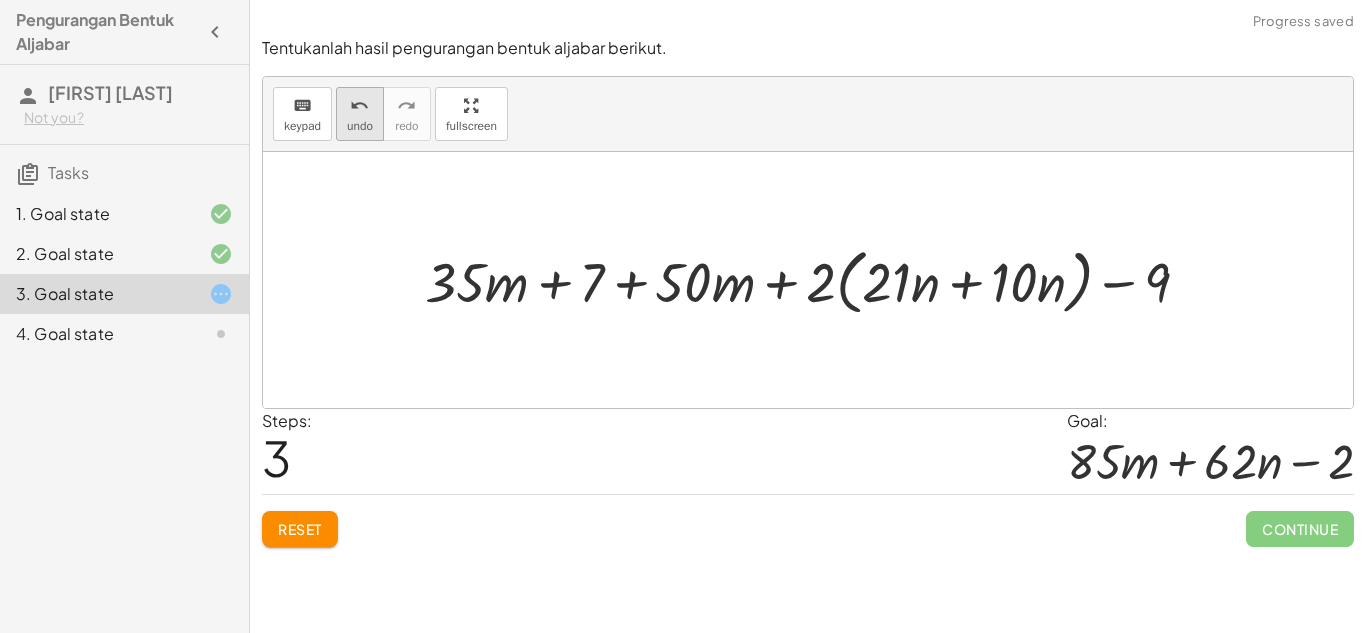 click on "undo" at bounding box center (359, 106) 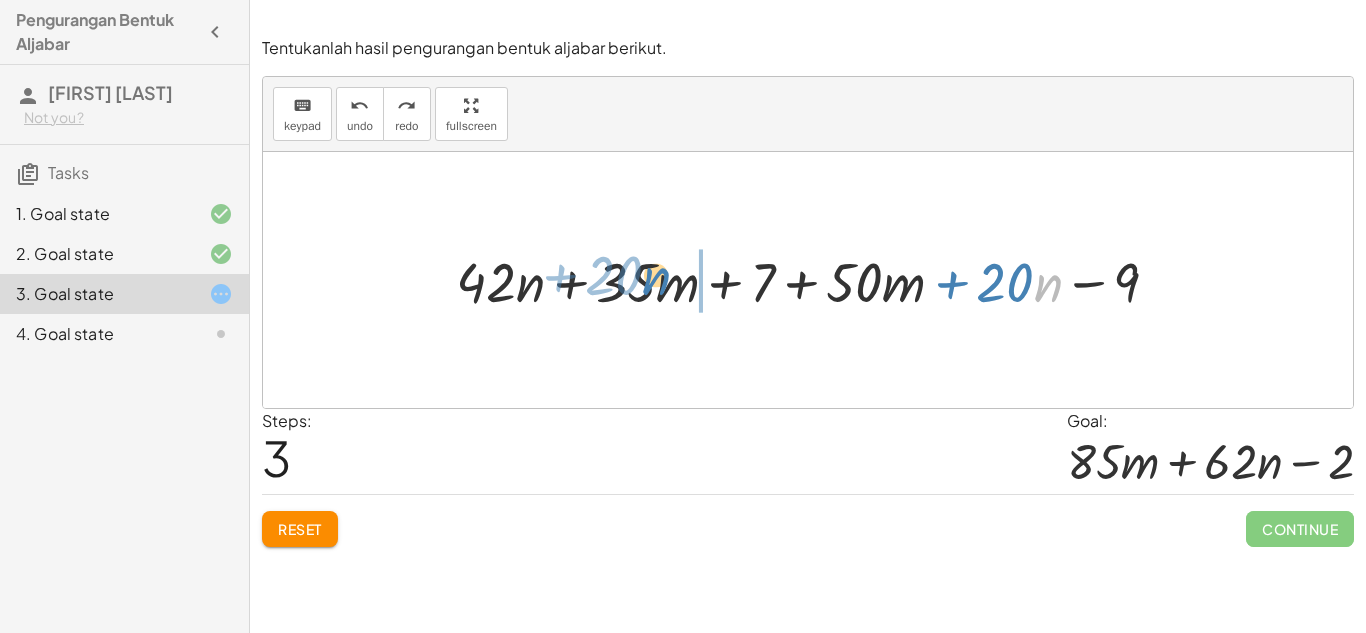 drag, startPoint x: 1040, startPoint y: 286, endPoint x: 647, endPoint y: 279, distance: 393.06235 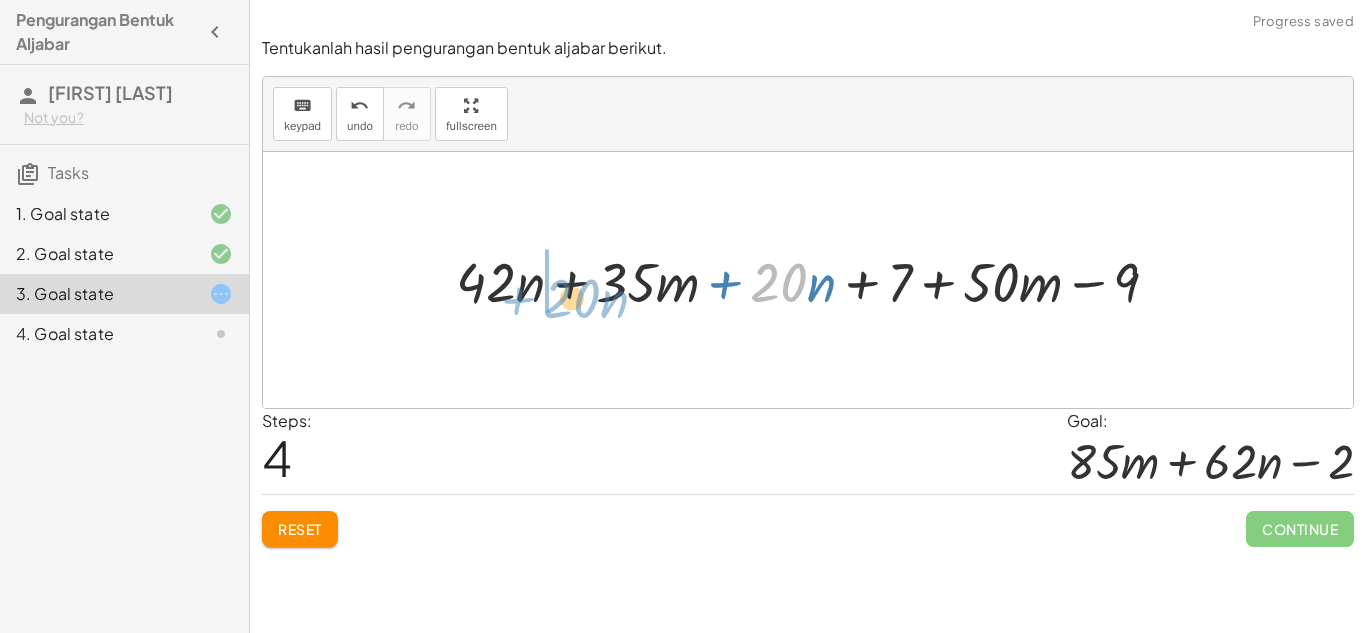 drag, startPoint x: 792, startPoint y: 280, endPoint x: 596, endPoint y: 288, distance: 196.1632 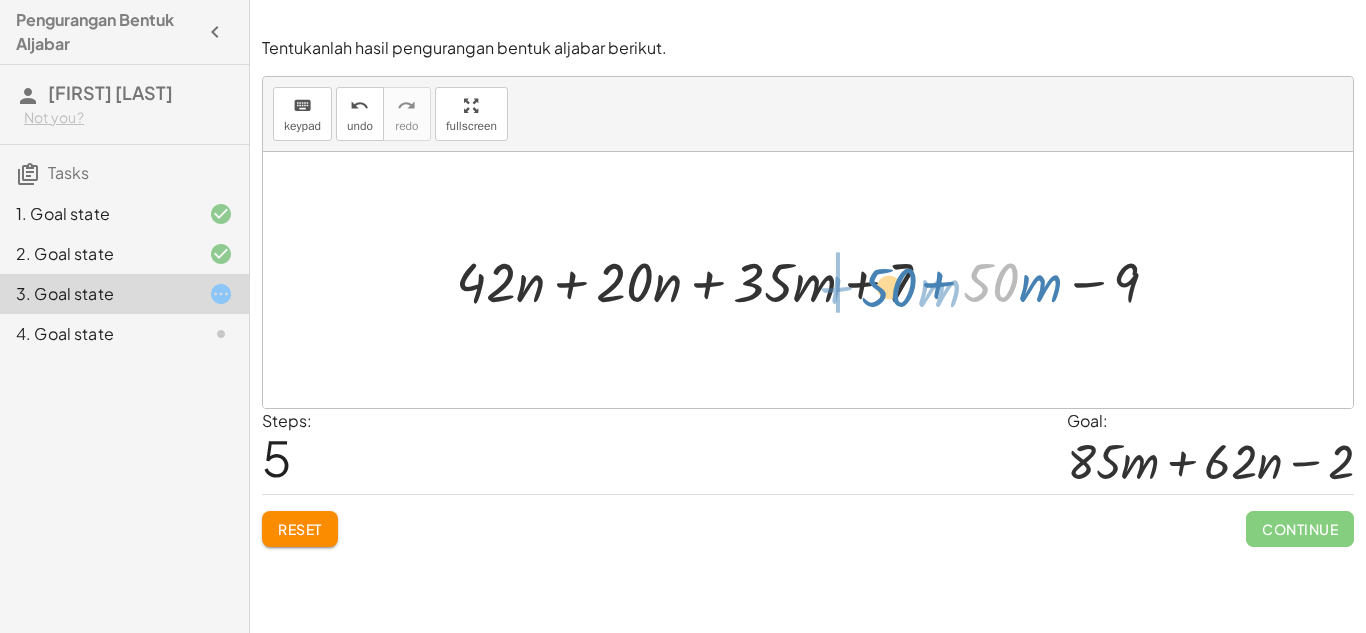 drag, startPoint x: 1005, startPoint y: 290, endPoint x: 901, endPoint y: 295, distance: 104.120125 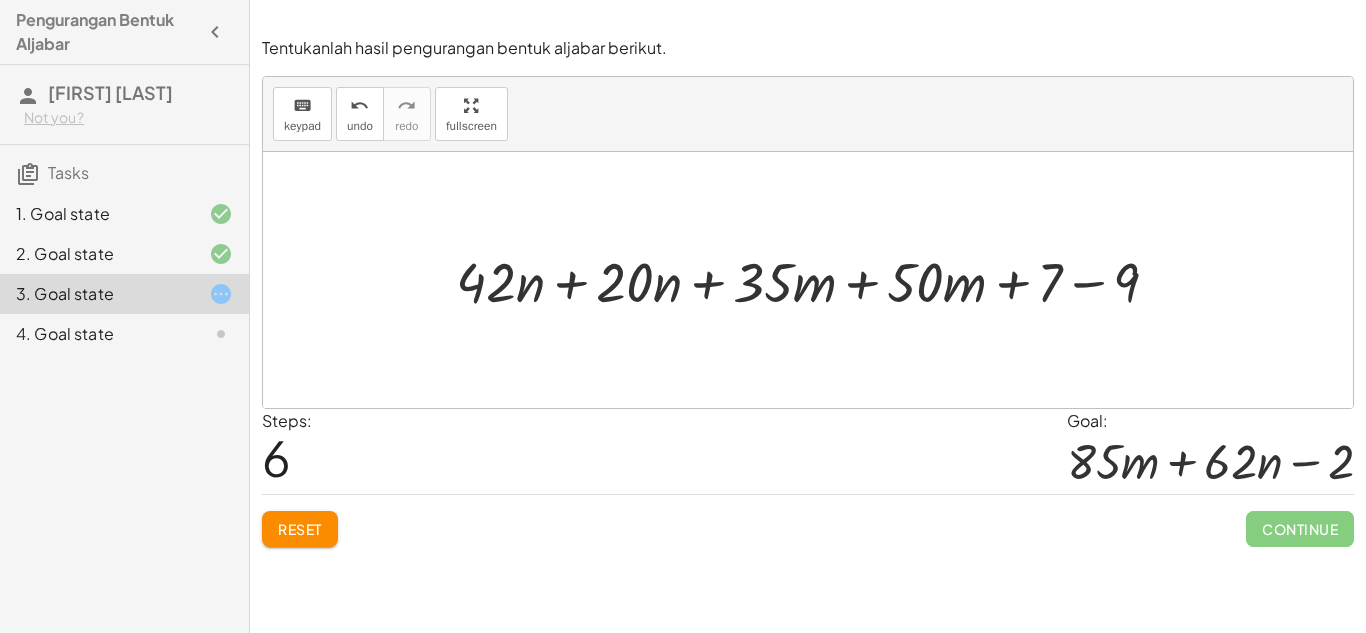 click at bounding box center (815, 279) 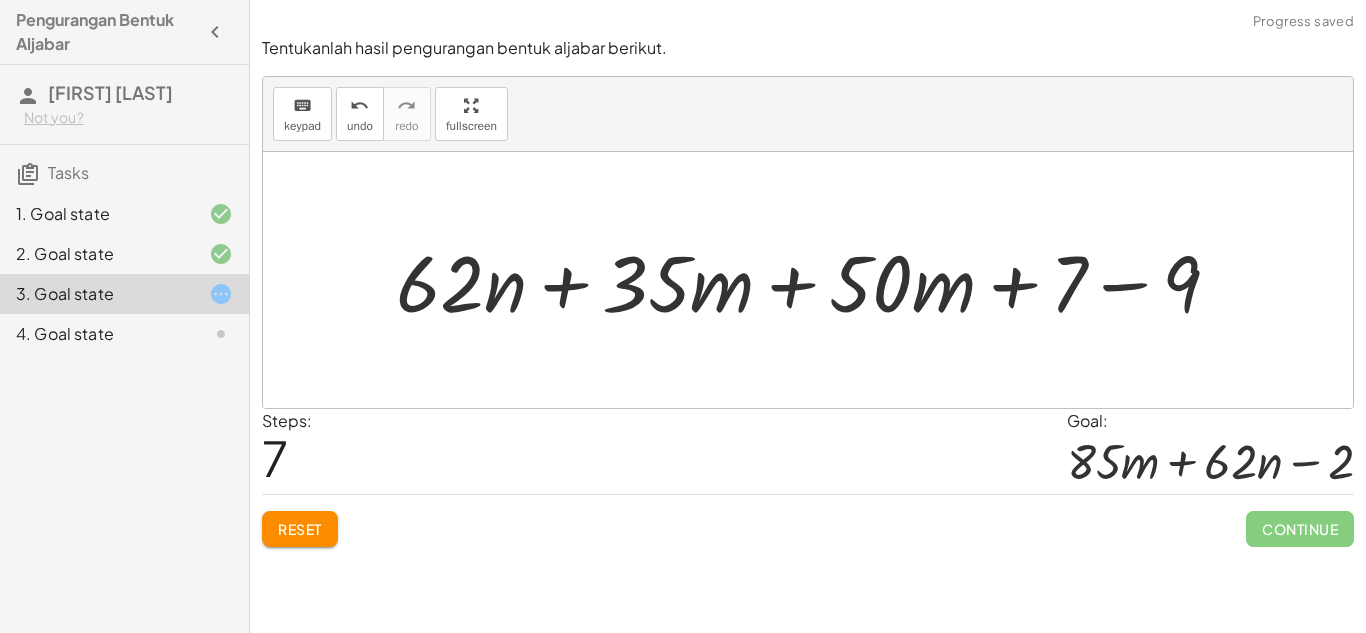 click at bounding box center [816, 280] 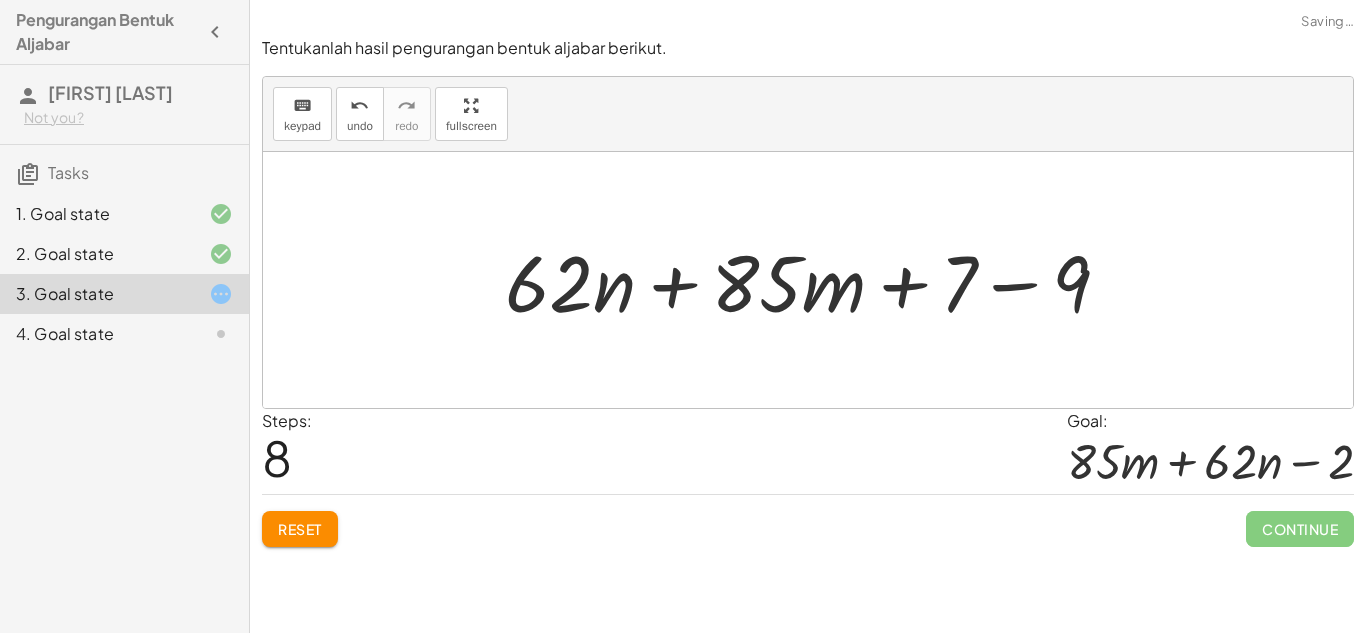 click at bounding box center [815, 280] 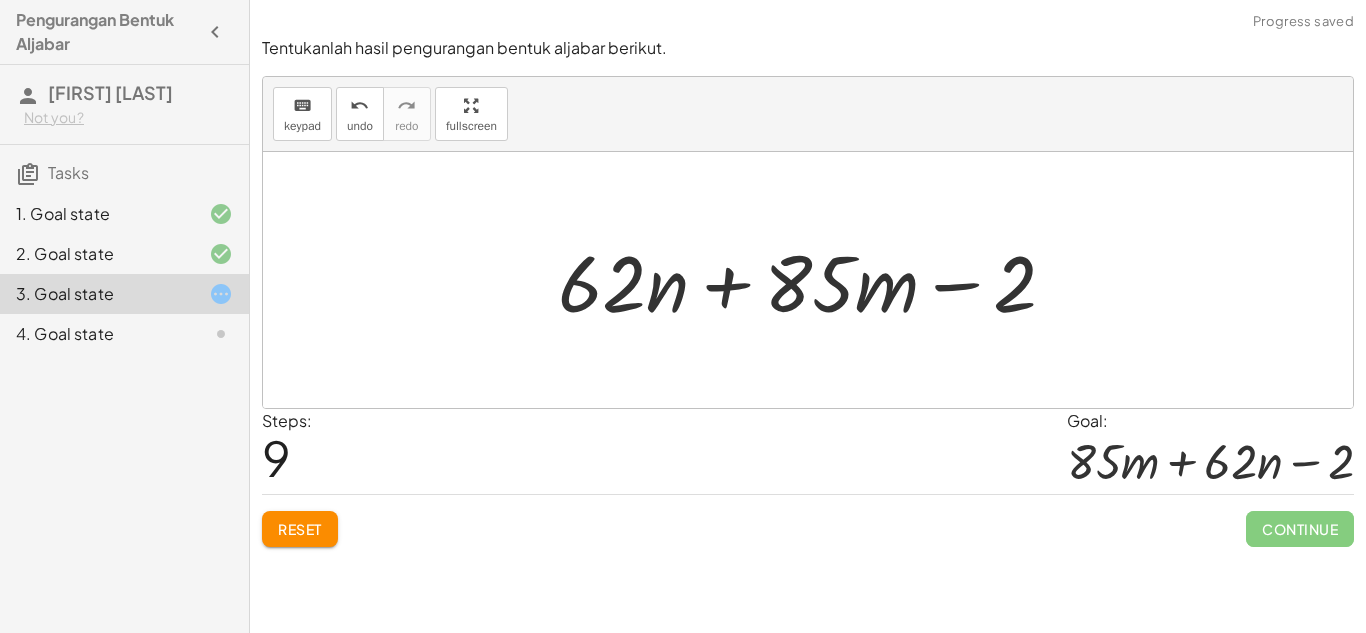 click at bounding box center [815, 280] 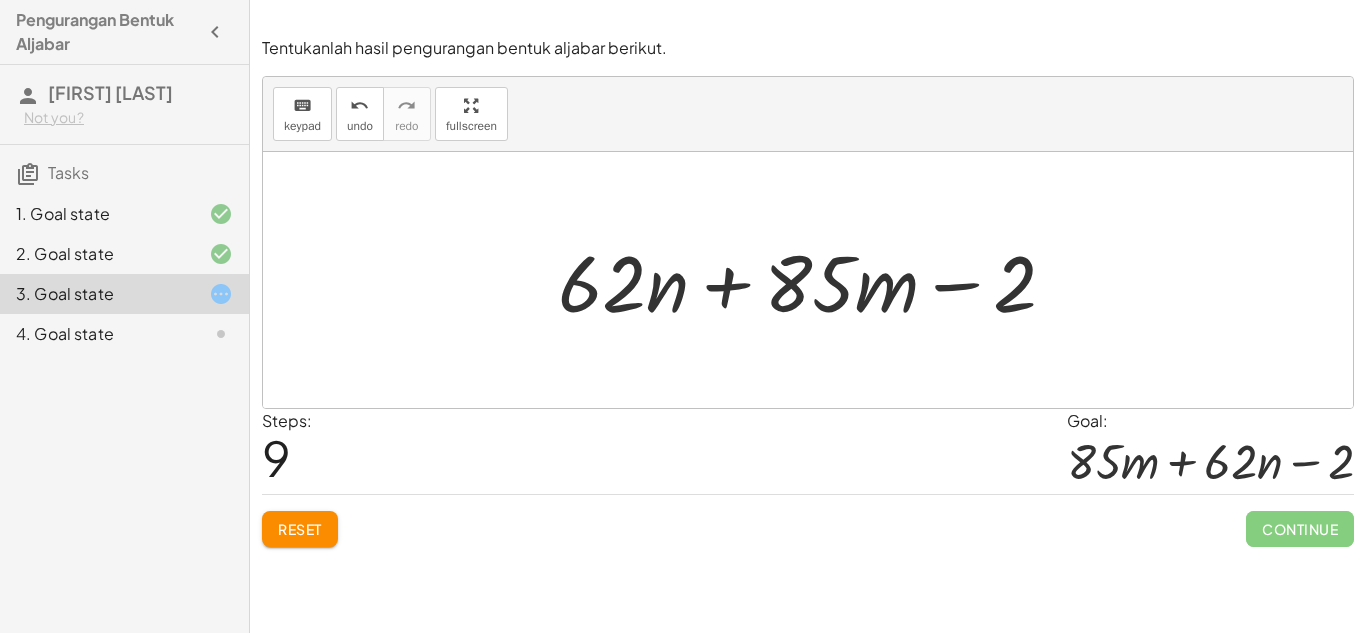 click at bounding box center (815, 280) 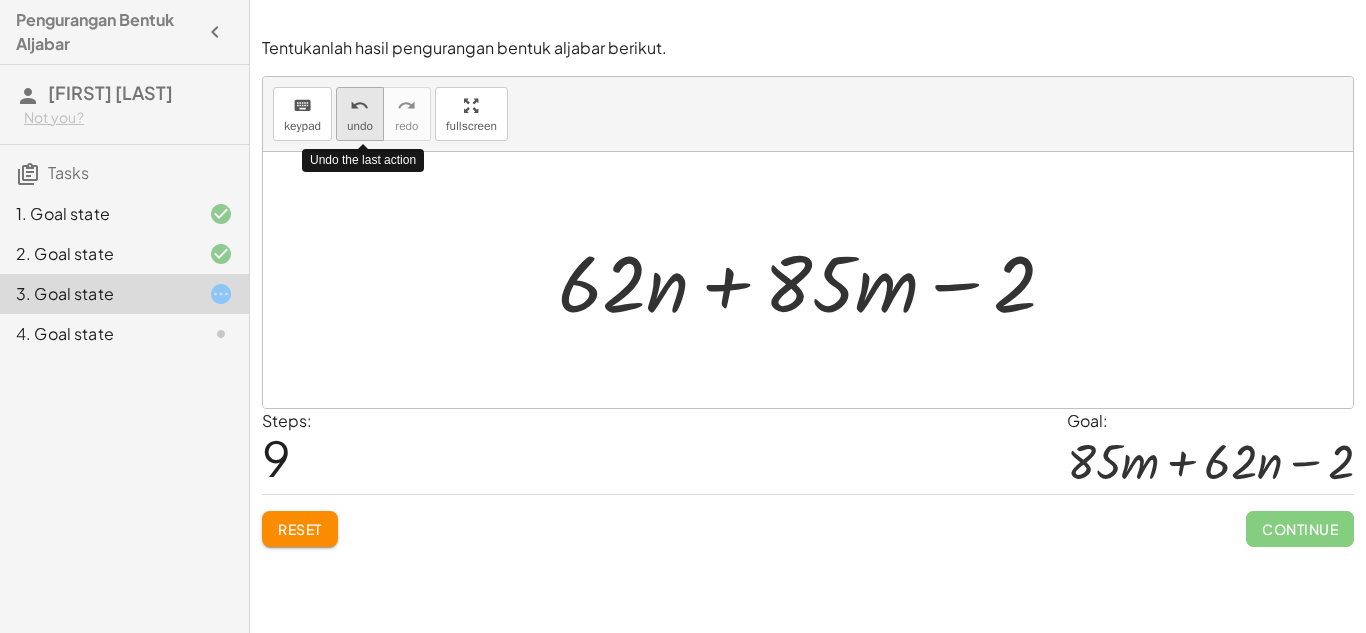 click on "undo" at bounding box center (359, 106) 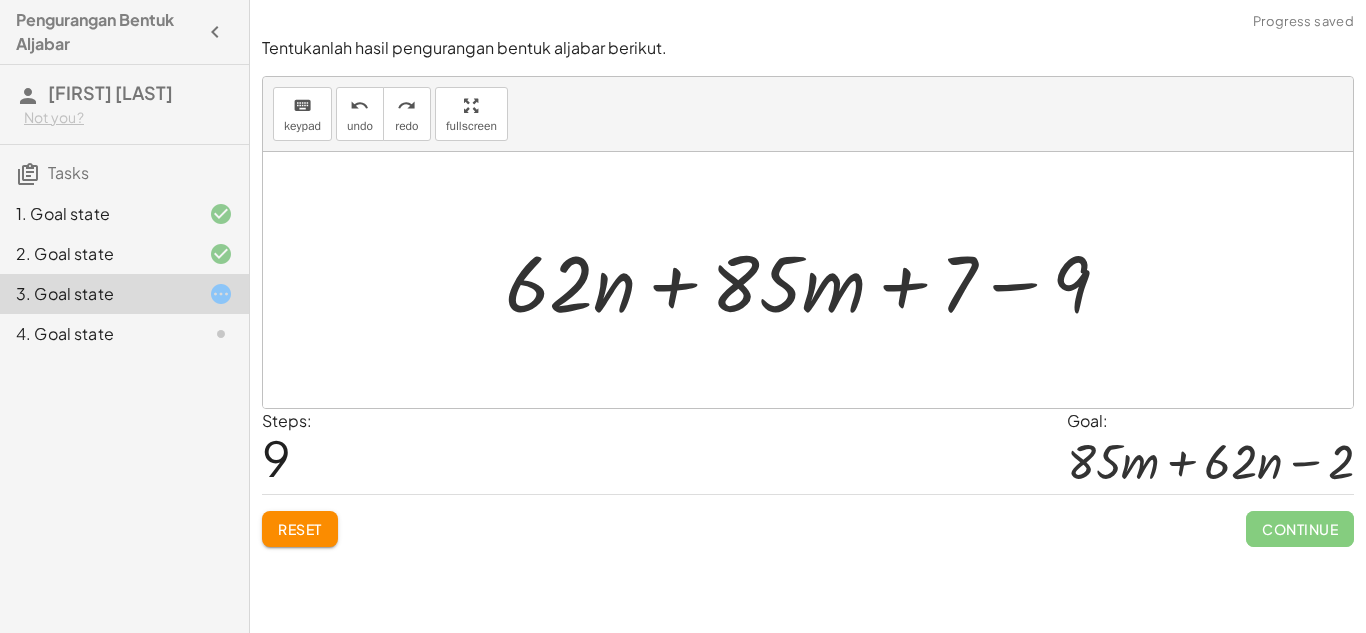 click at bounding box center [815, 280] 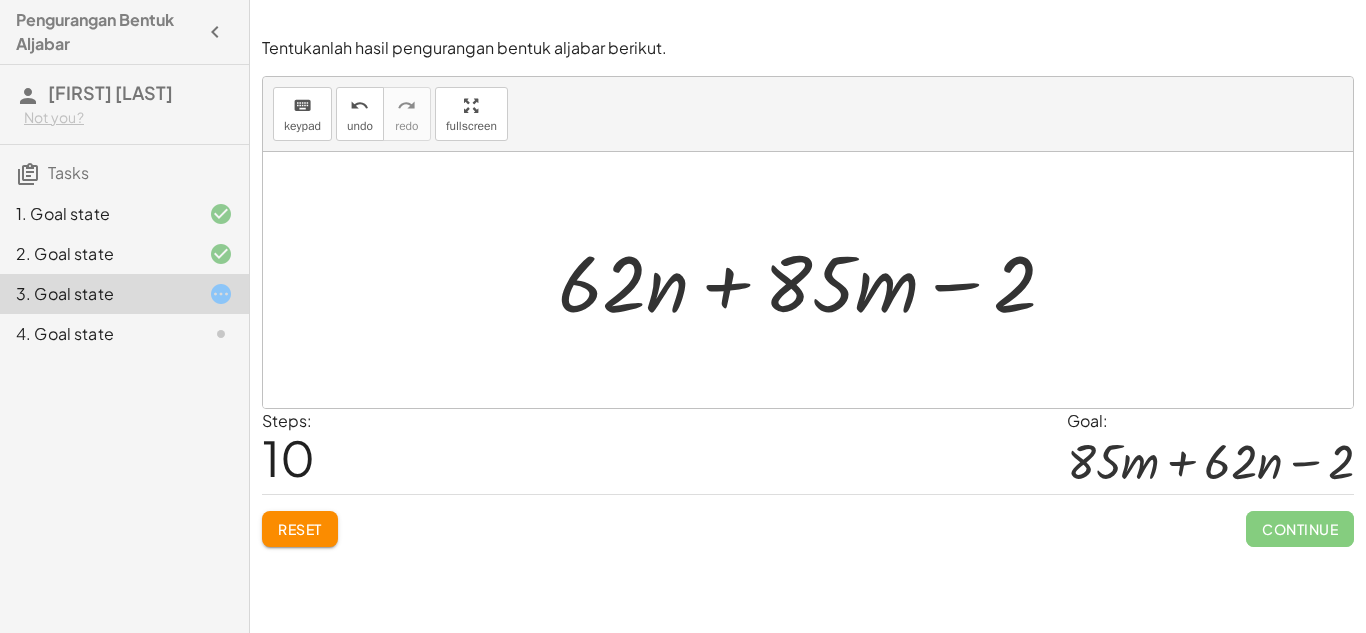 click at bounding box center (815, 280) 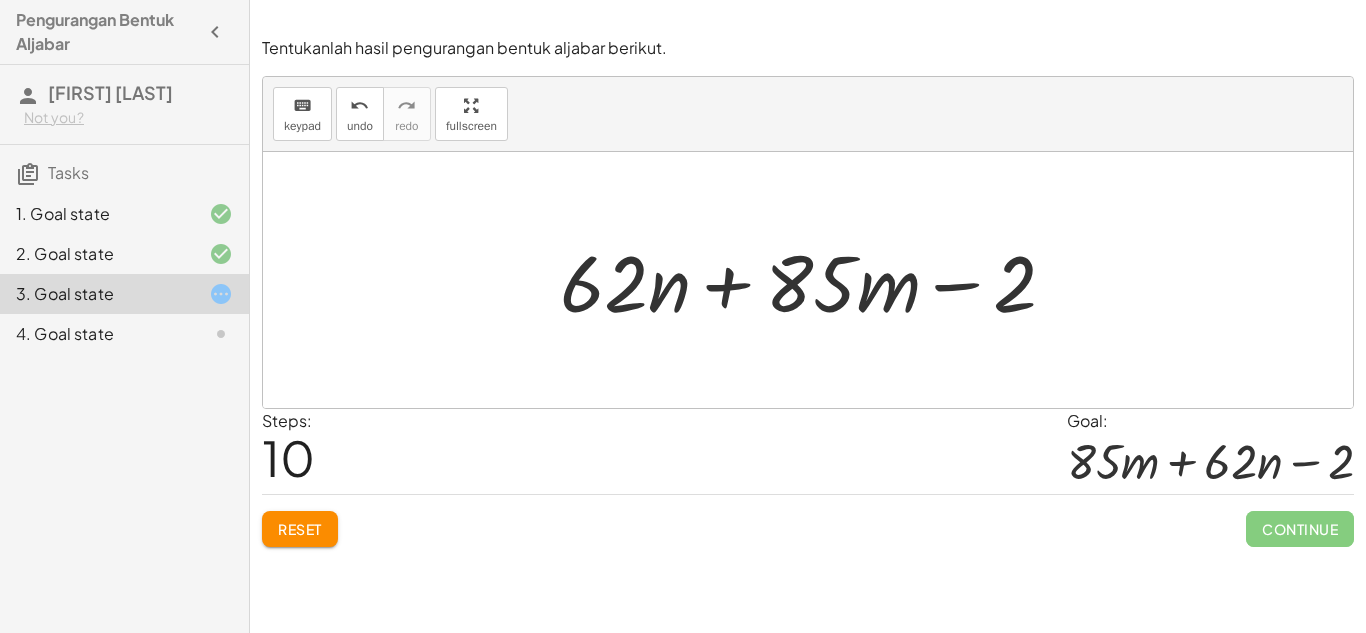 click at bounding box center (815, 280) 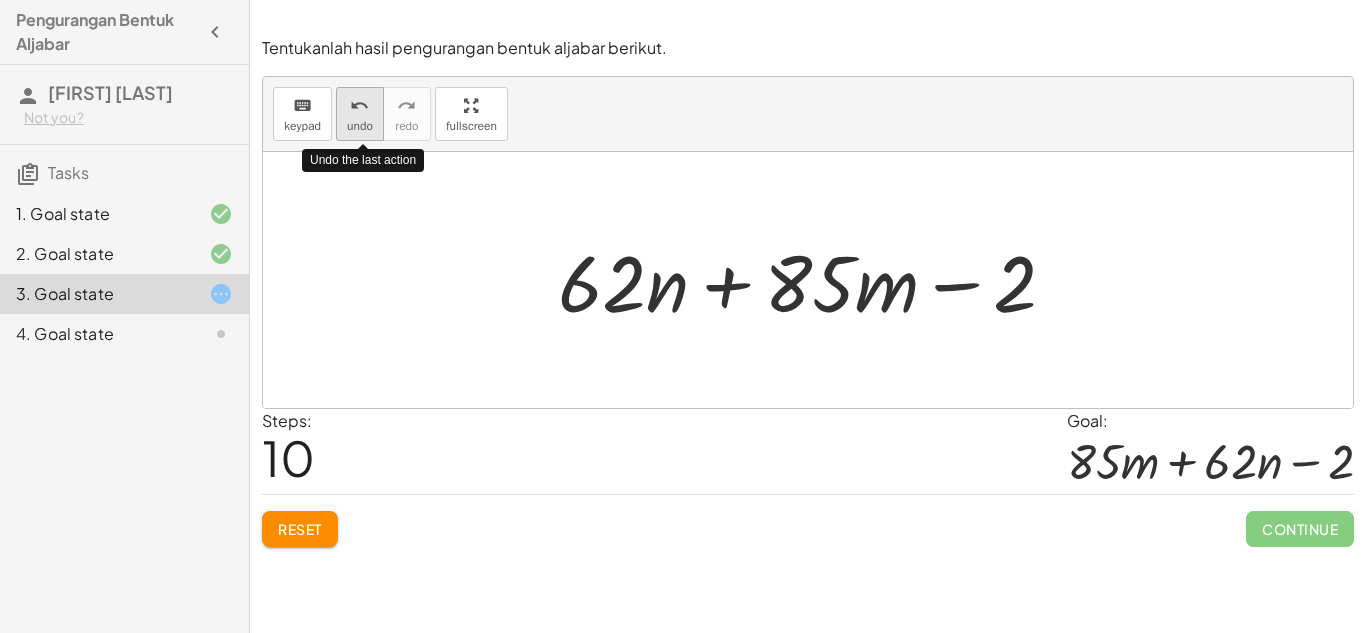 click on "undo" at bounding box center (359, 106) 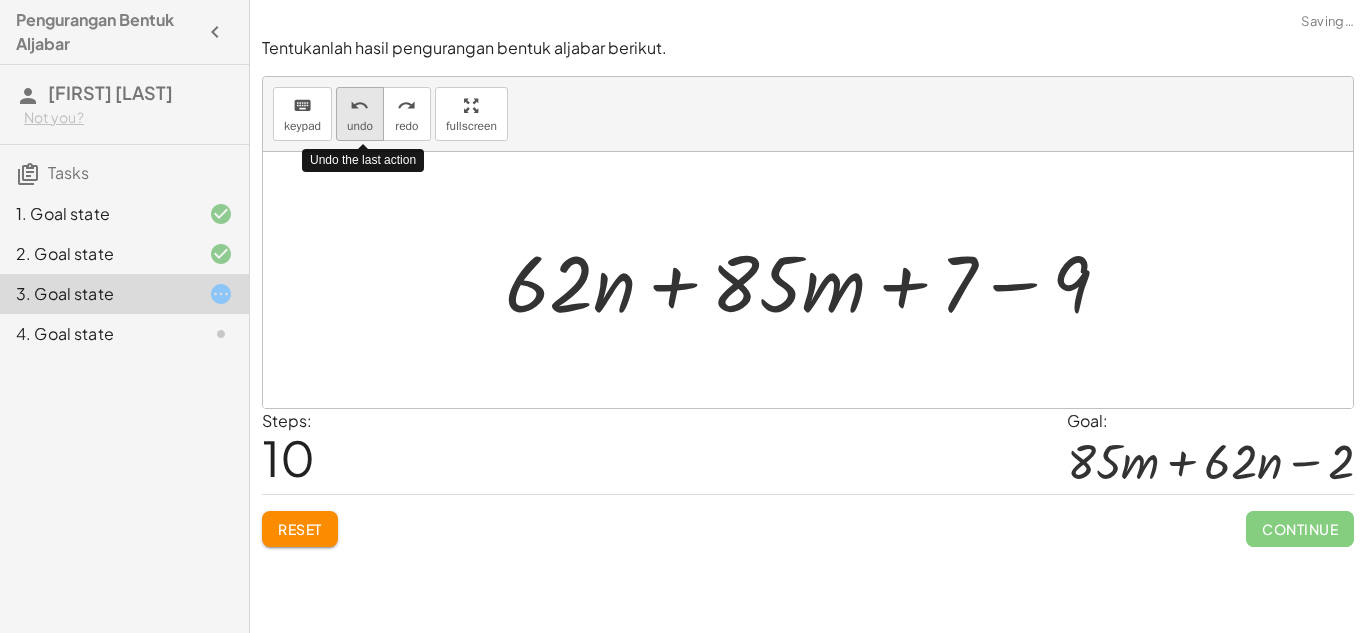 click on "undo" at bounding box center (359, 106) 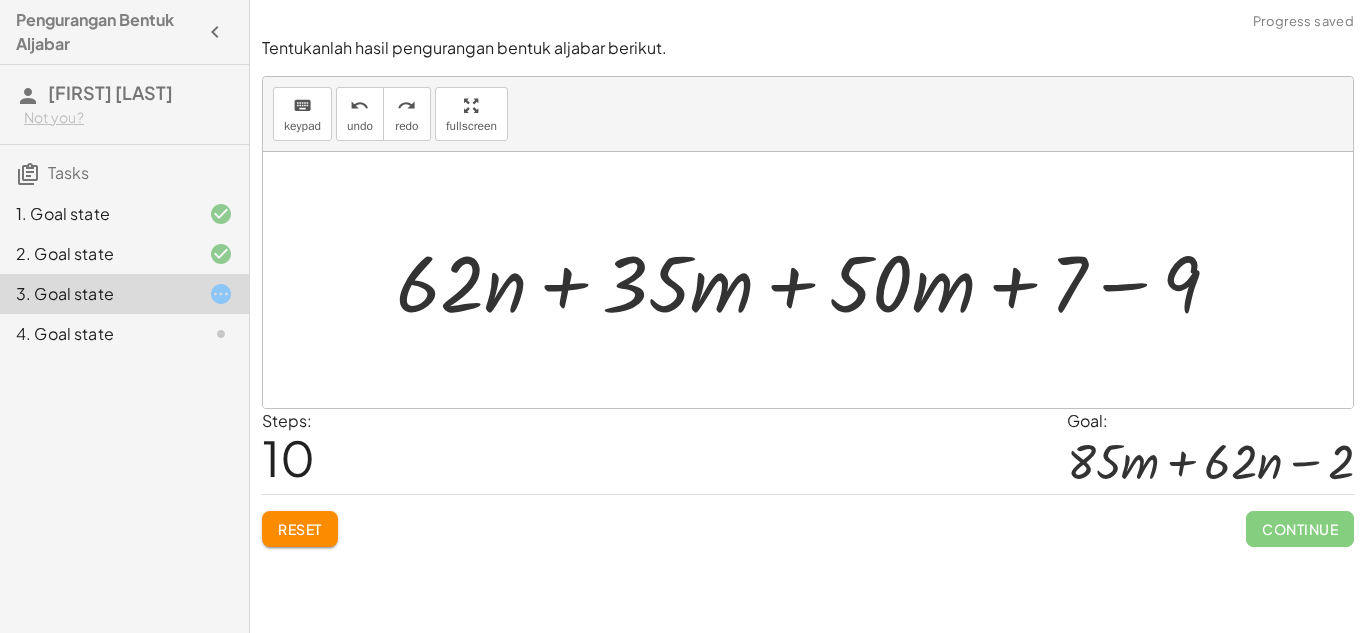click at bounding box center [816, 280] 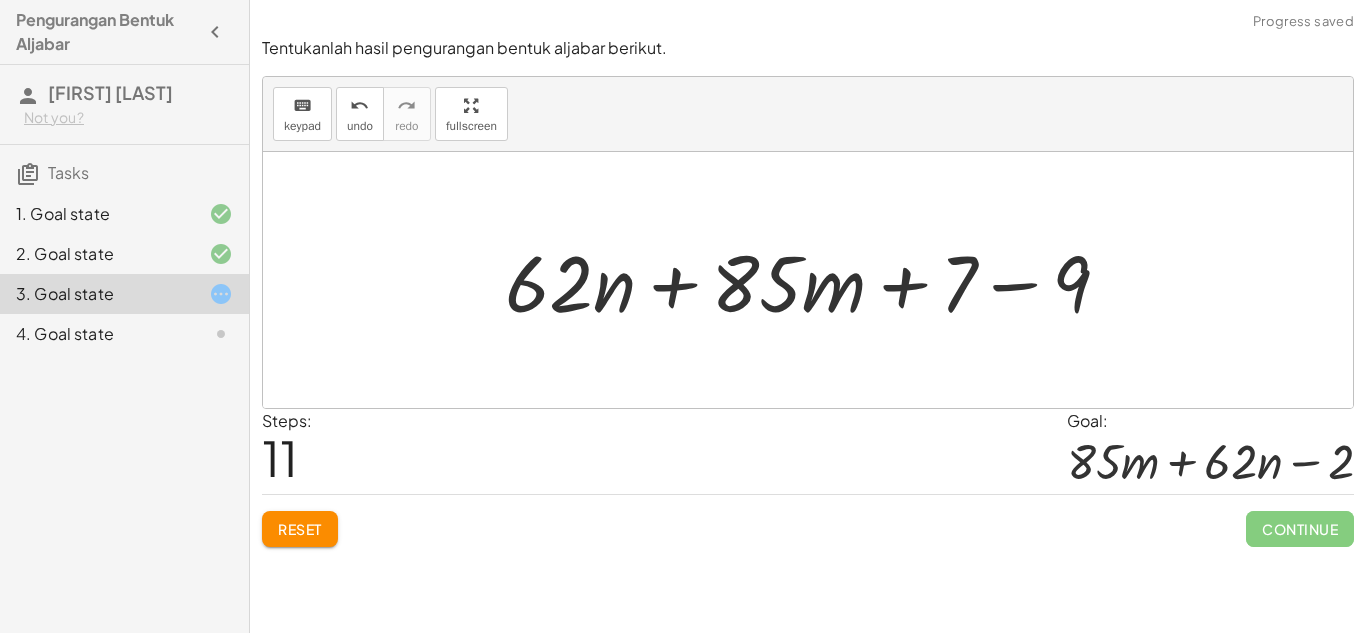 click at bounding box center (815, 280) 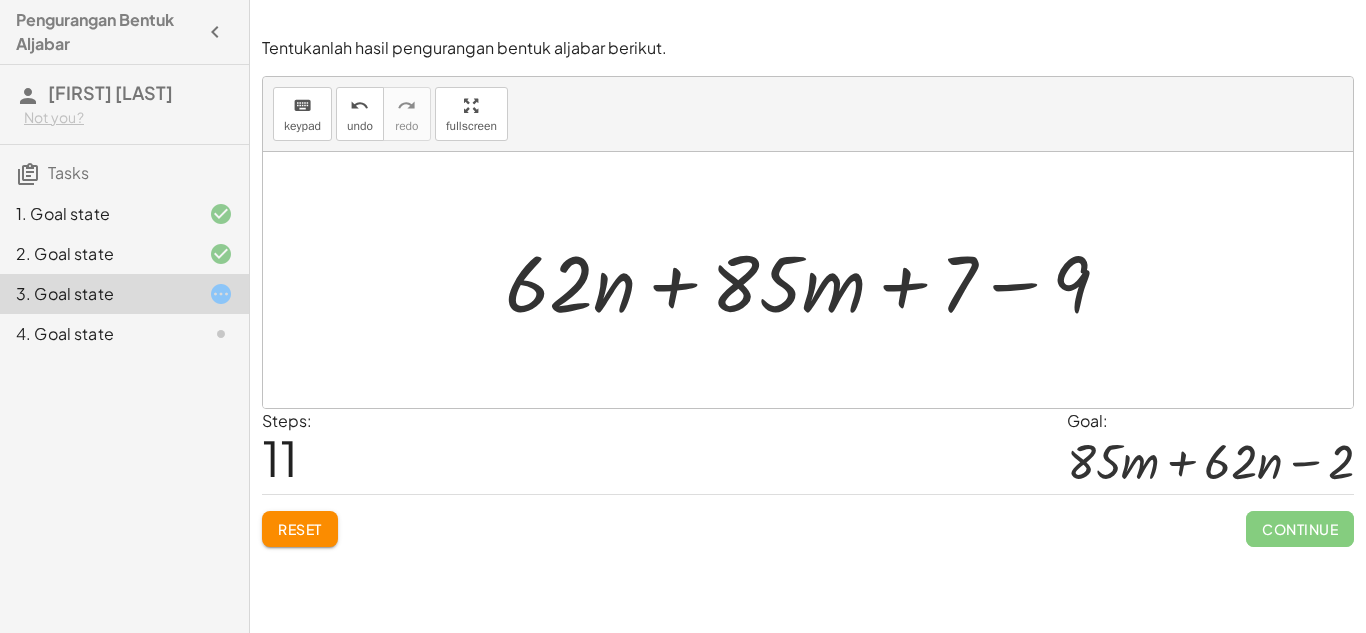 click at bounding box center (815, 280) 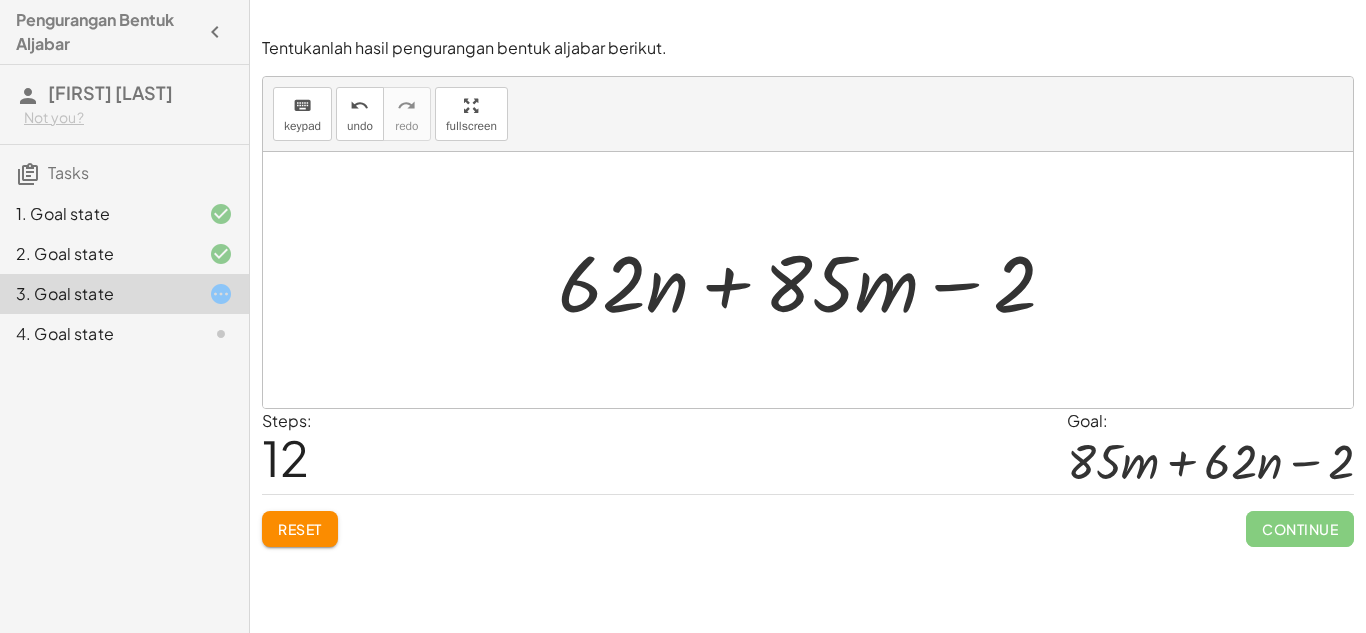 click on "Tentukanlah hasil pengurangan bentuk aljabar berikut. keyboard keypad undo undo redo redo fullscreen + ( + · 42 · n + · 35 · m + 7 ) − ( − · 50 · m − · 20 · n + 9 ) + · 42 · n + · 35 · m + 7 − ( − · 50 · m − · 20 · n + 9 ) + · 42 · n + · 35 · m + · 20 · n + 7 + · 50 · m − 9 + · 42 · n + · 20 · n + · 35 · m + · 50 · m + 7 − 9 + · 62 · n + · 35 · m + · 50 · m + 7 − 9 + · 62 · n + · 85 · m + 7 − 9 + · 62 · n + · m · 85 − 2 × Steps: 12 Goal: + · 85 · m + · 62 · n − 2 Reset Continue" 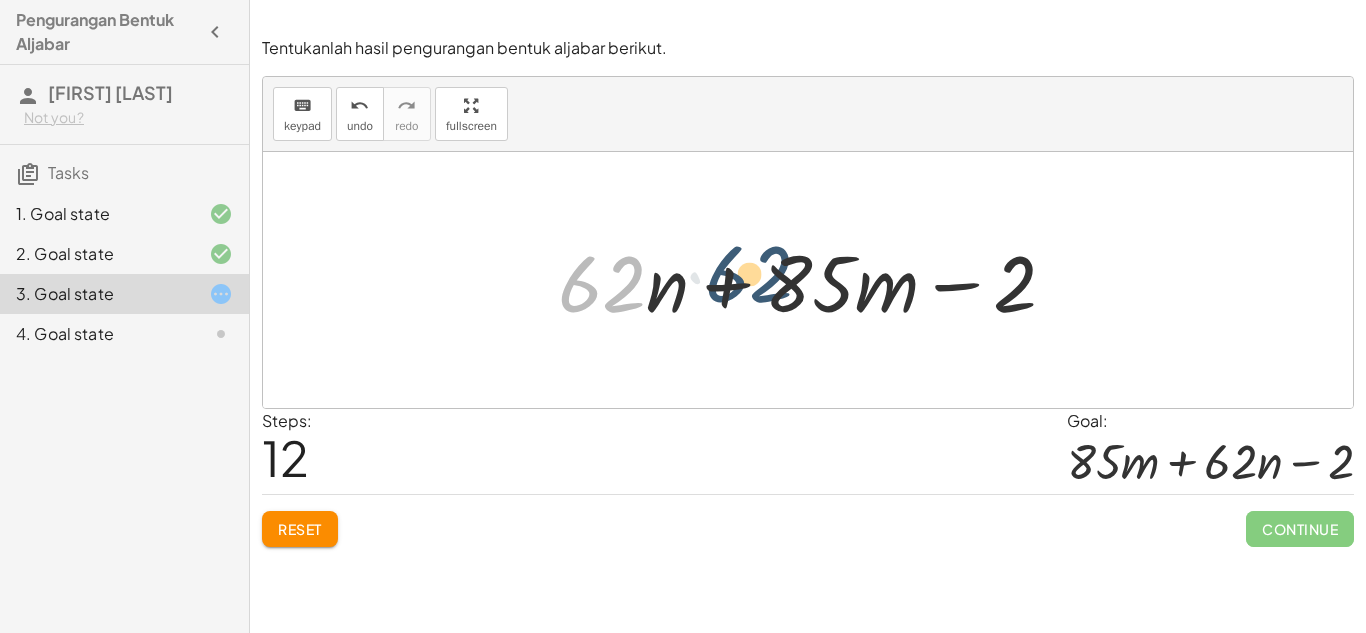 drag, startPoint x: 626, startPoint y: 276, endPoint x: 860, endPoint y: 245, distance: 236.0445 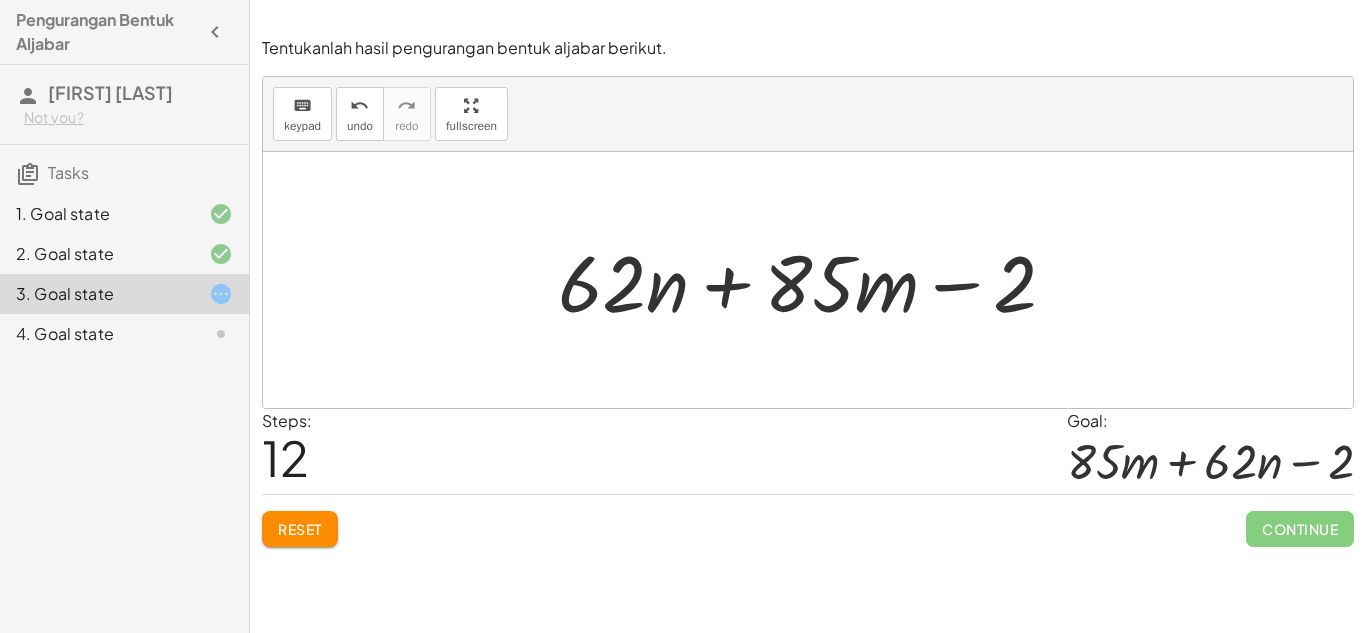 click at bounding box center (815, 280) 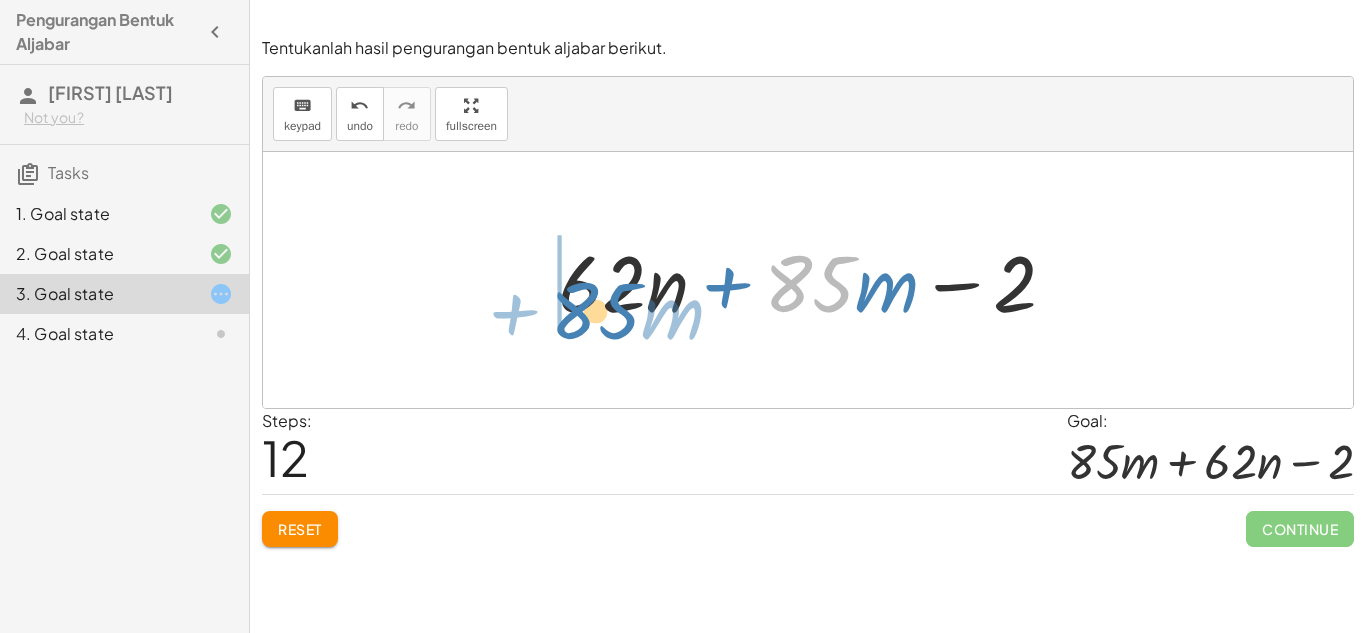 drag, startPoint x: 854, startPoint y: 271, endPoint x: 640, endPoint y: 298, distance: 215.69655 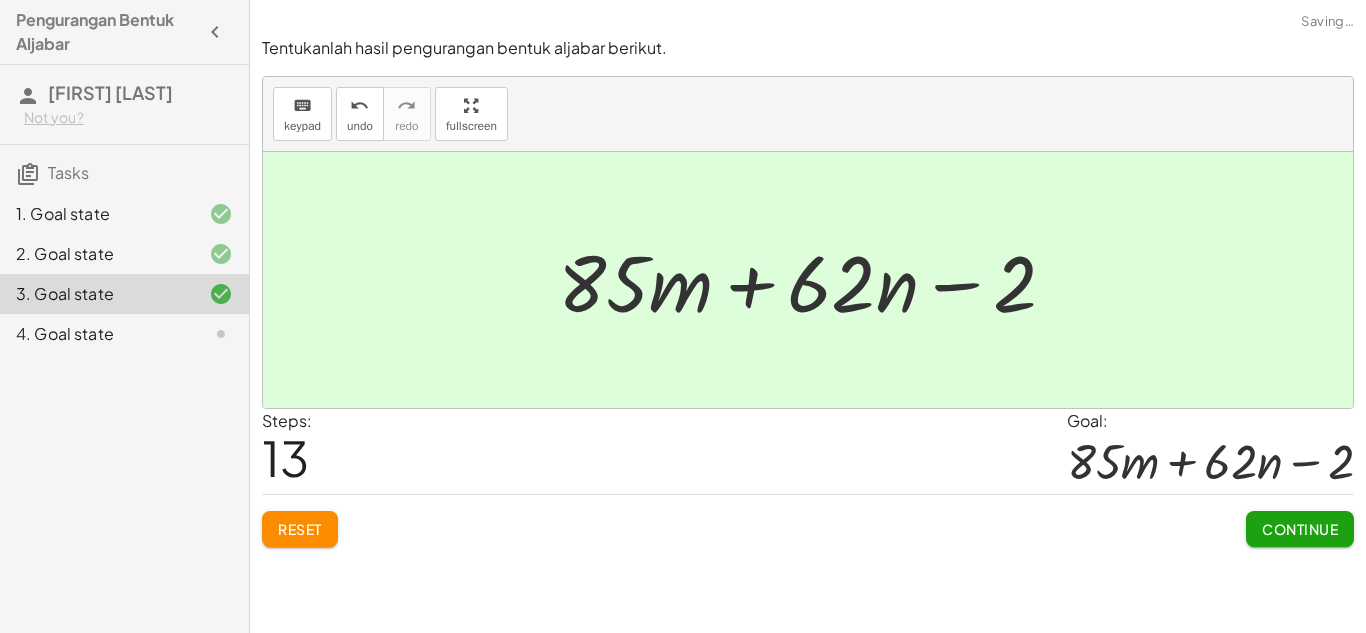 click on "Steps: 13 Goal: + · 85 · m + · 62 · n − 2" at bounding box center [808, 452] 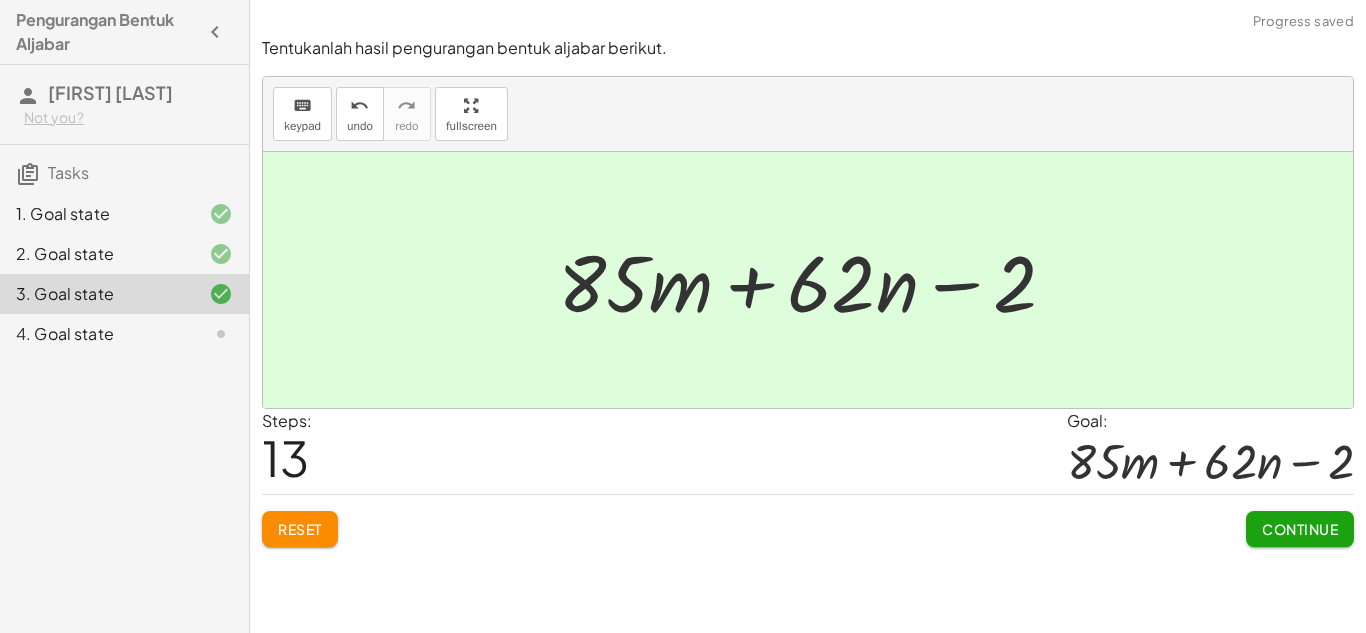 click on "Continue" 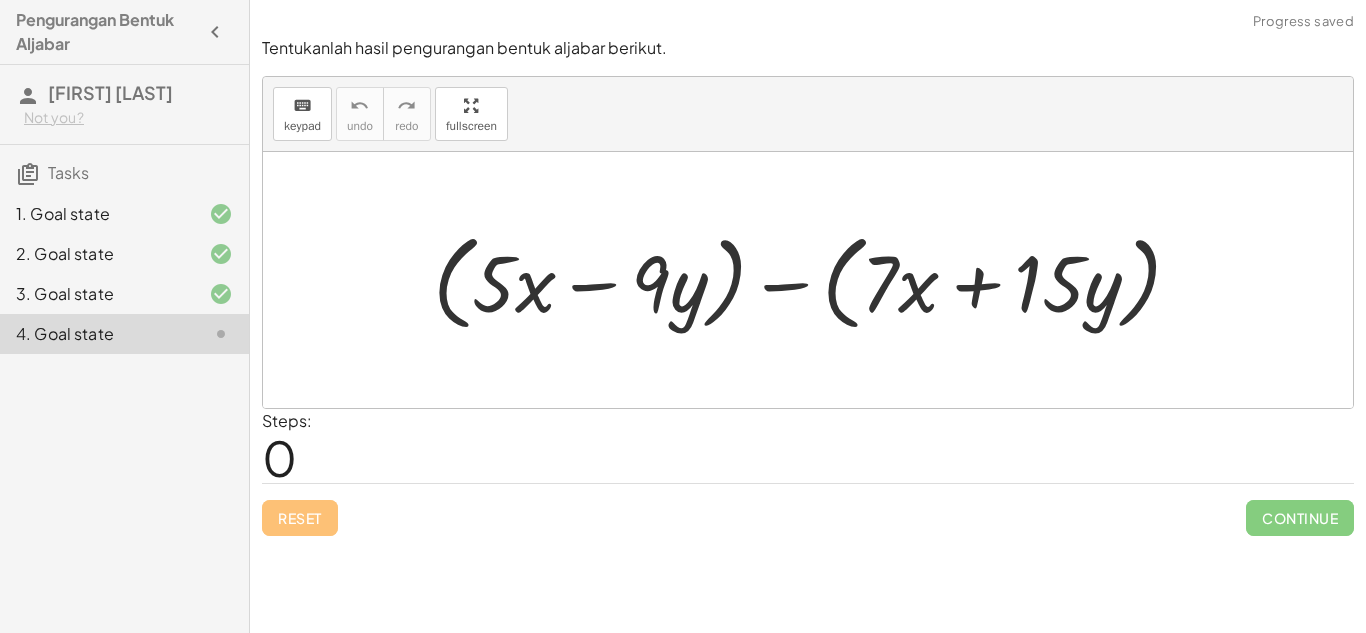 click at bounding box center [815, 280] 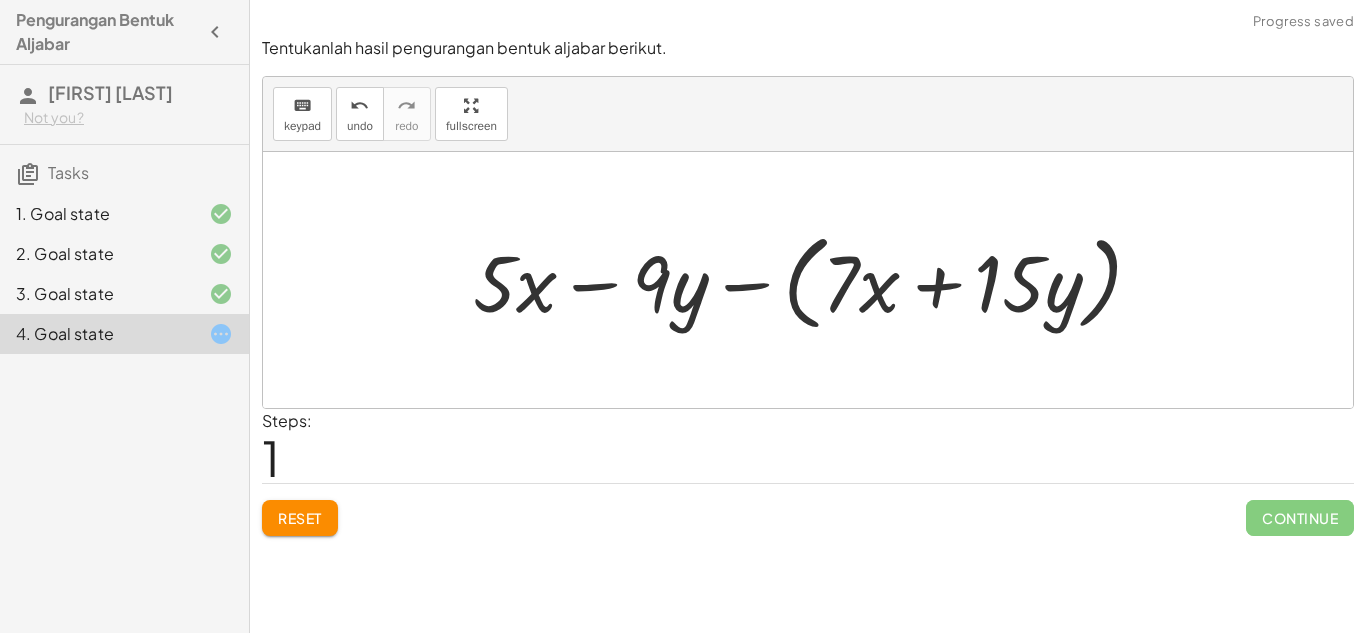 click at bounding box center [815, 280] 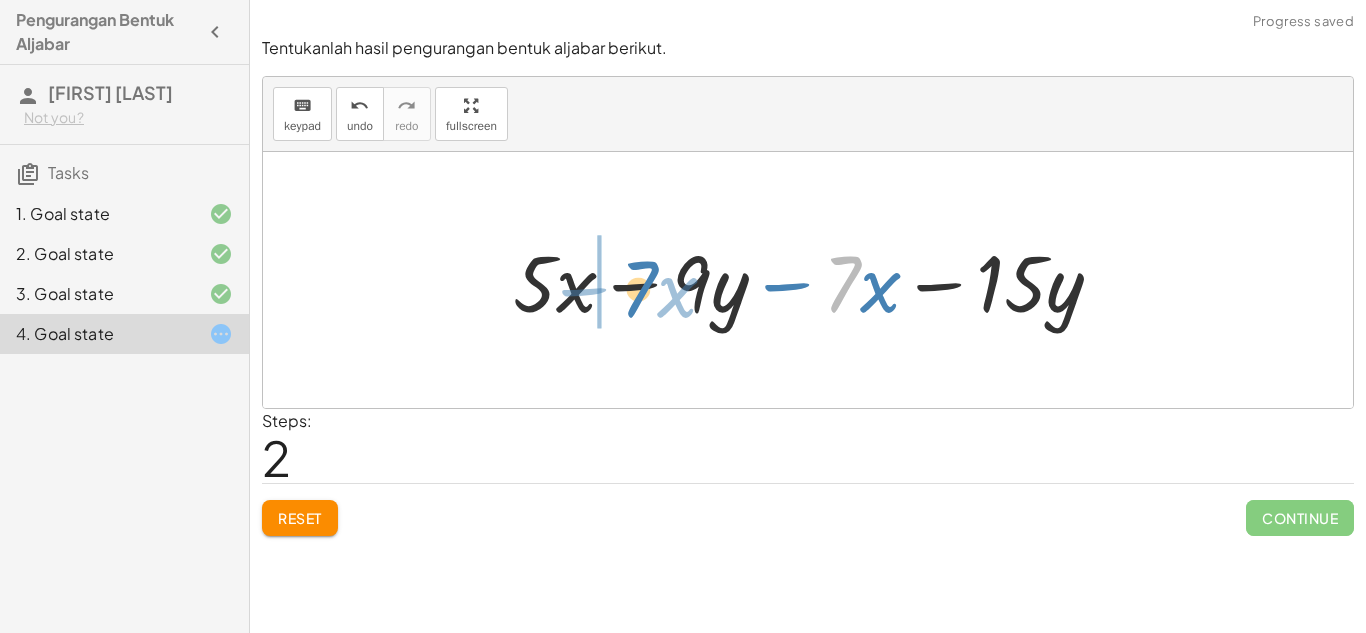 drag, startPoint x: 849, startPoint y: 285, endPoint x: 646, endPoint y: 290, distance: 203.06157 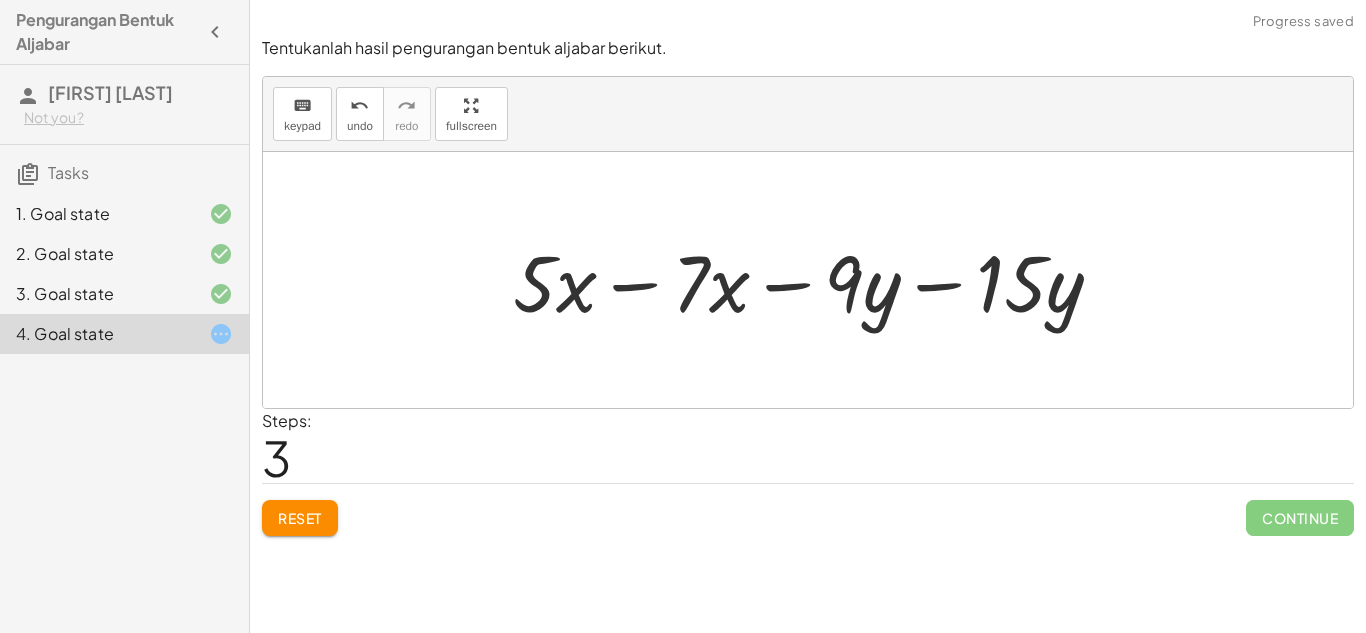 click at bounding box center (816, 280) 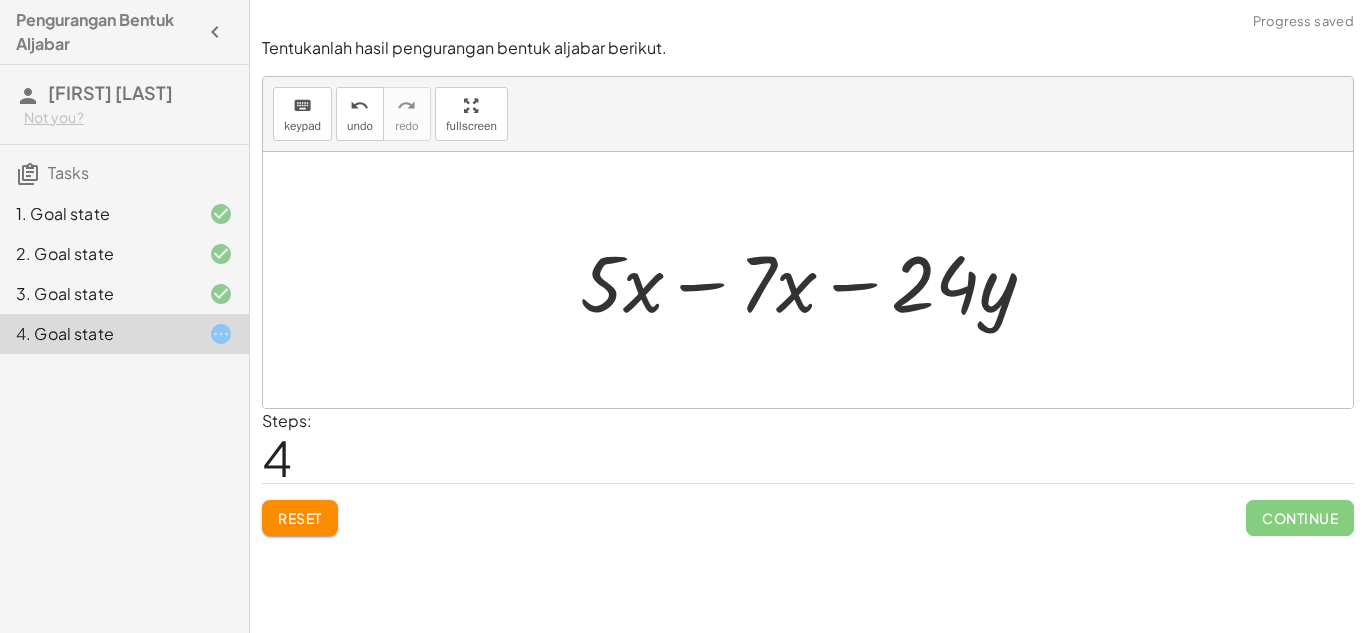 click at bounding box center (816, 280) 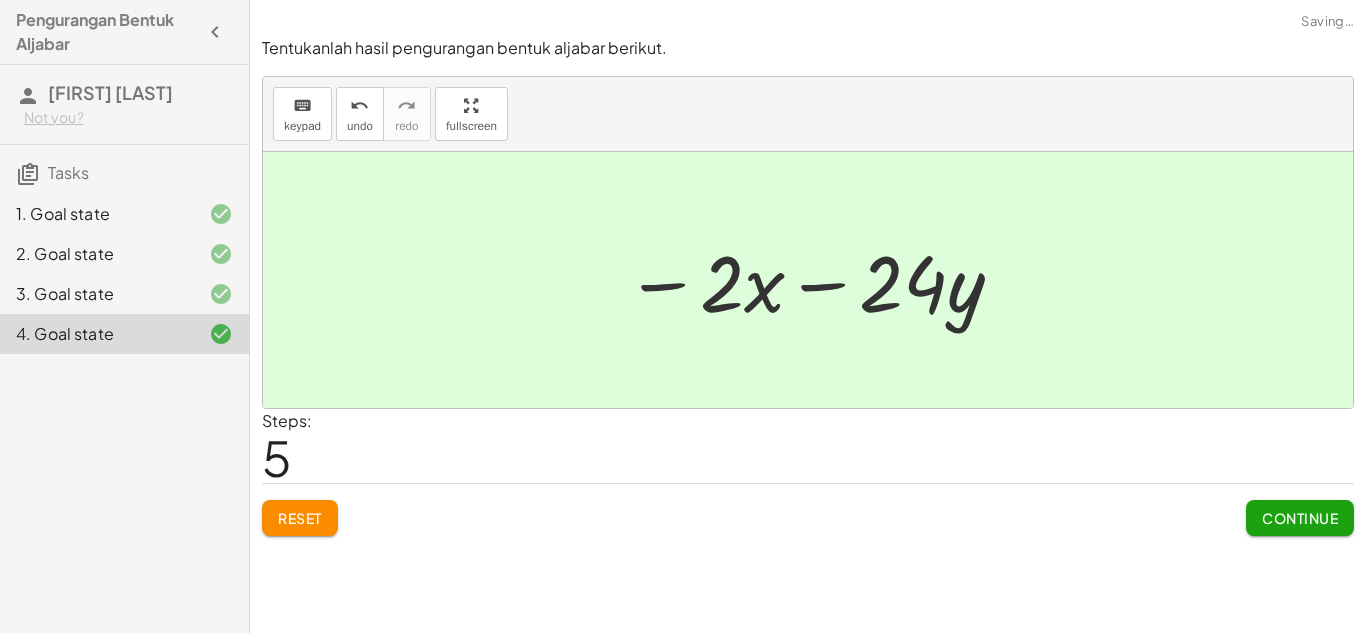 click on "Continue" 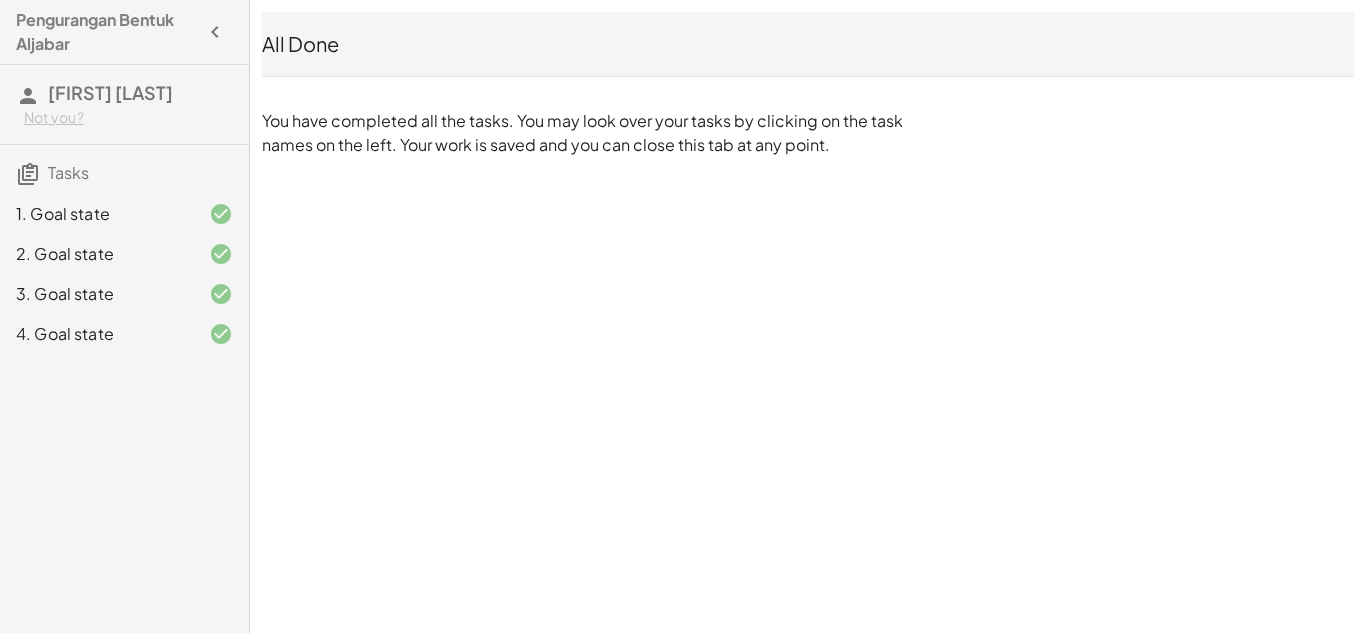 click on "You have completed all the tasks. You may look over your tasks by clicking on the task names on the left. Your work is saved and you can close this tab at any point." 